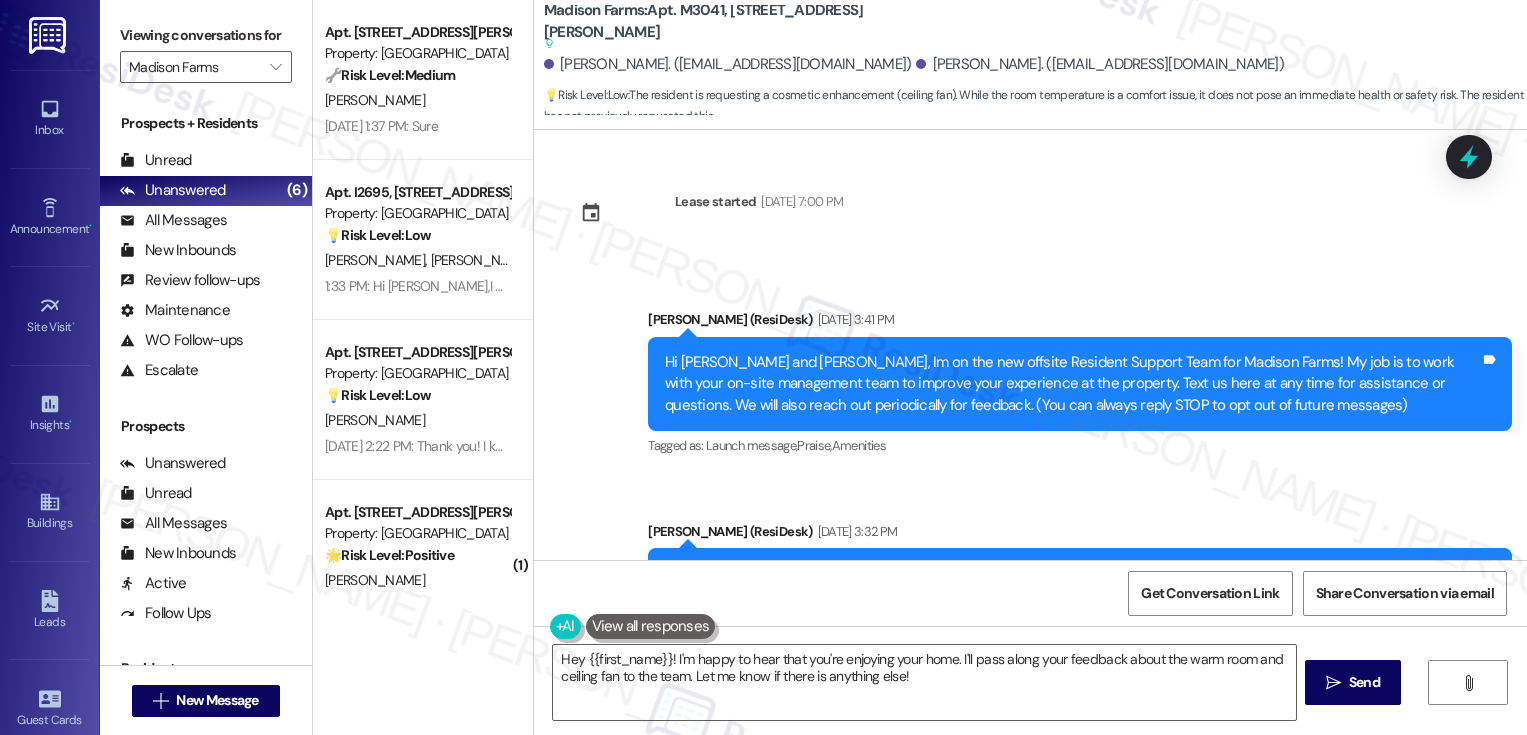 scroll, scrollTop: 0, scrollLeft: 0, axis: both 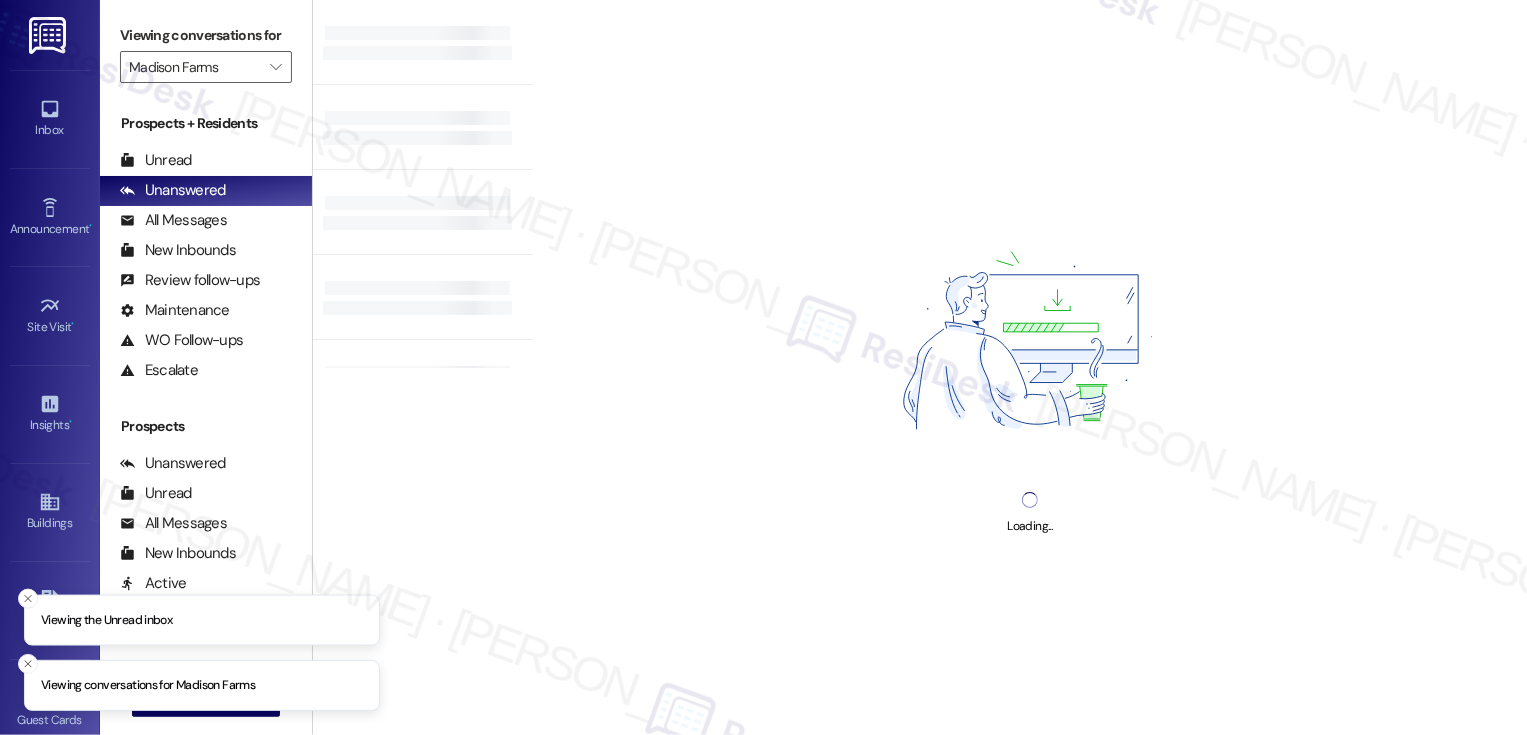type on "Madison Farms" 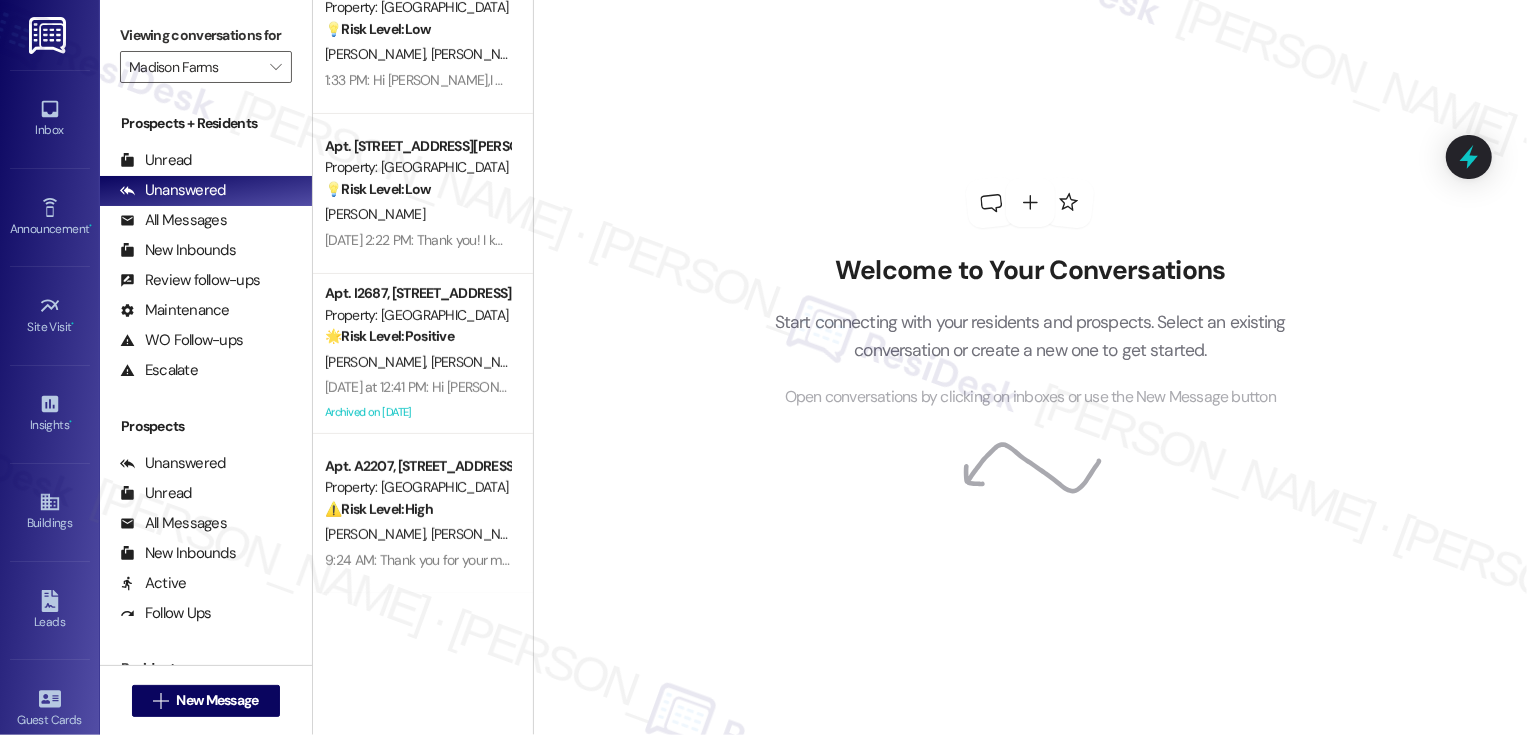 scroll, scrollTop: 0, scrollLeft: 0, axis: both 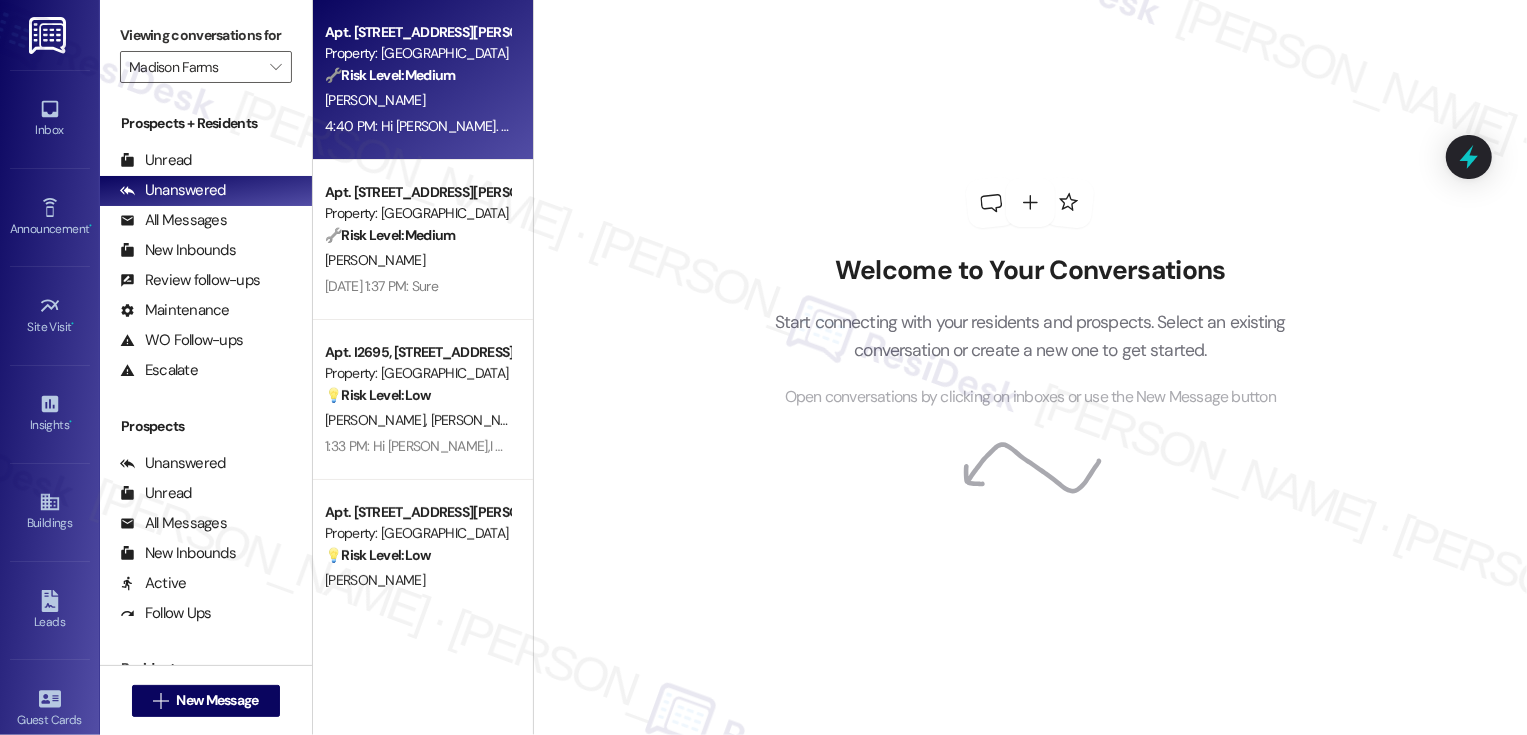 click on "[PERSON_NAME]" at bounding box center [417, 100] 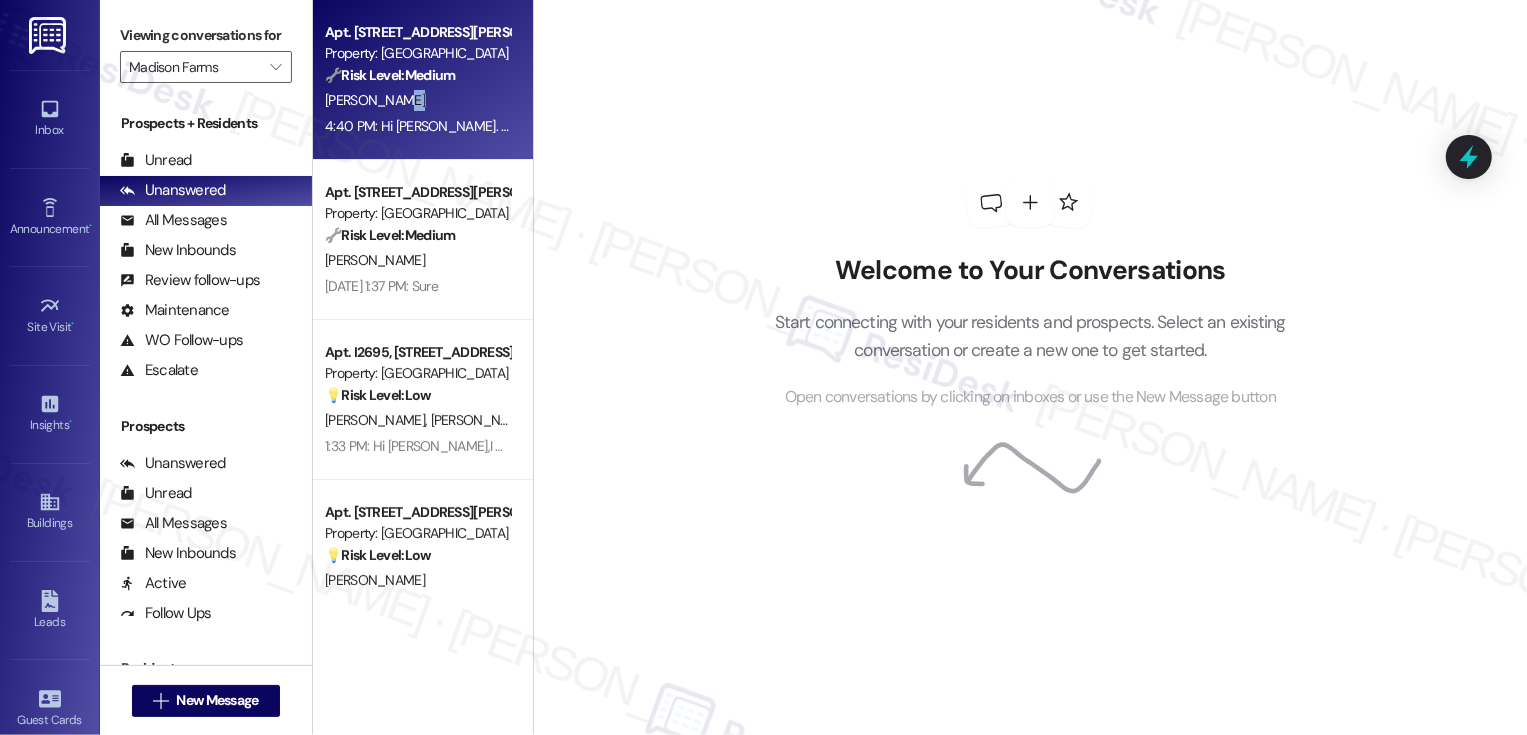 click on "[PERSON_NAME]" at bounding box center (417, 100) 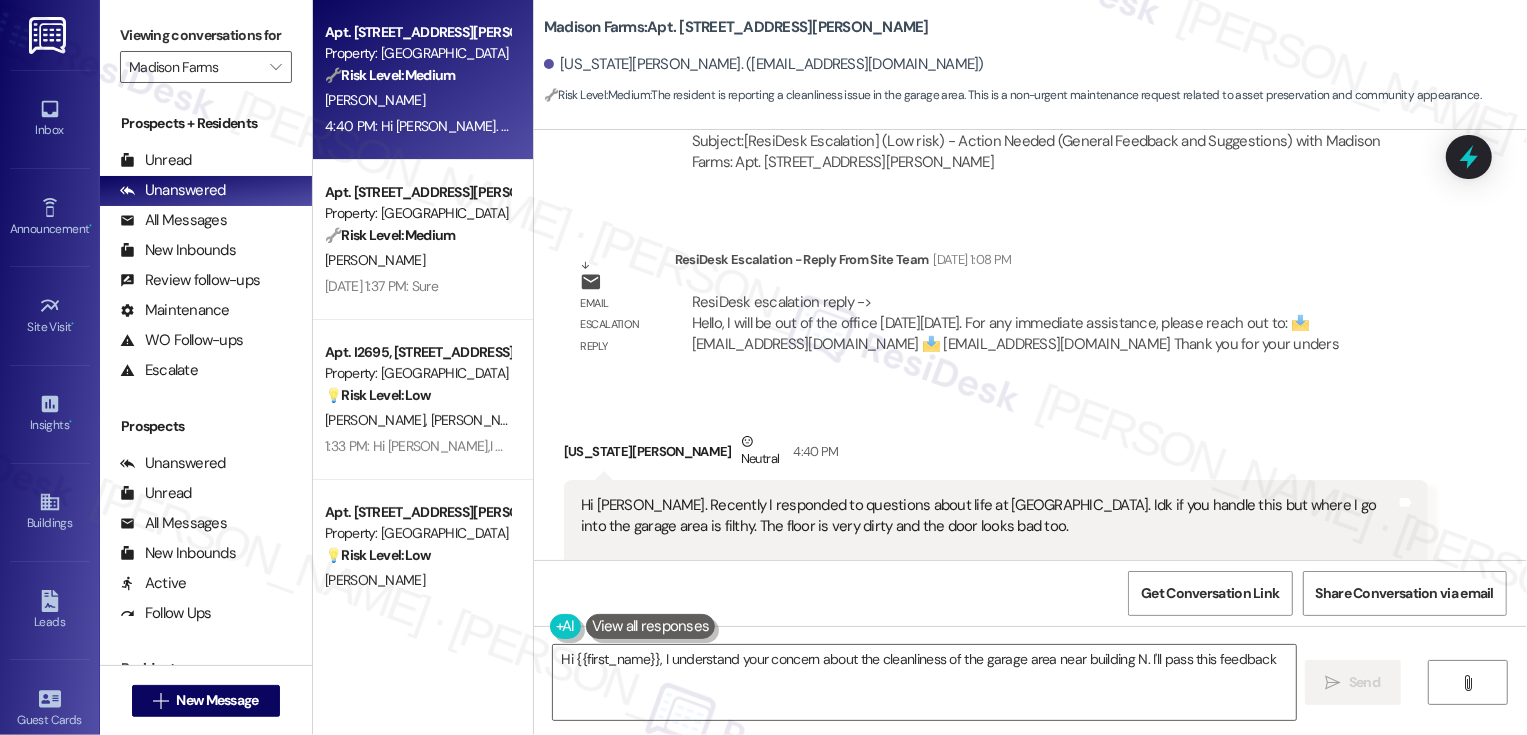 scroll, scrollTop: 2854, scrollLeft: 0, axis: vertical 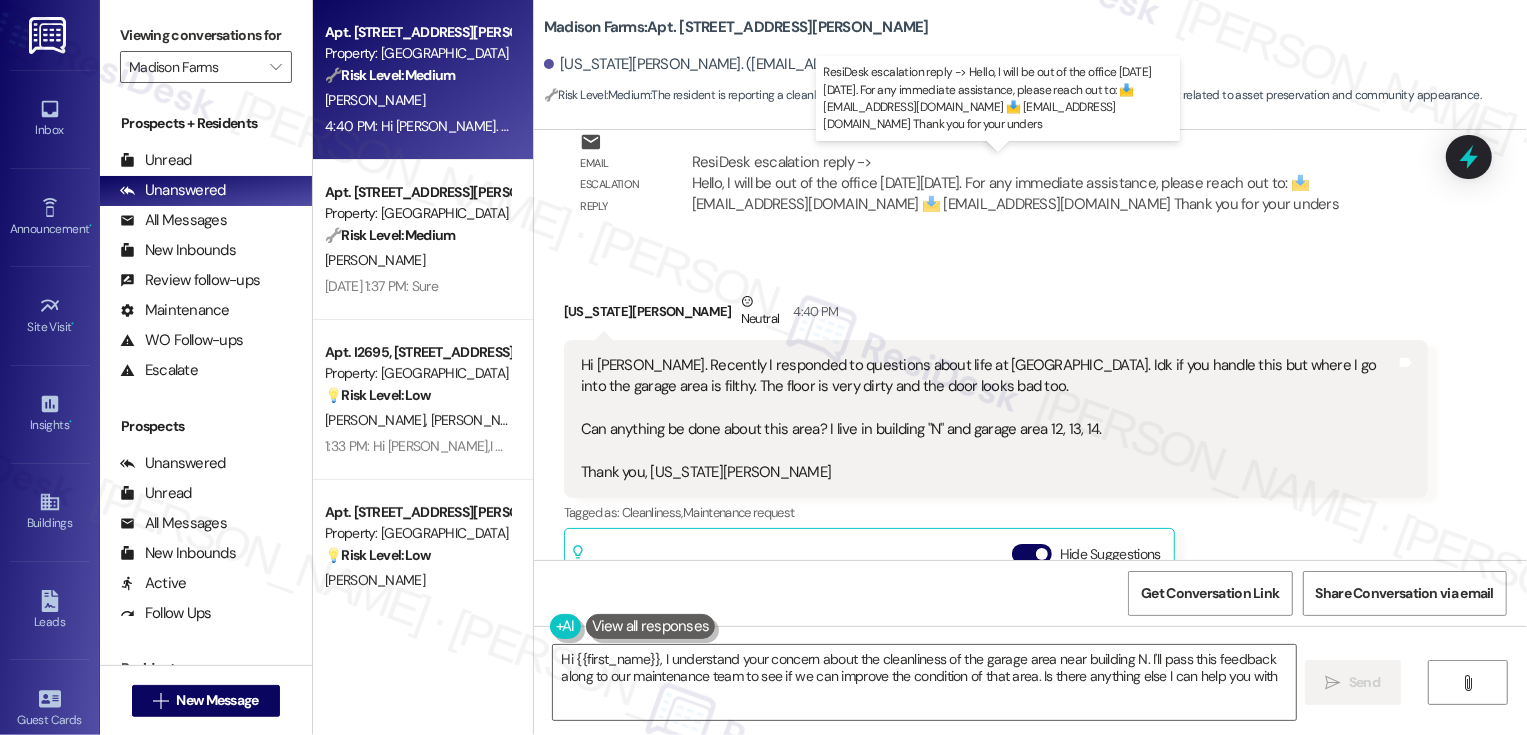 type on "Hi {{first_name}}, I understand your concern about the cleanliness of the garage area near building N. I'll pass this feedback along to our maintenance team to see if we can improve the condition of that area. Is there anything else I can help you with?" 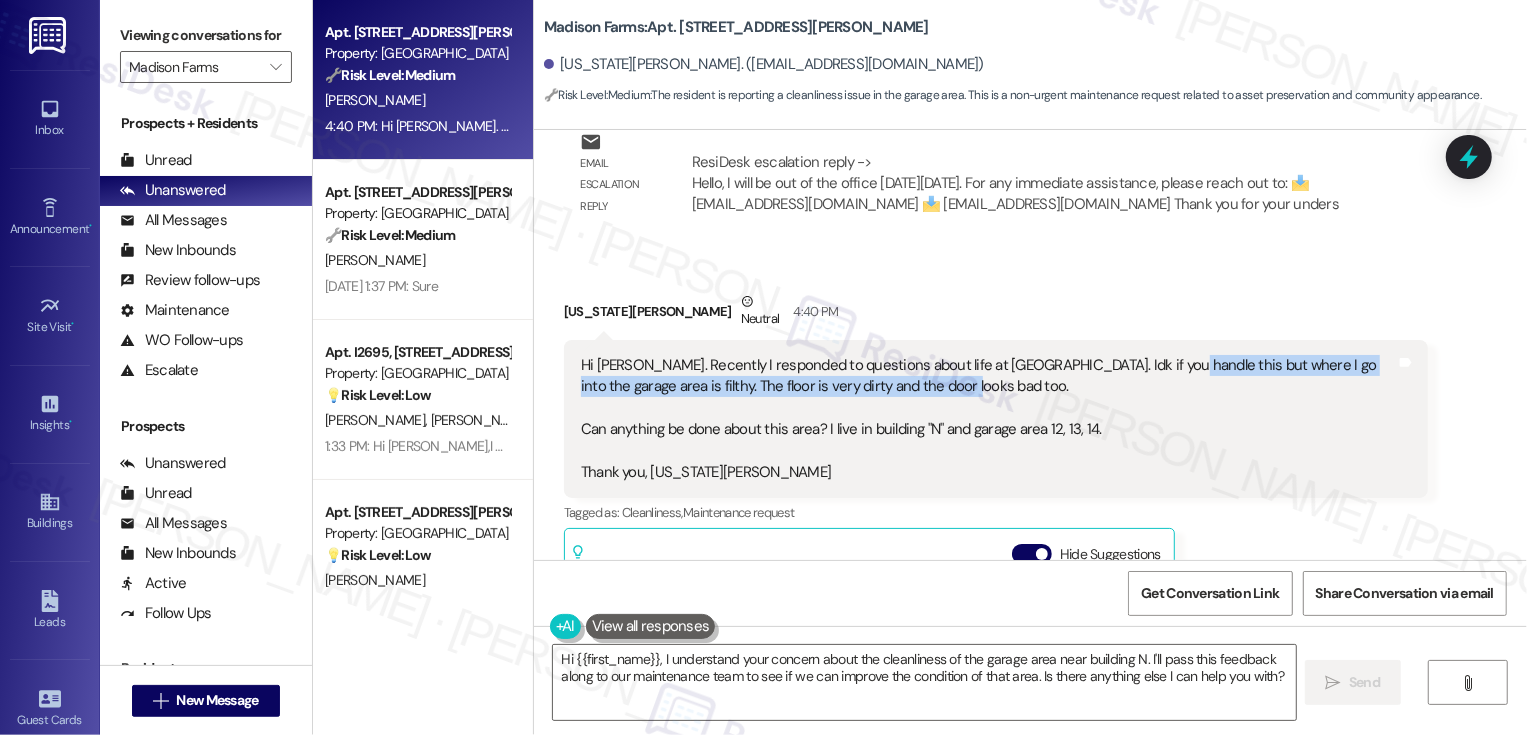 drag, startPoint x: 1144, startPoint y: 365, endPoint x: 1151, endPoint y: 384, distance: 20.248457 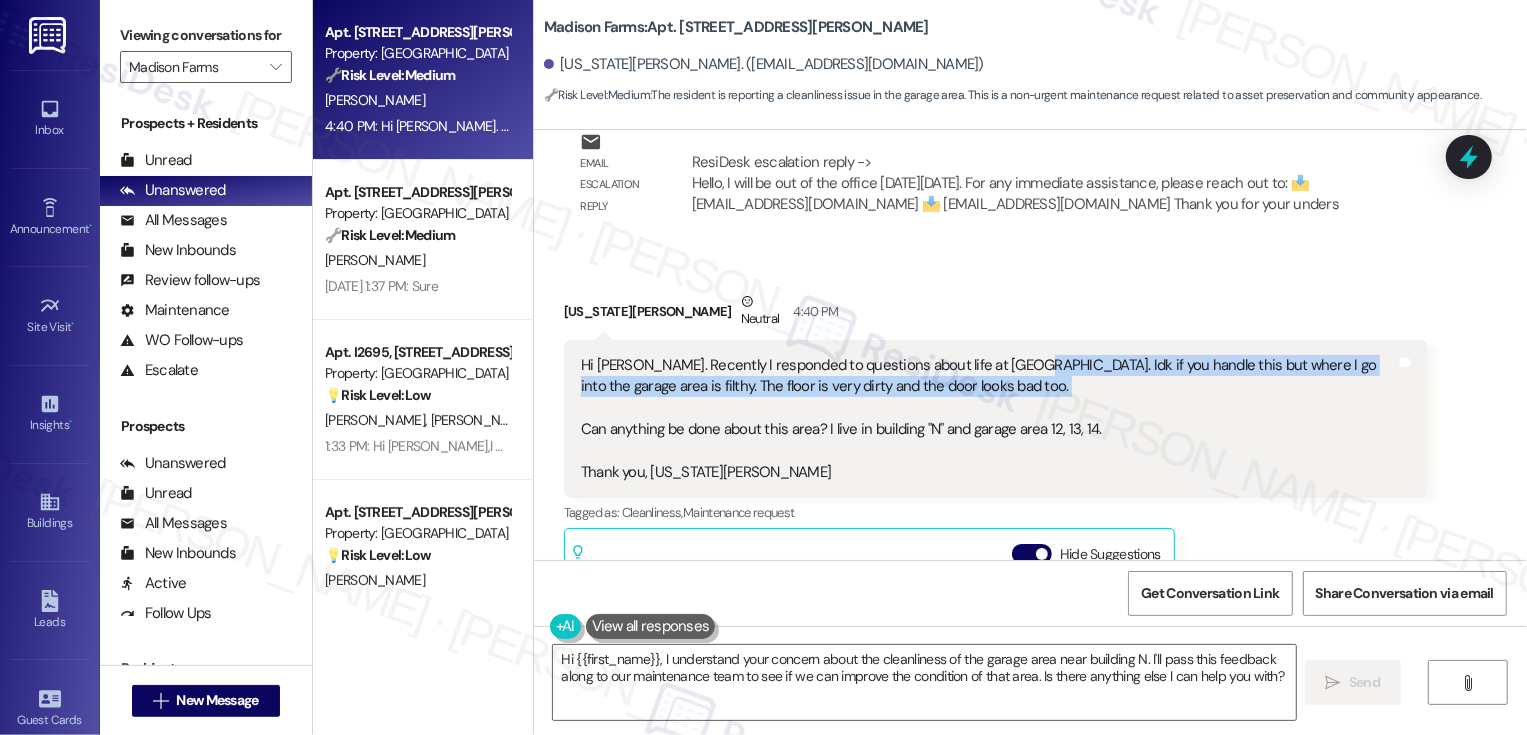 drag, startPoint x: 1009, startPoint y: 361, endPoint x: 1034, endPoint y: 396, distance: 43.011627 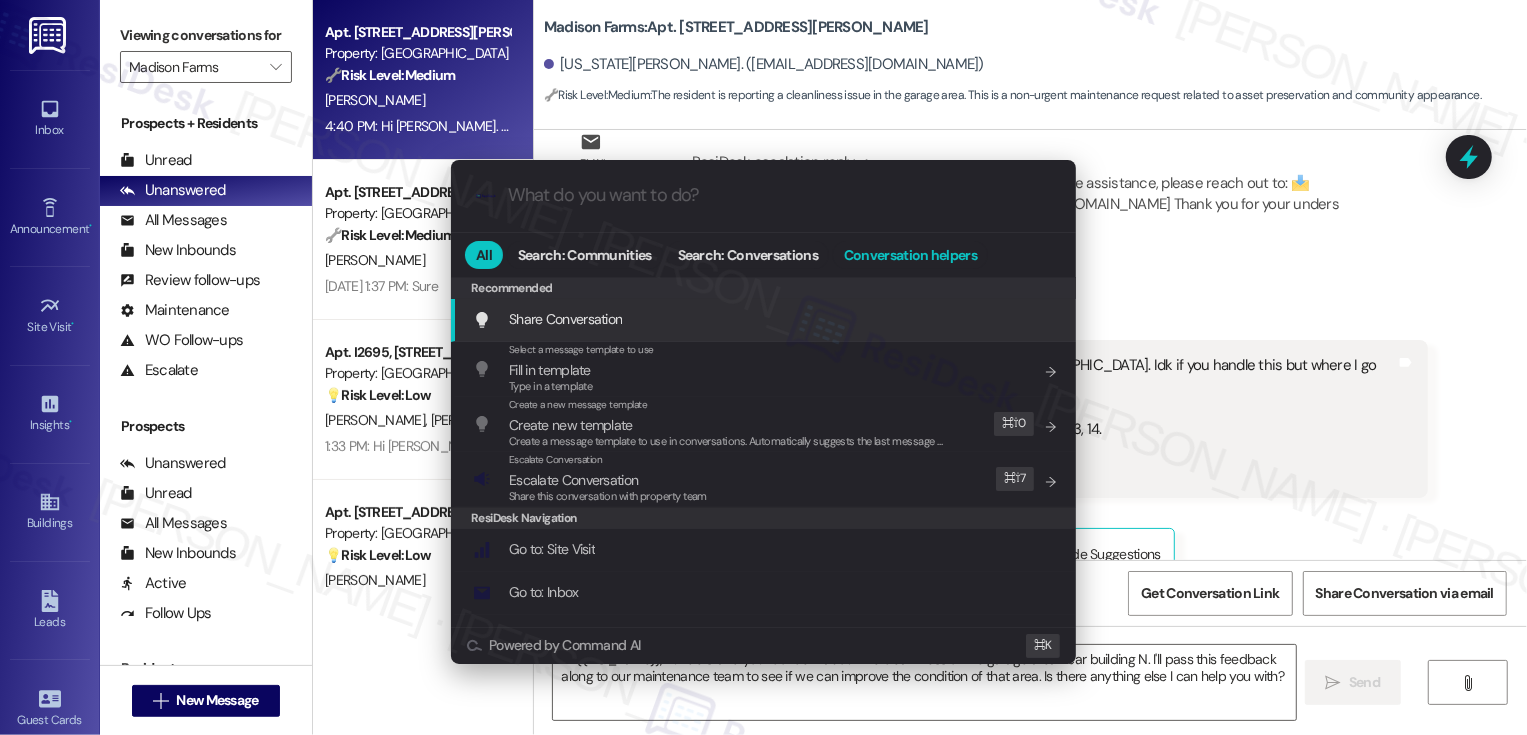 click on "Conversation helpers" at bounding box center (910, 255) 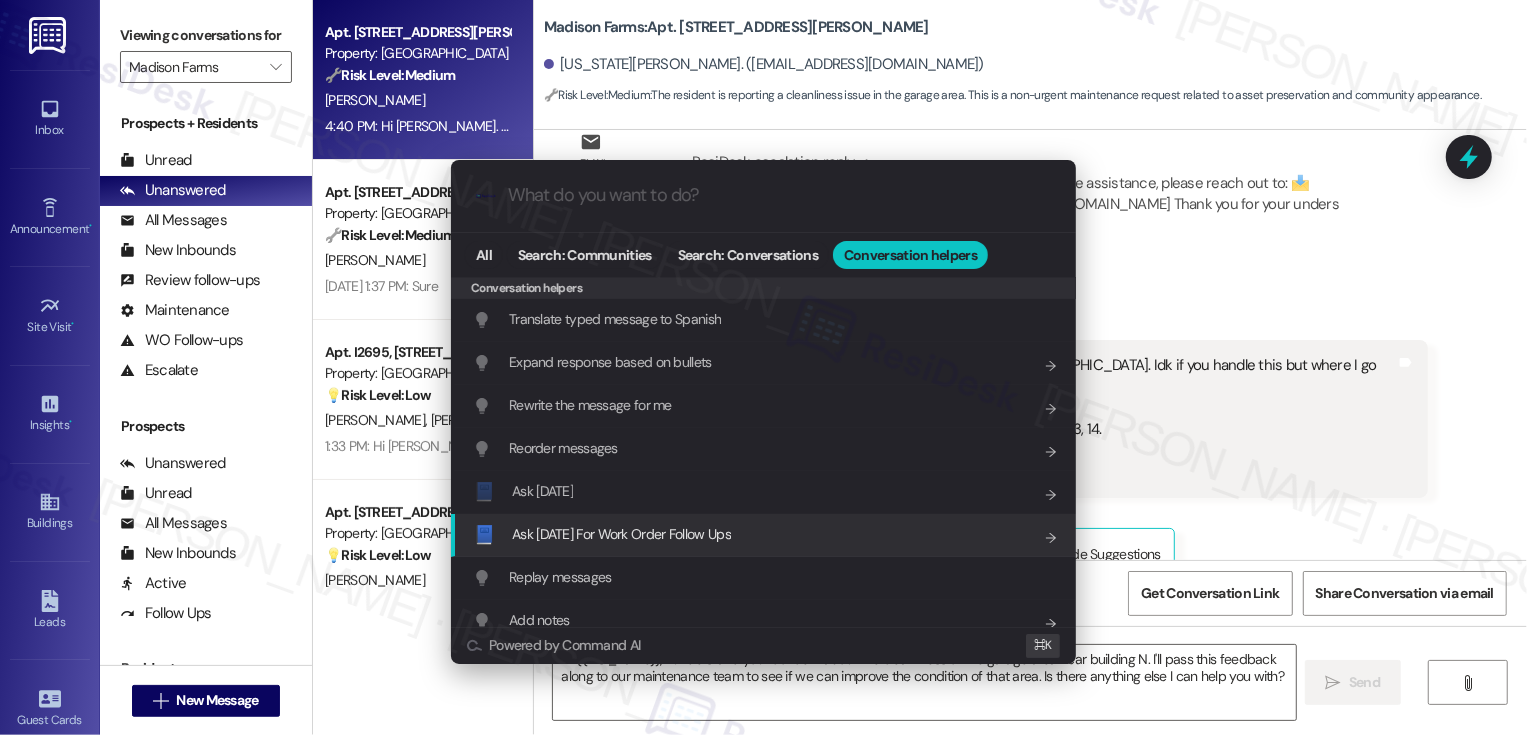 click on "Ask [DATE] For Work Order Follow Ups" at bounding box center (621, 534) 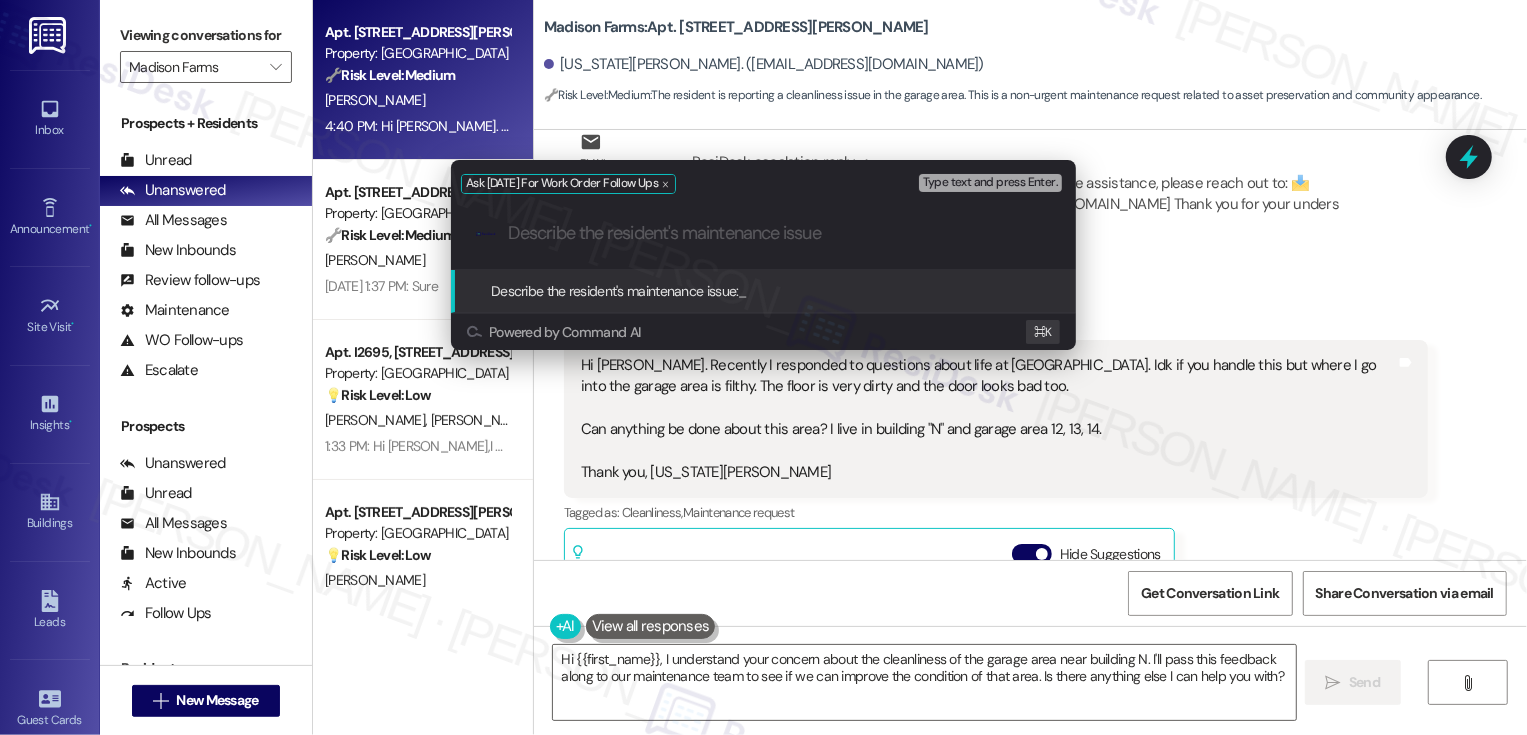 paste on "Idk if you handle this but where I go into the garage area is filthy. The floor is very dirty and the door looks bad too." 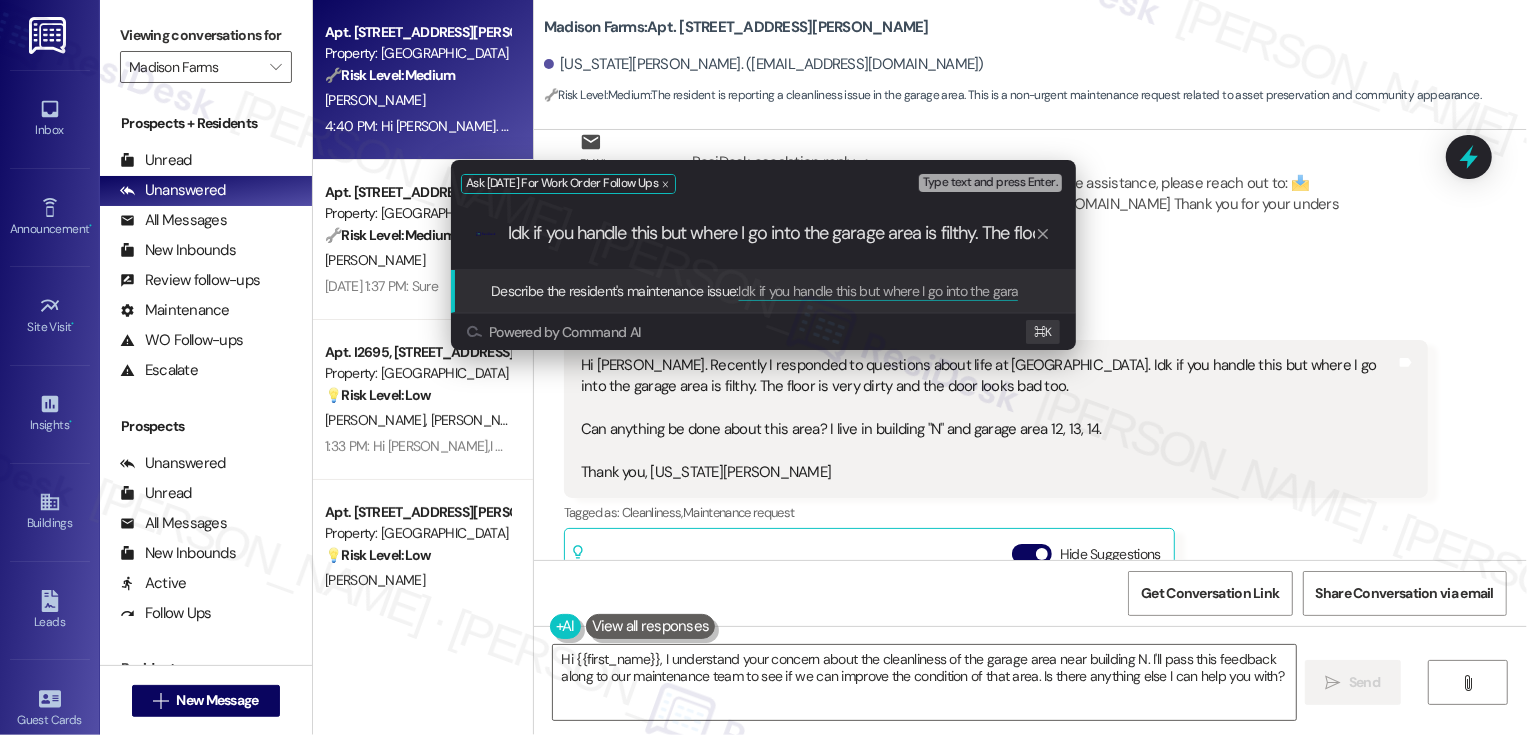 scroll, scrollTop: 0, scrollLeft: 325, axis: horizontal 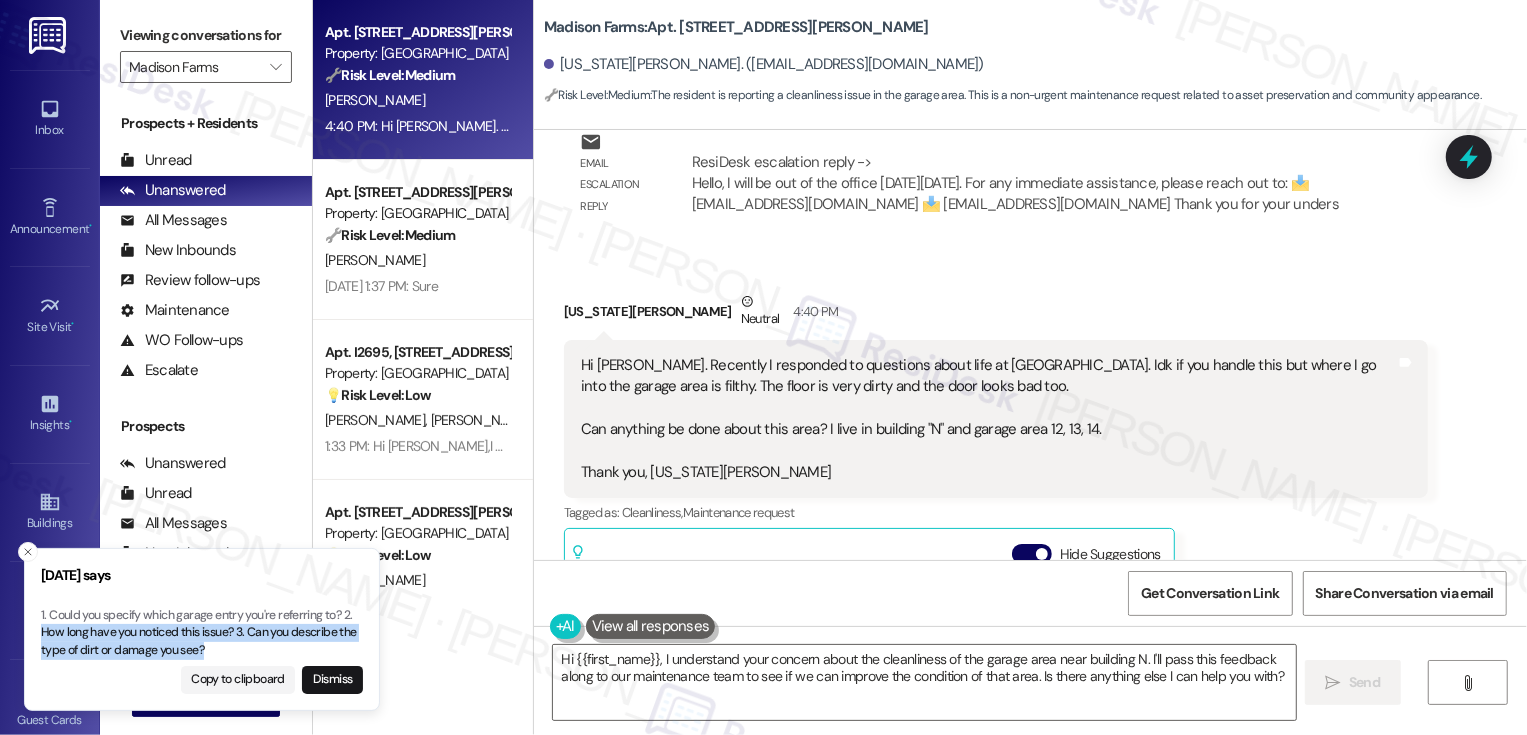 drag, startPoint x: 44, startPoint y: 631, endPoint x: 218, endPoint y: 646, distance: 174.64536 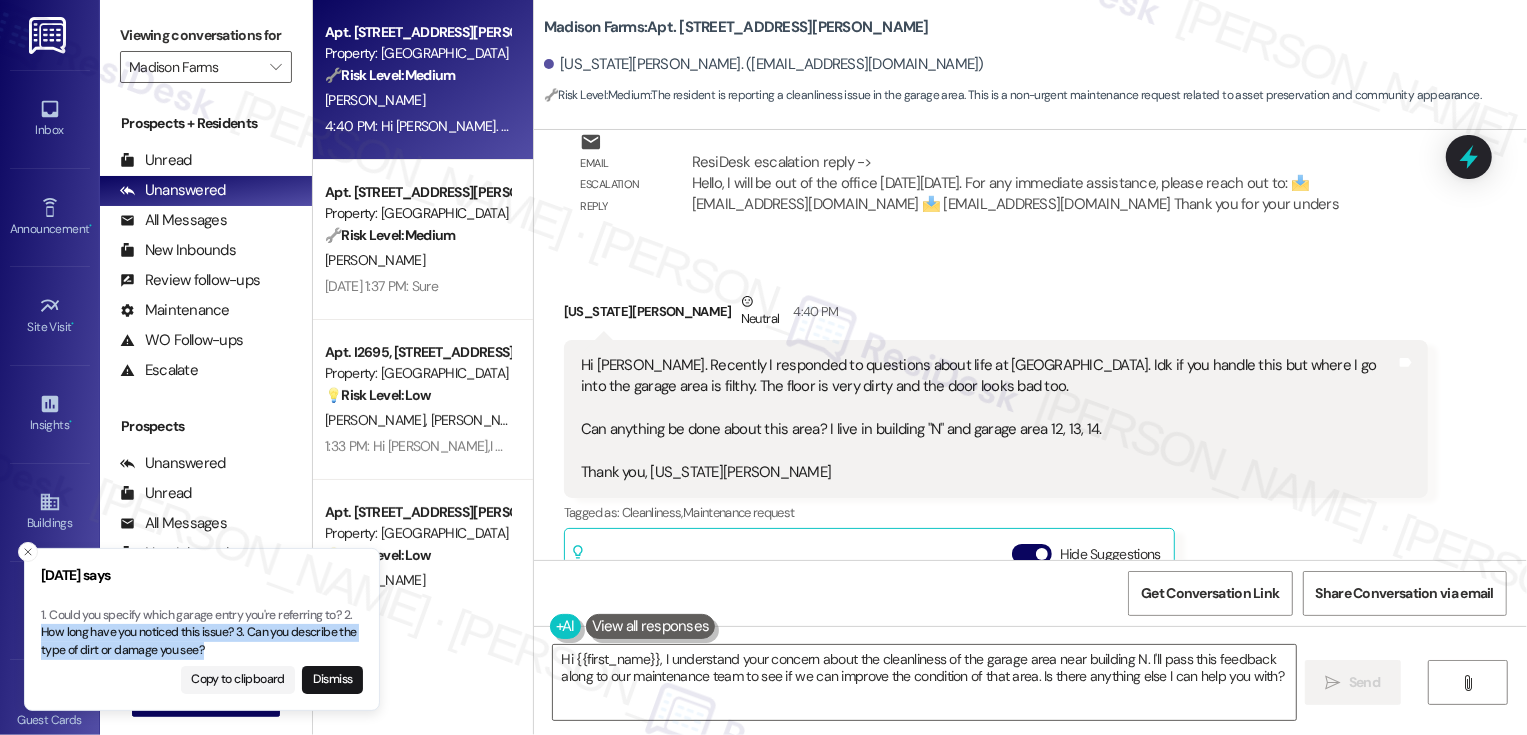type 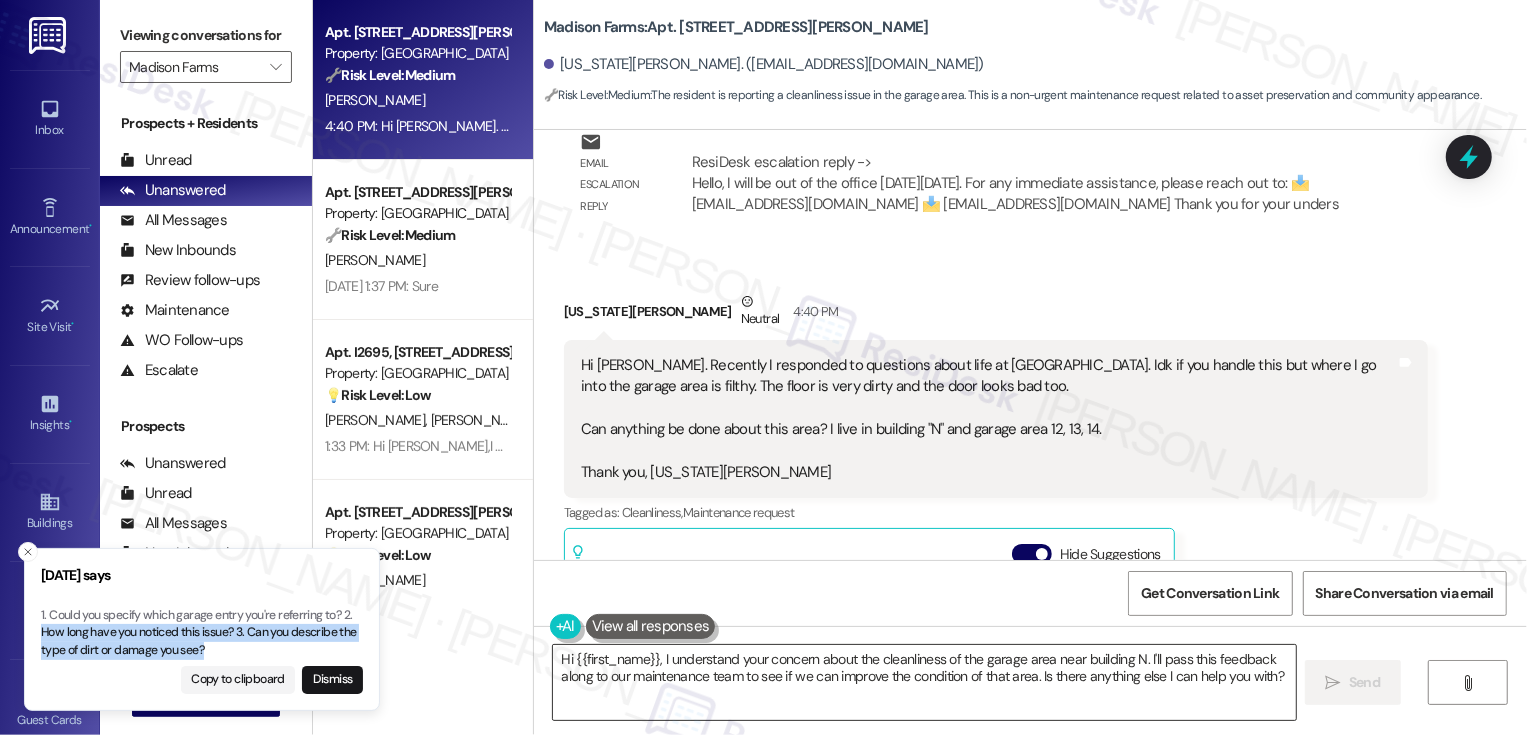click on "Hi {{first_name}}, I understand your concern about the cleanliness of the garage area near building N. I'll pass this feedback along to our maintenance team to see if we can improve the condition of that area. Is there anything else I can help you with?" at bounding box center (924, 682) 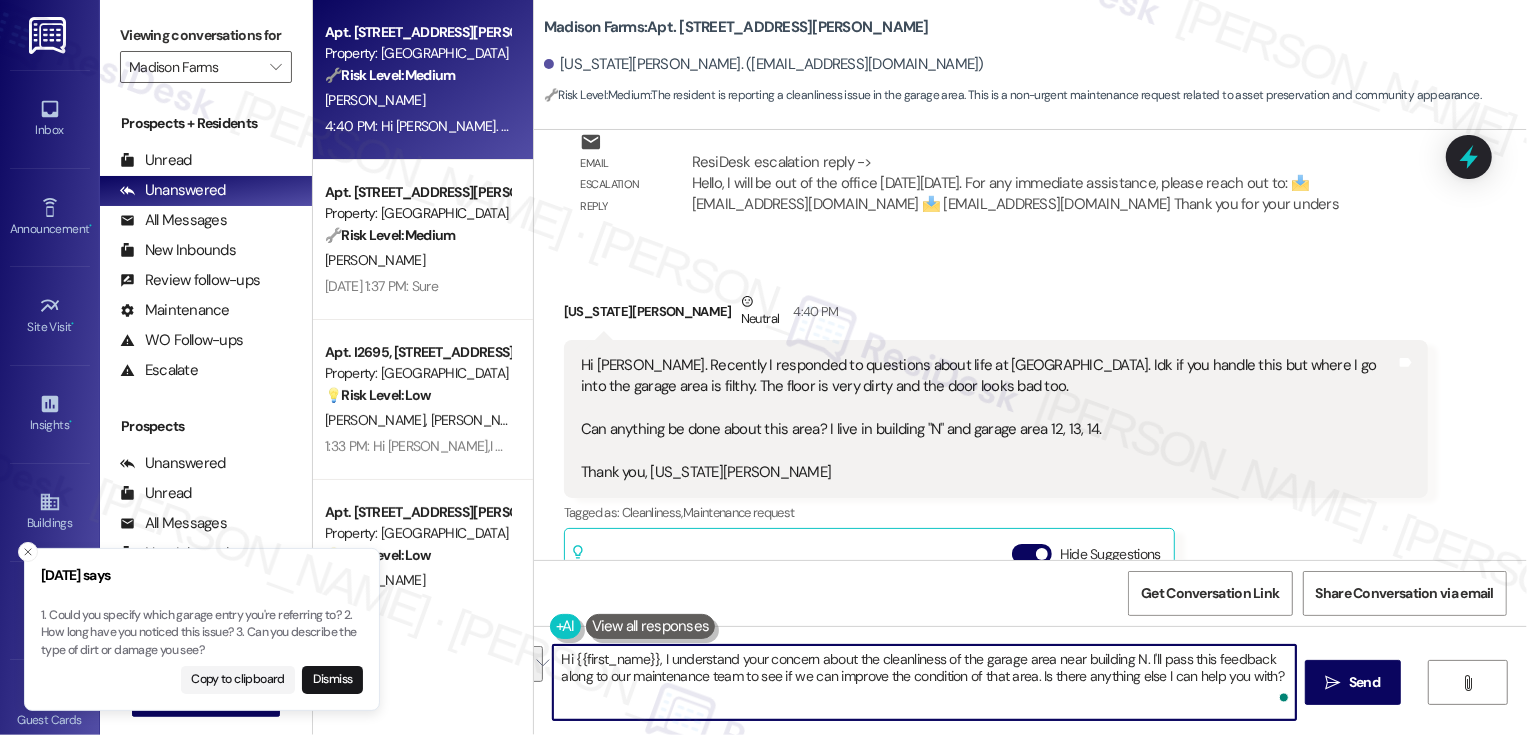 drag, startPoint x: 1147, startPoint y: 660, endPoint x: 1154, endPoint y: 676, distance: 17.464249 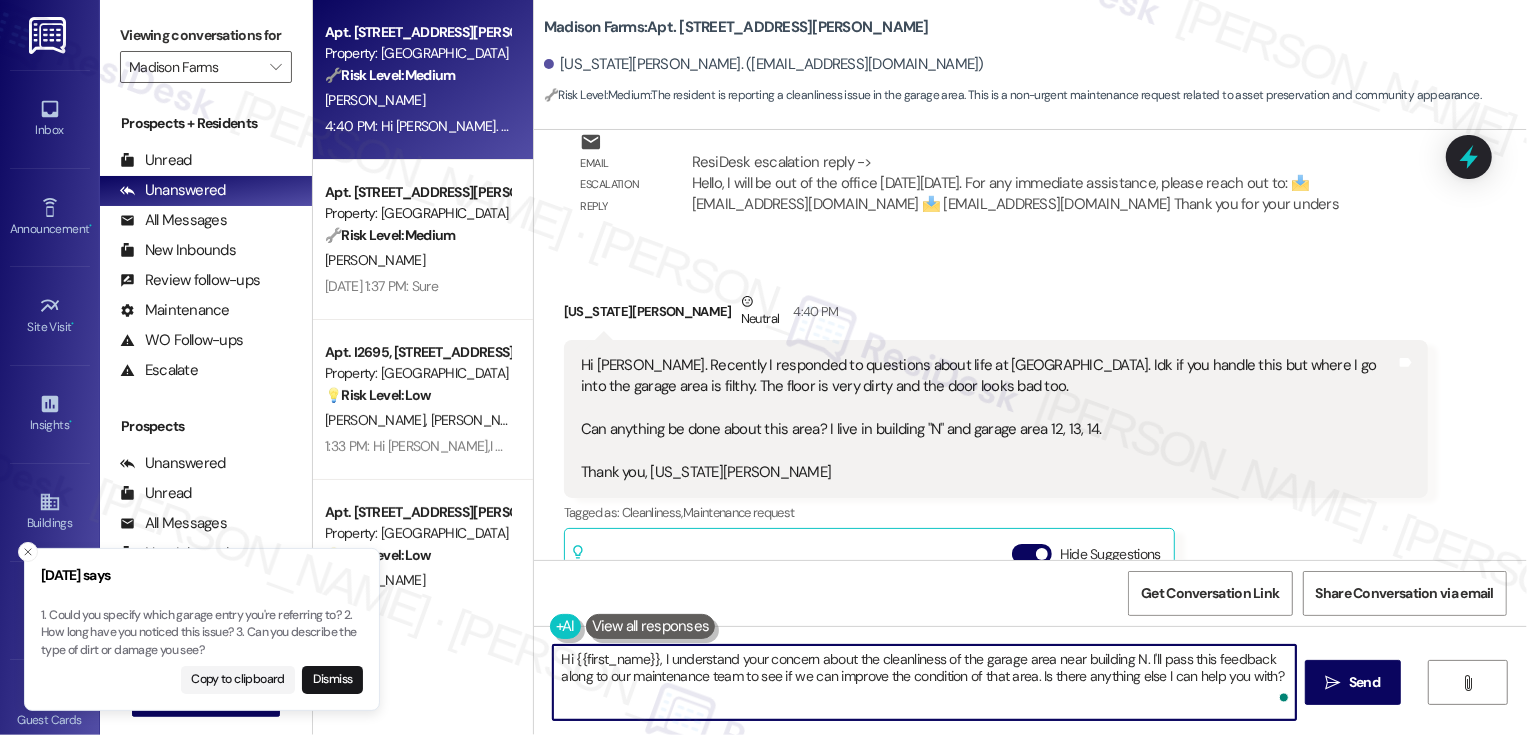drag, startPoint x: 1135, startPoint y: 659, endPoint x: 1143, endPoint y: 685, distance: 27.202942 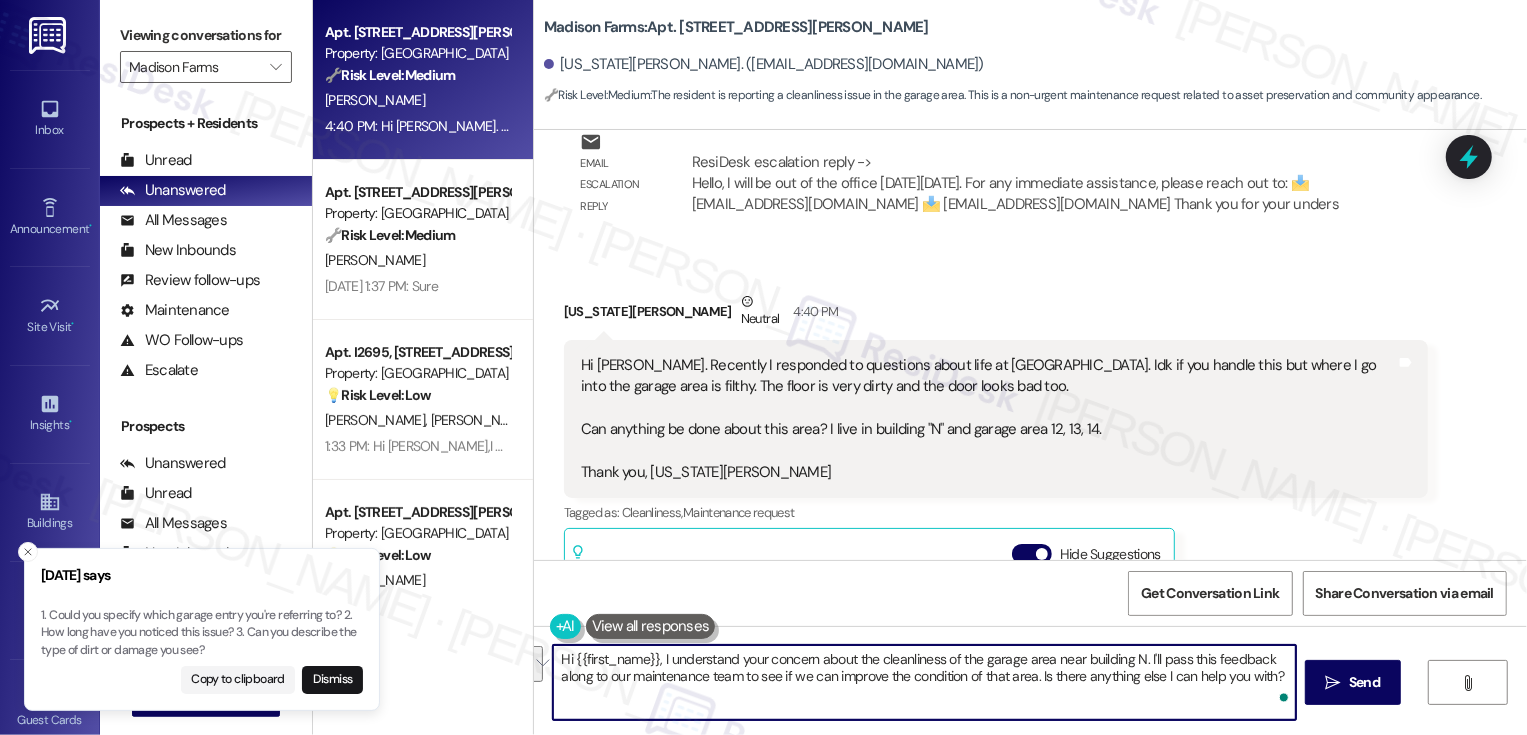 click on "Hi {{first_name}}, I understand your concern about the cleanliness of the garage area near building N. I'll pass this feedback along to our maintenance team to see if we can improve the condition of that area. Is there anything else I can help you with?" at bounding box center [924, 682] 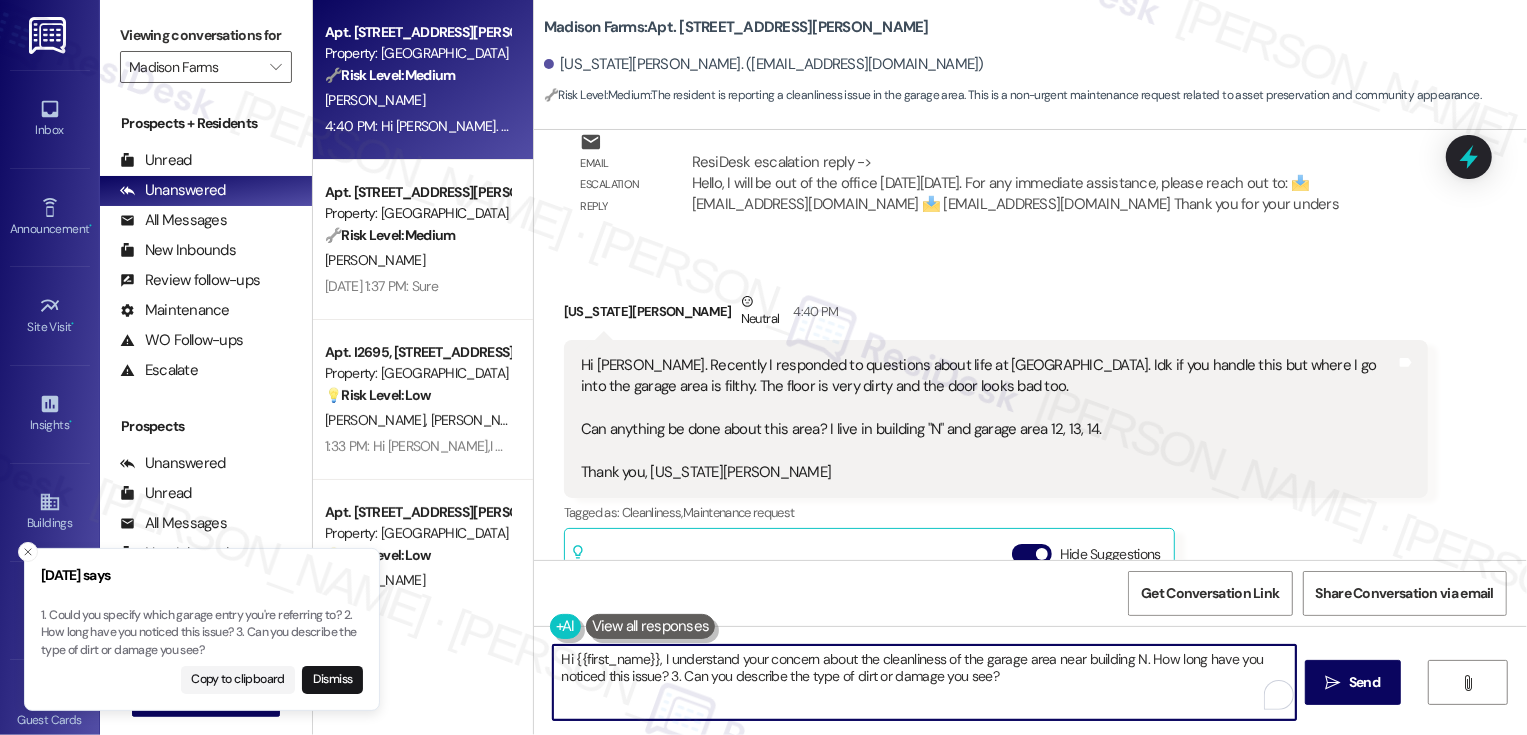 drag, startPoint x: 660, startPoint y: 677, endPoint x: 679, endPoint y: 679, distance: 19.104973 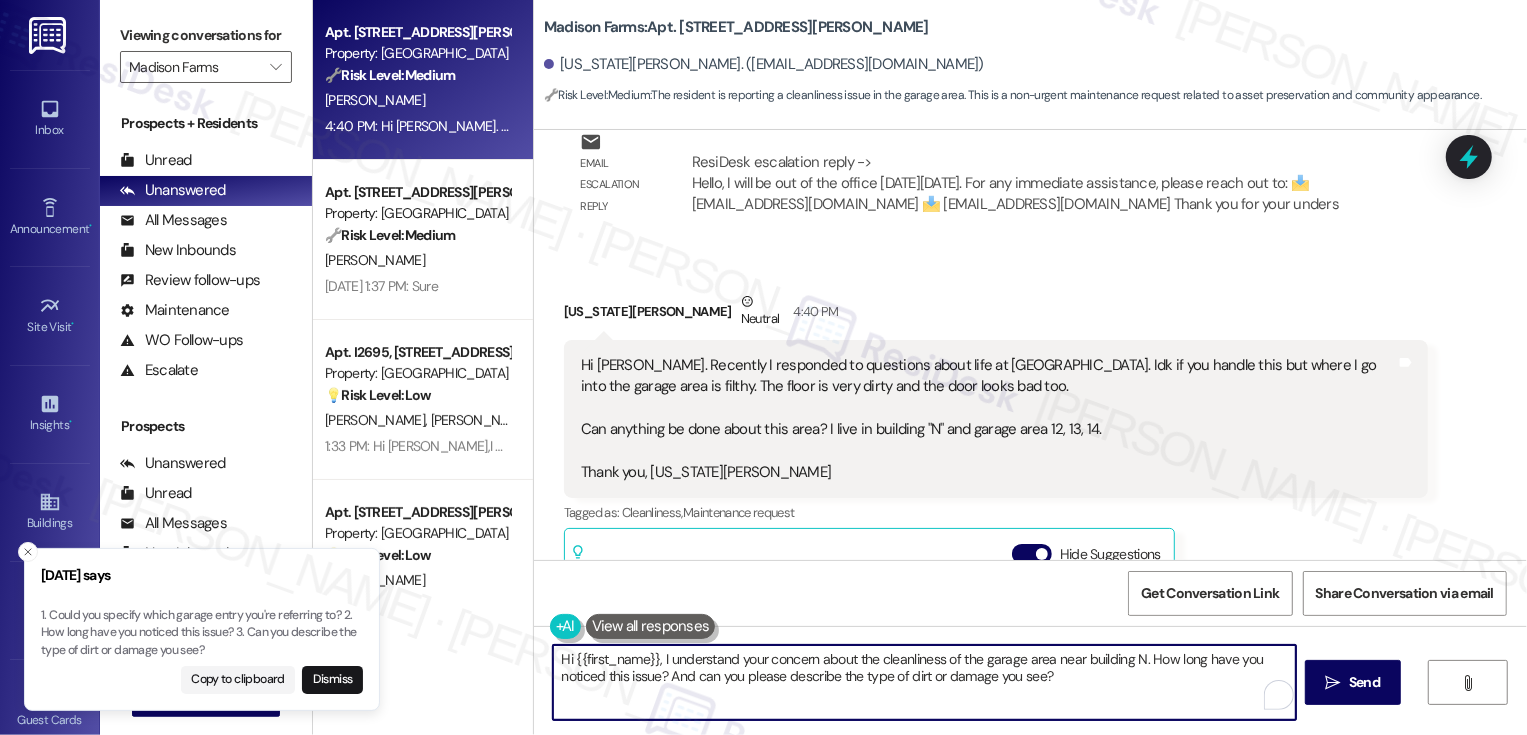 click on "Hi {{first_name}}, I understand your concern about the cleanliness of the garage area near building N. How long have you noticed this issue? And can you please describe the type of dirt or damage you see?" at bounding box center [924, 682] 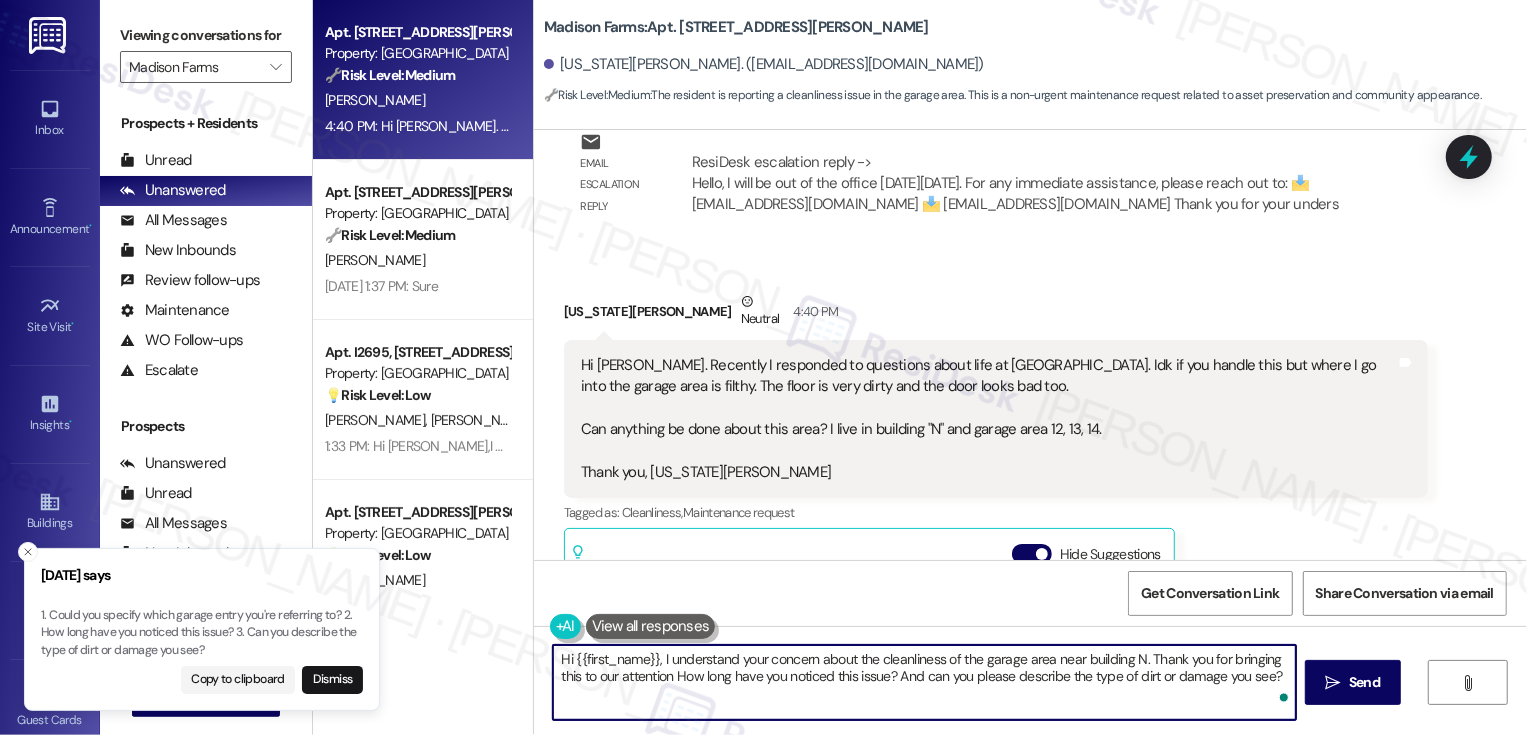 type on "Hi {{first_name}}, I understand your concern about the cleanliness of the garage area near building N. Thank you for bringing this to our attention. How long have you noticed this issue? And can you please describe the type of dirt or damage you see?" 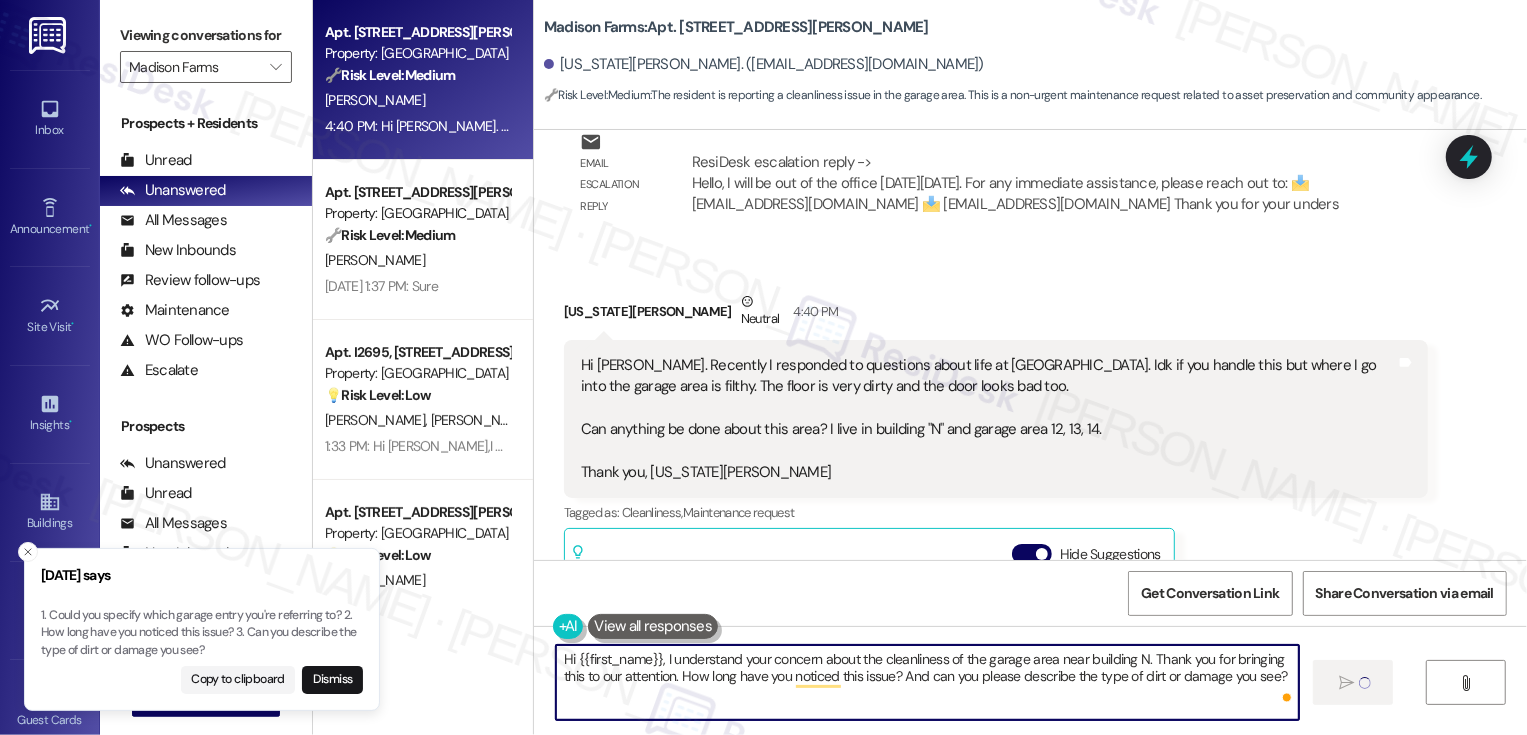 type 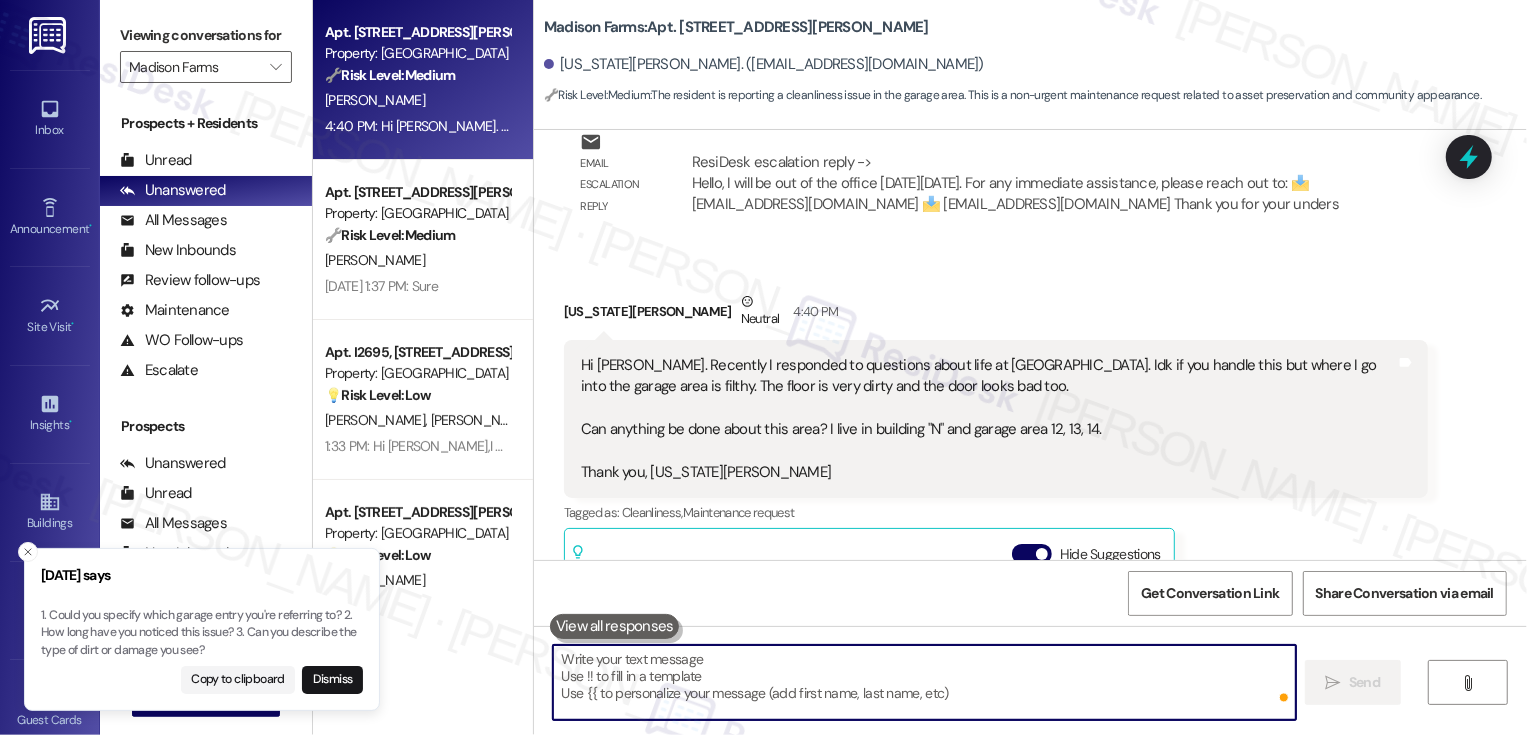 scroll, scrollTop: 3189, scrollLeft: 0, axis: vertical 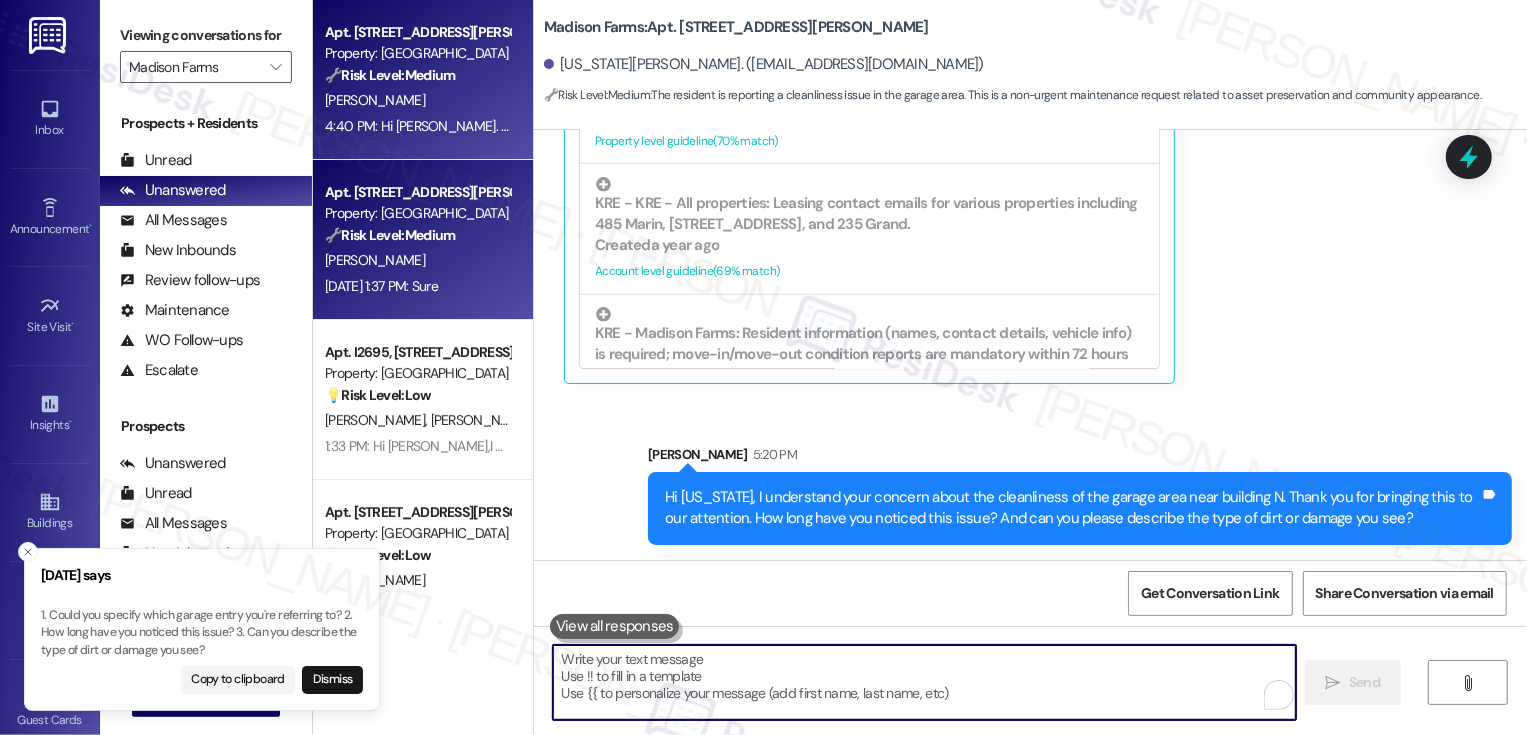 click on "[DATE] 1:37 PM: Sure [DATE] 1:37 PM: Sure" at bounding box center (381, 286) 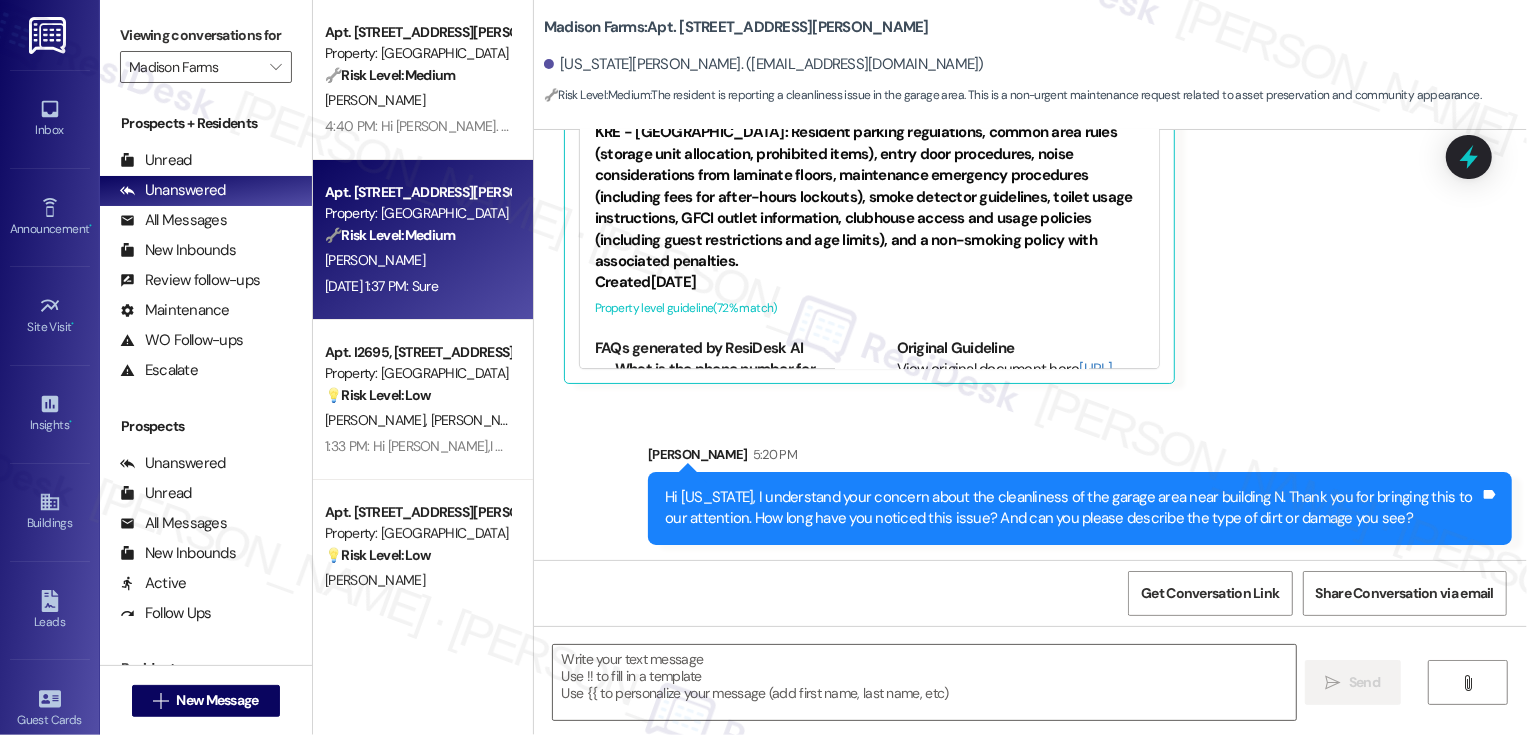 click on "[DATE] 1:37 PM: Sure [DATE] 1:37 PM: Sure" at bounding box center [381, 286] 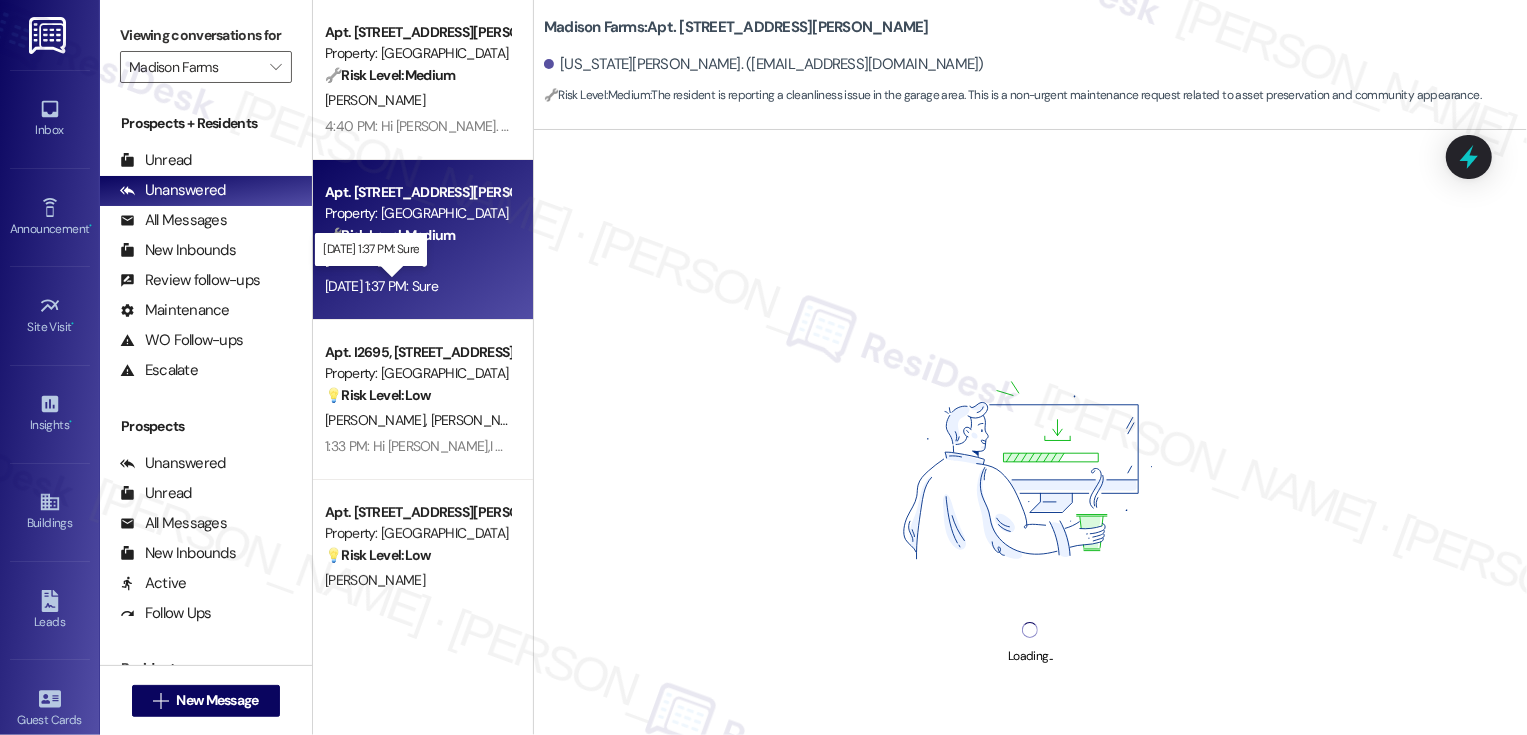 click on "[DATE] 1:37 PM: Sure [DATE] 1:37 PM: Sure" at bounding box center [381, 286] 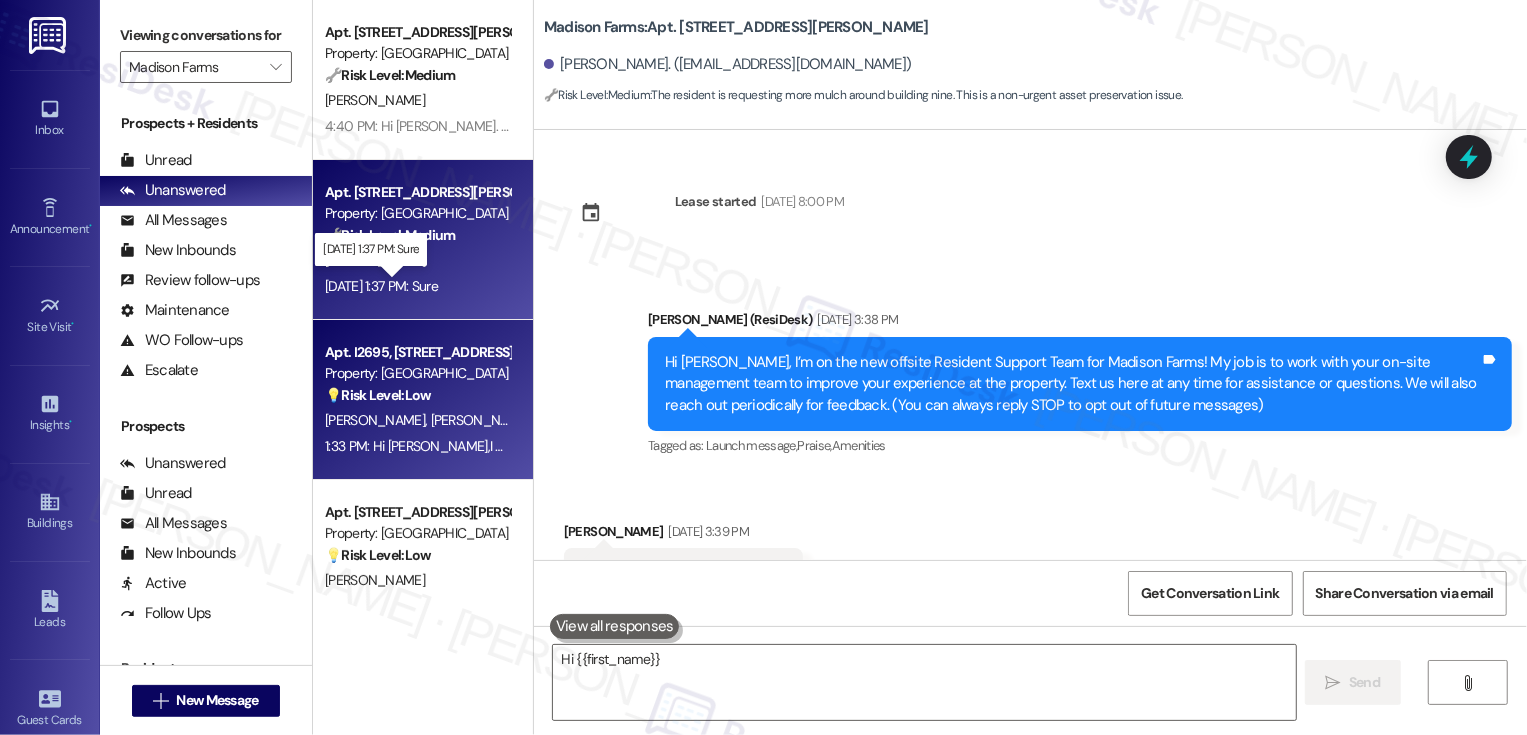 scroll, scrollTop: 20457, scrollLeft: 0, axis: vertical 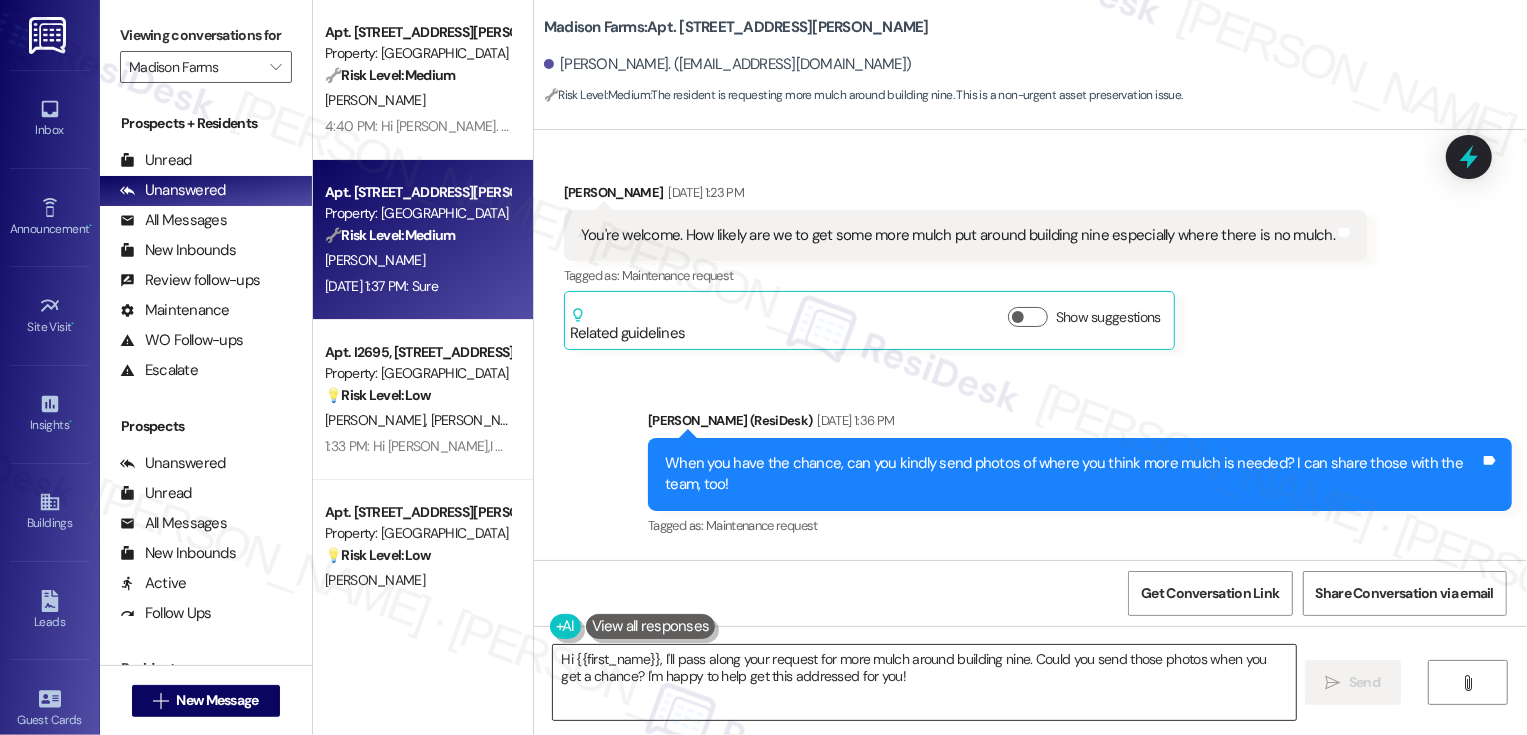 click on "Hi {{first_name}}, I'll pass along your request for more mulch around building nine. Could you send those photos when you get a chance? I'm happy to help get this addressed for you!" at bounding box center (924, 682) 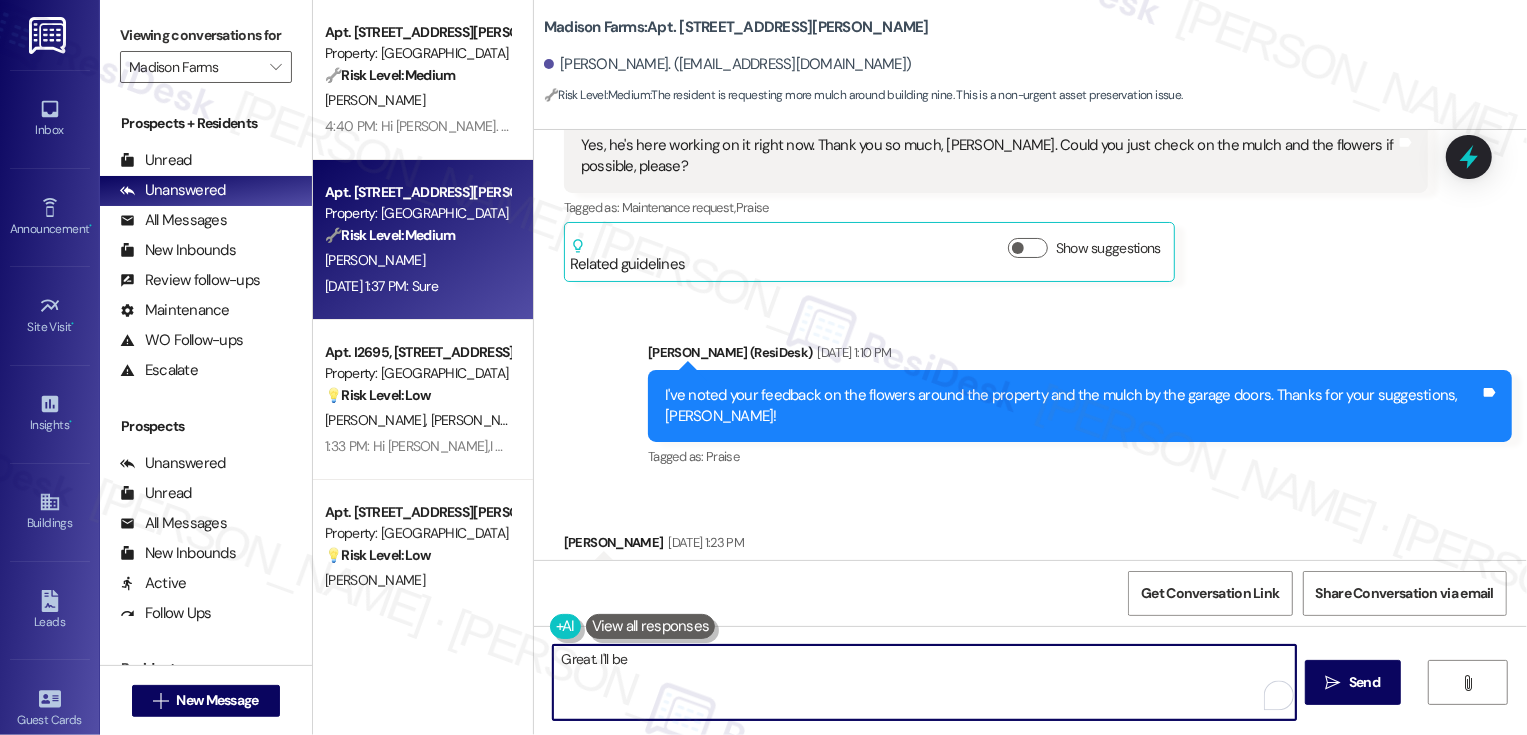 scroll, scrollTop: 20457, scrollLeft: 0, axis: vertical 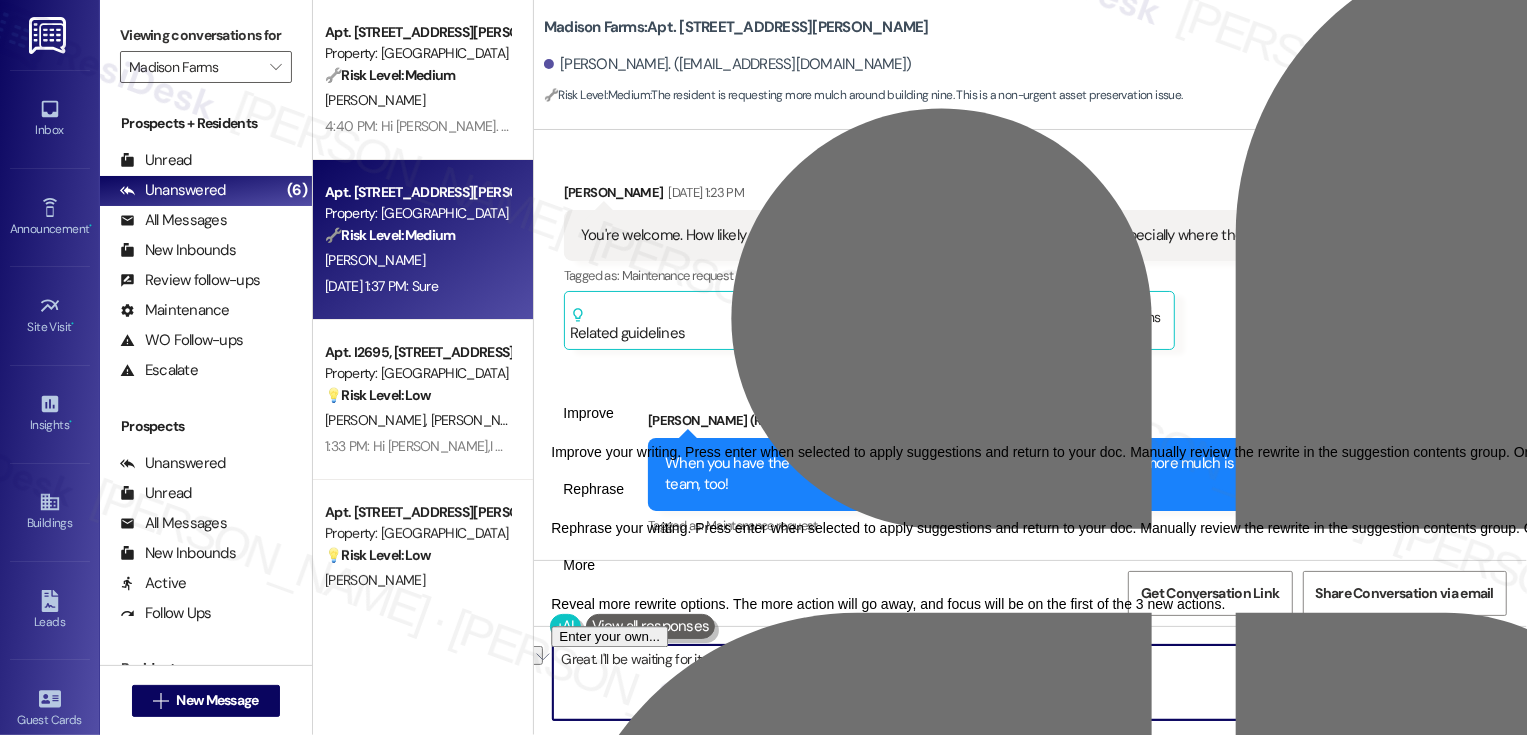 click on "Rephrase" at bounding box center [593, 489] 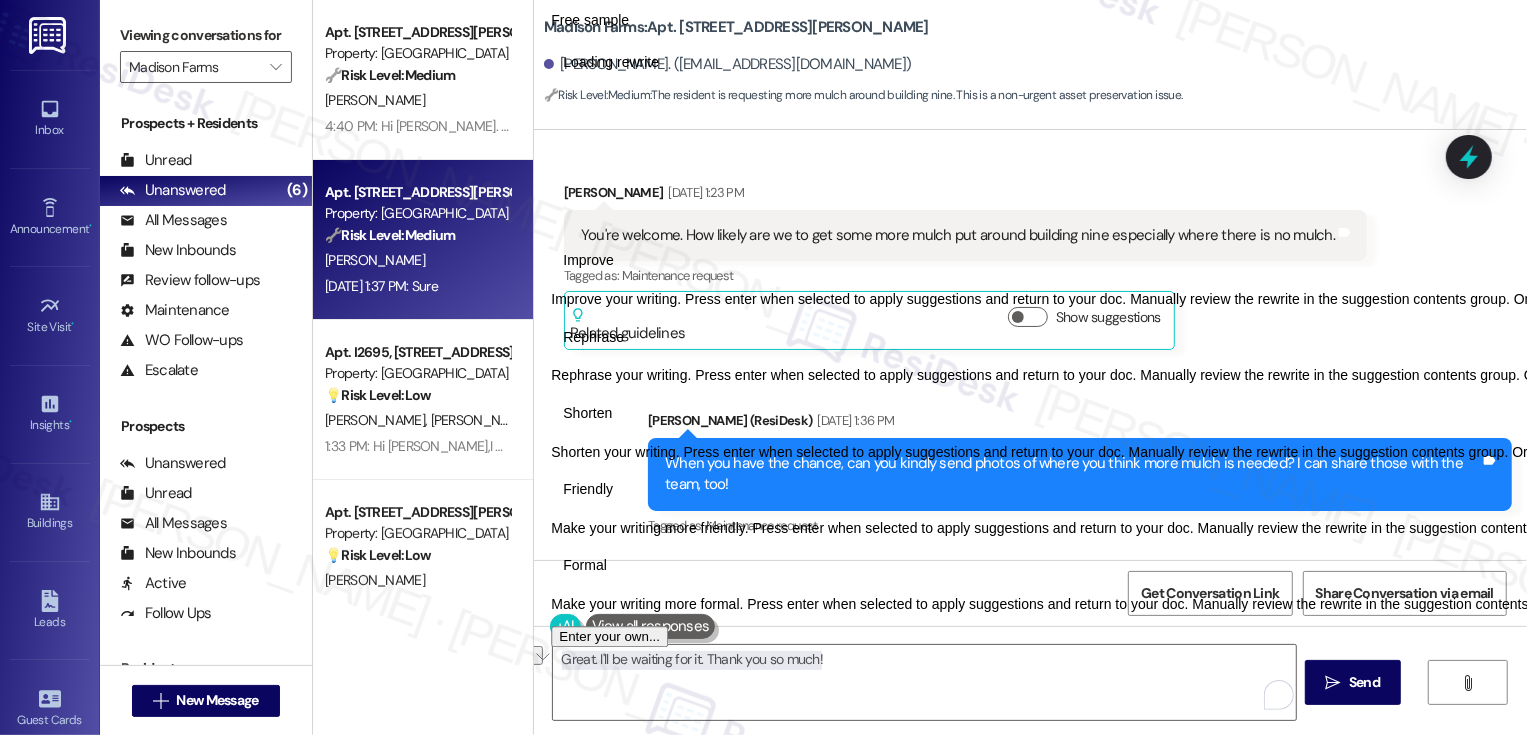 click on "Friendly" at bounding box center (588, 489) 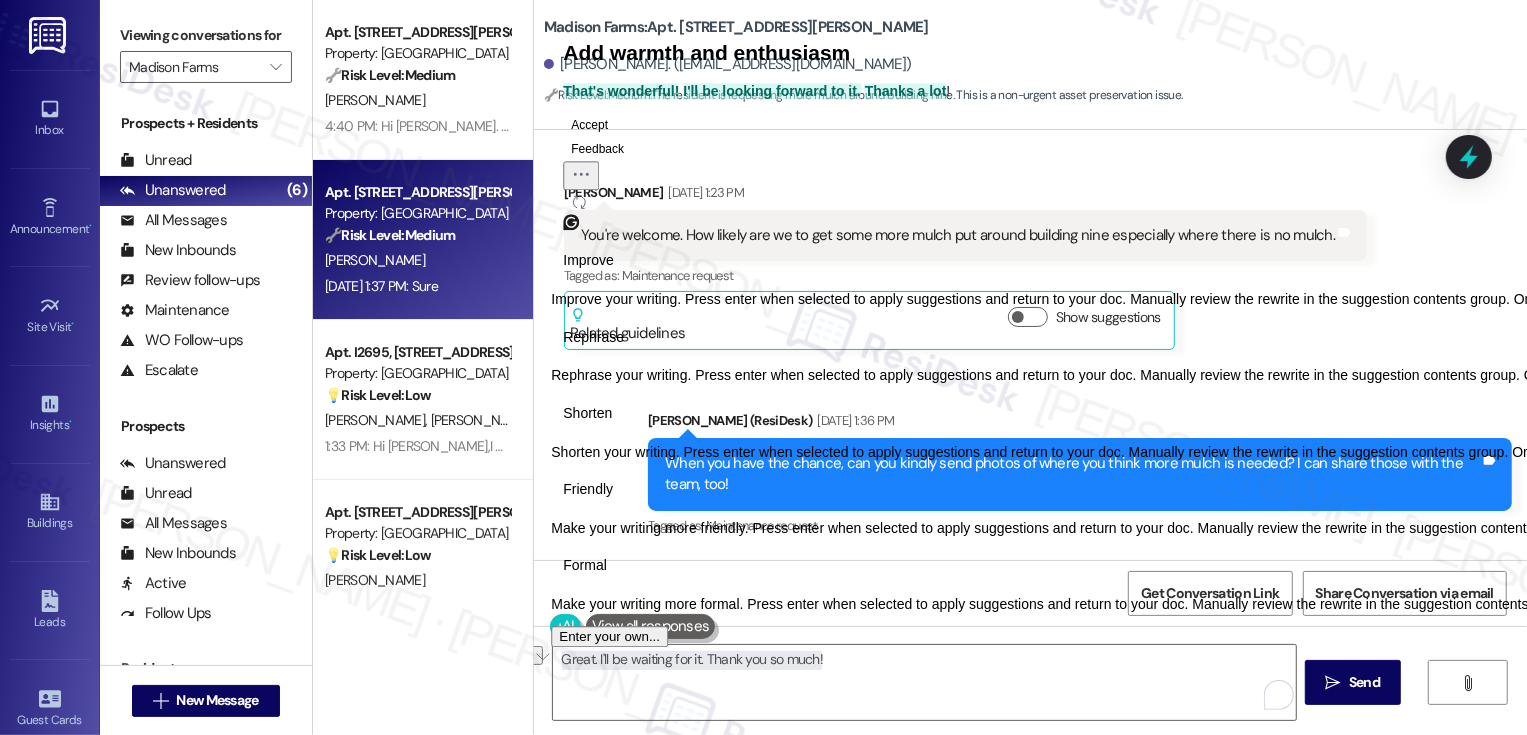 click on "Accept" 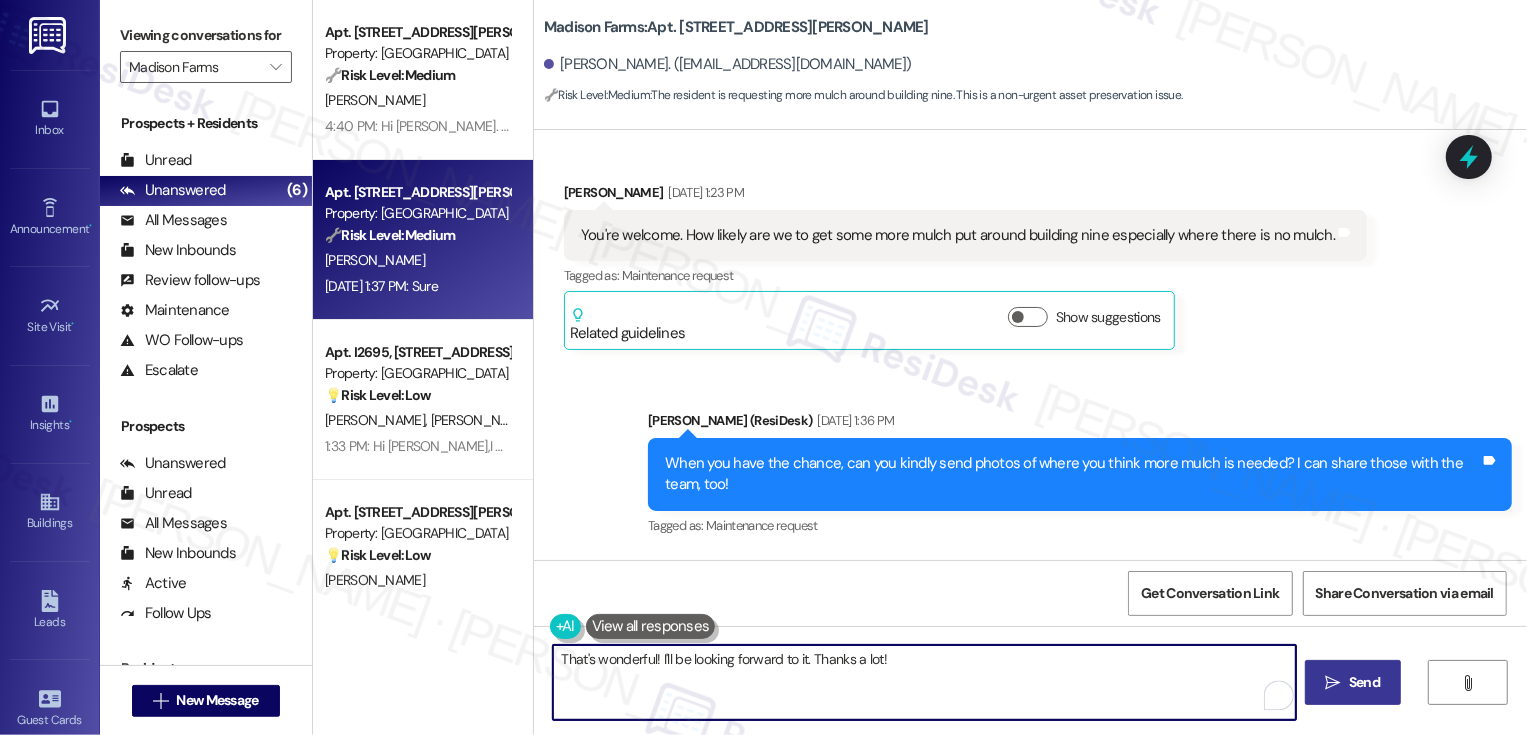 type on "That's wonderful! I'll be looking forward to it. Thanks a lot!" 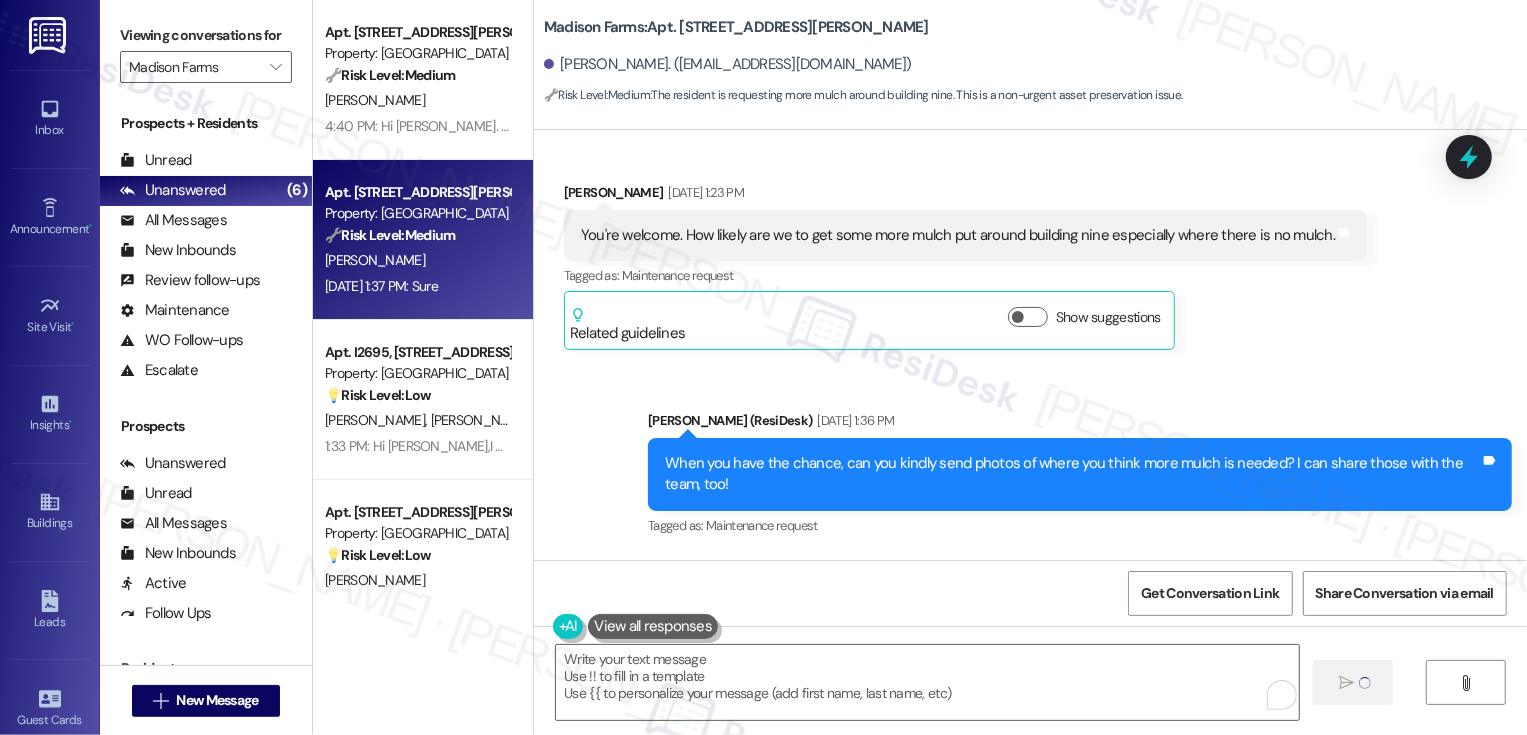 type on "Fetching suggested responses. Please feel free to read through the conversation in the meantime." 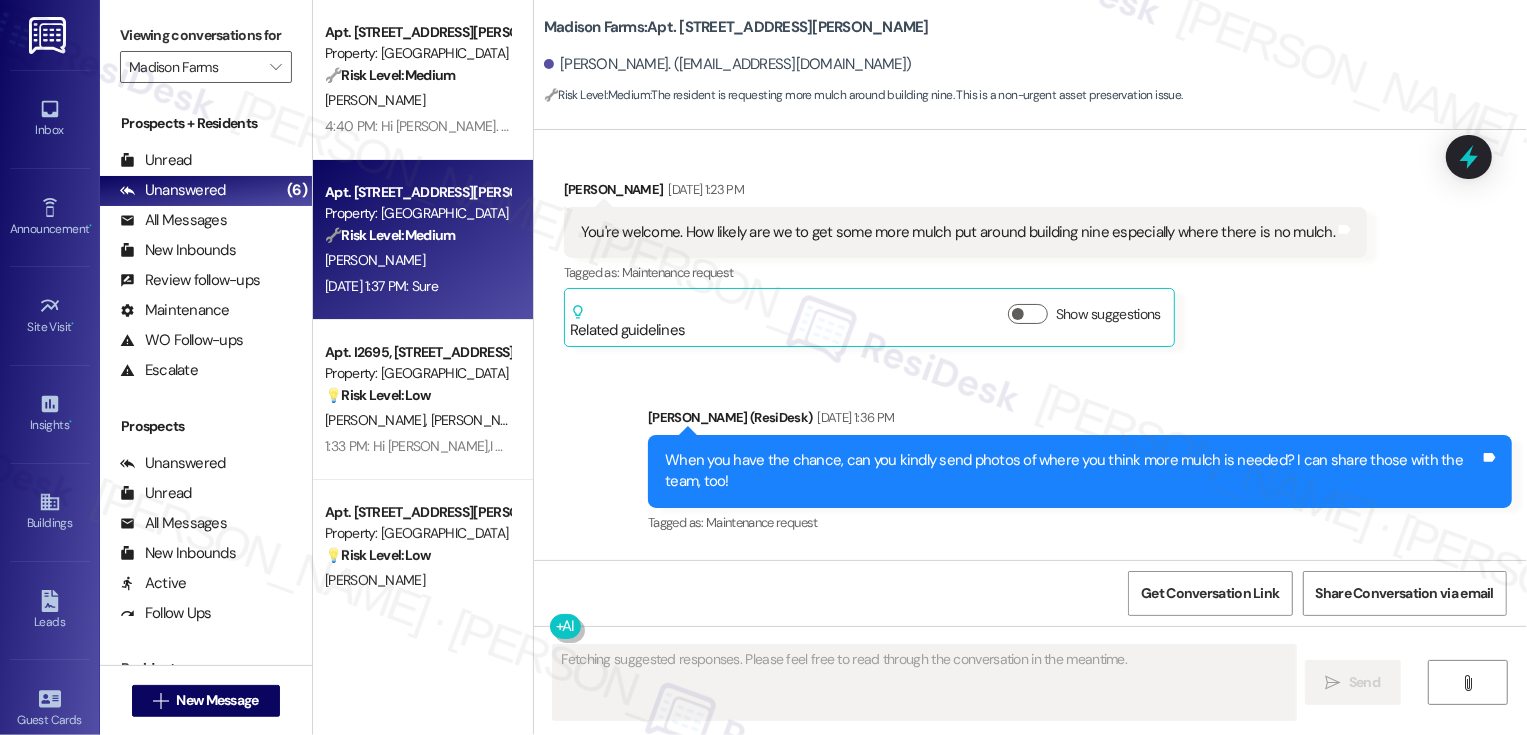 scroll, scrollTop: 20596, scrollLeft: 0, axis: vertical 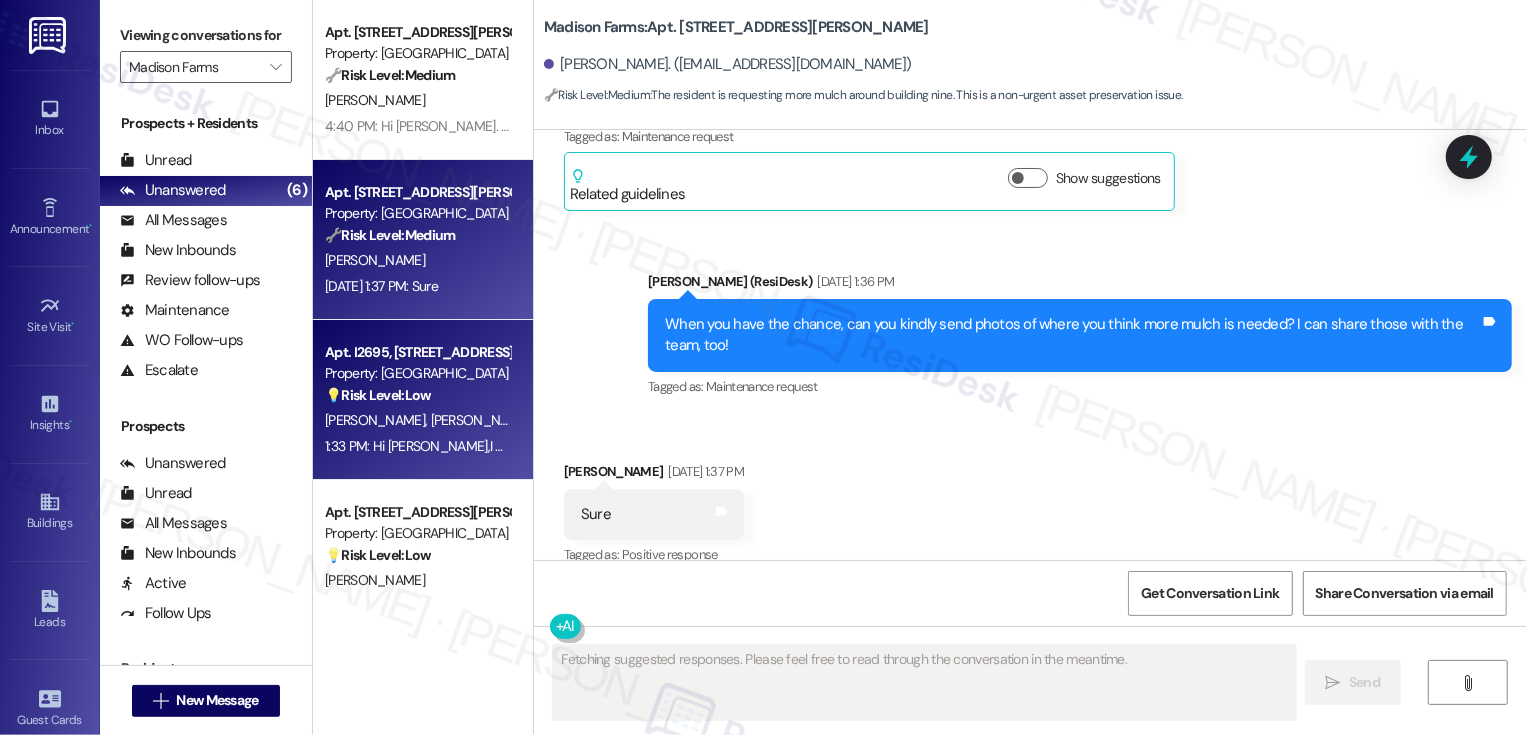 click on "Property: [GEOGRAPHIC_DATA]" at bounding box center [417, 373] 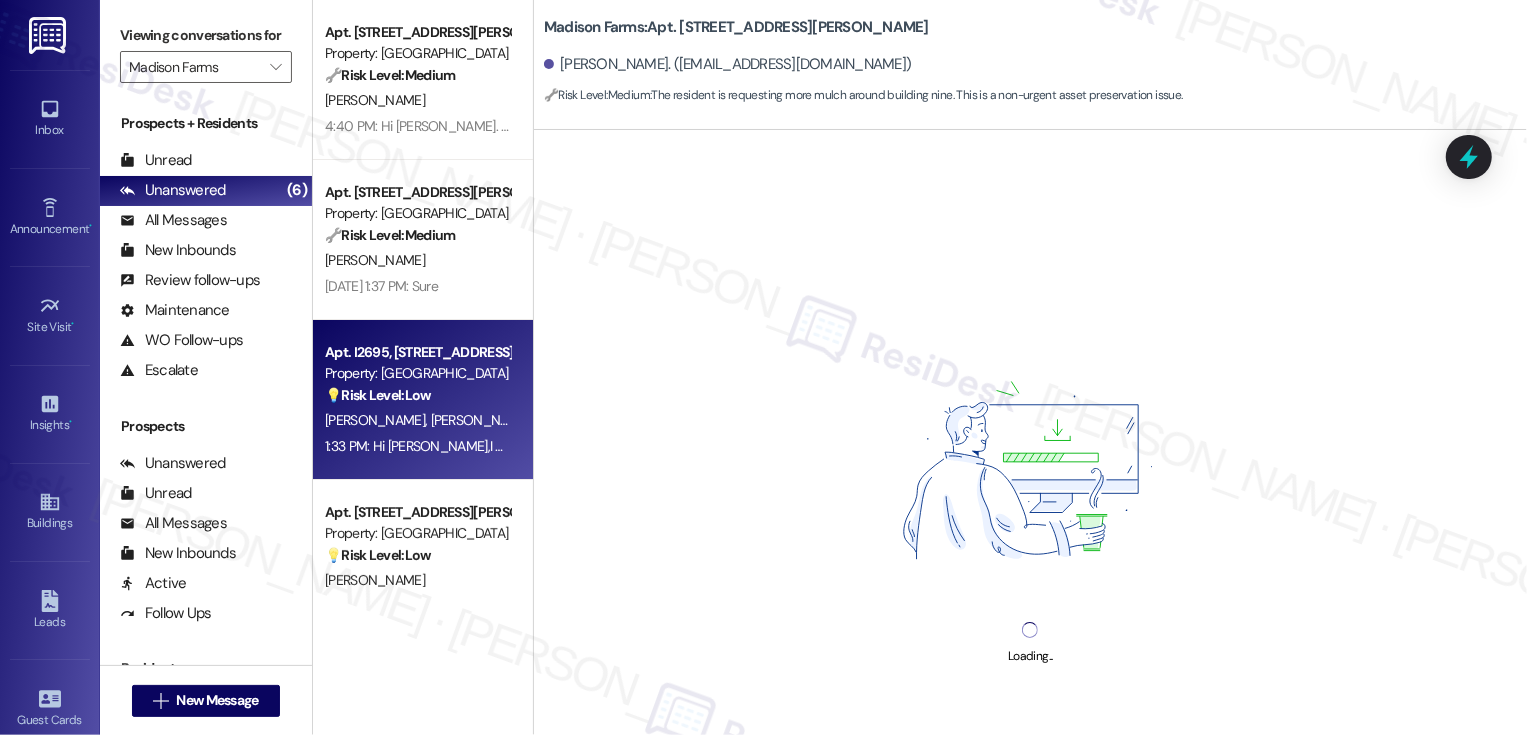 click on "Property: [GEOGRAPHIC_DATA]" at bounding box center (417, 373) 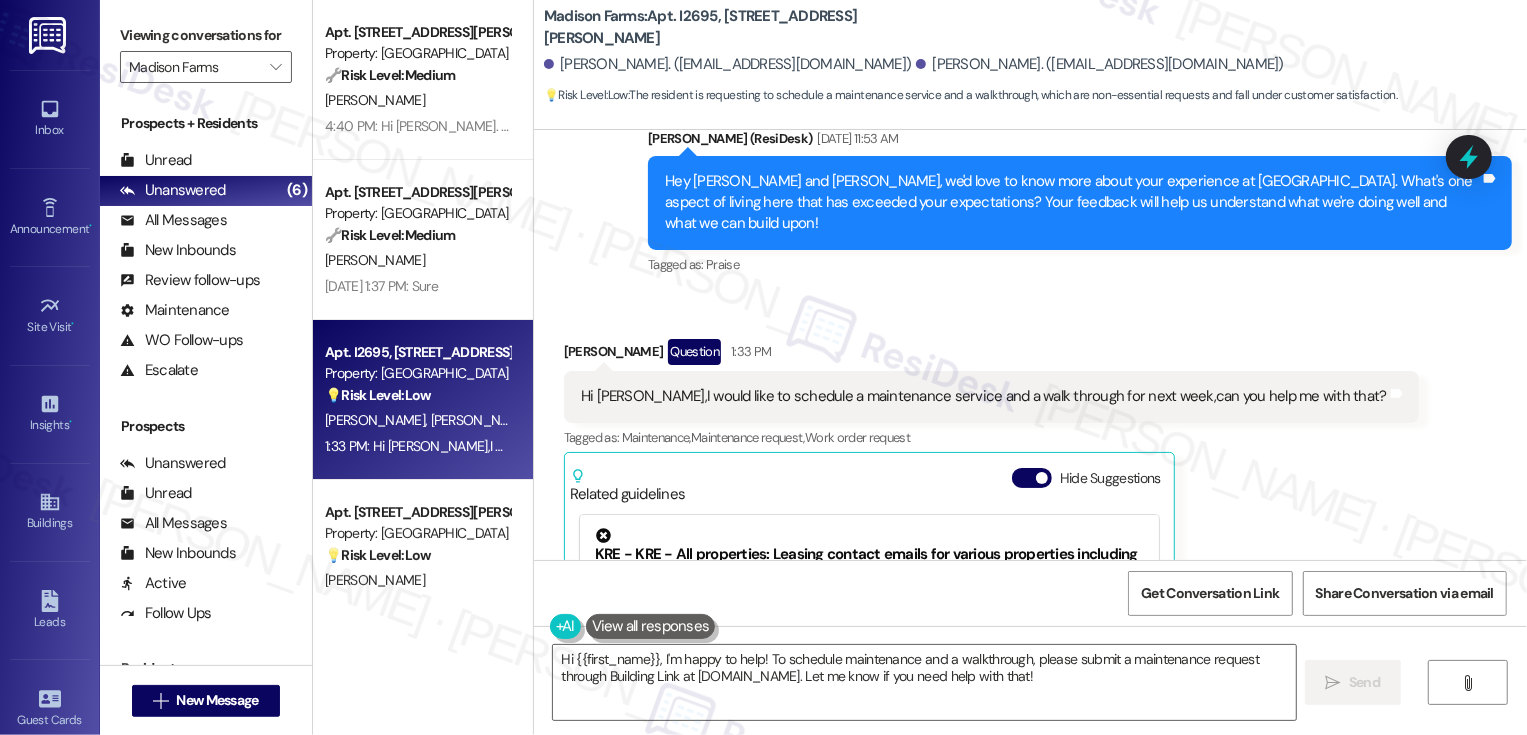 scroll, scrollTop: 1148, scrollLeft: 0, axis: vertical 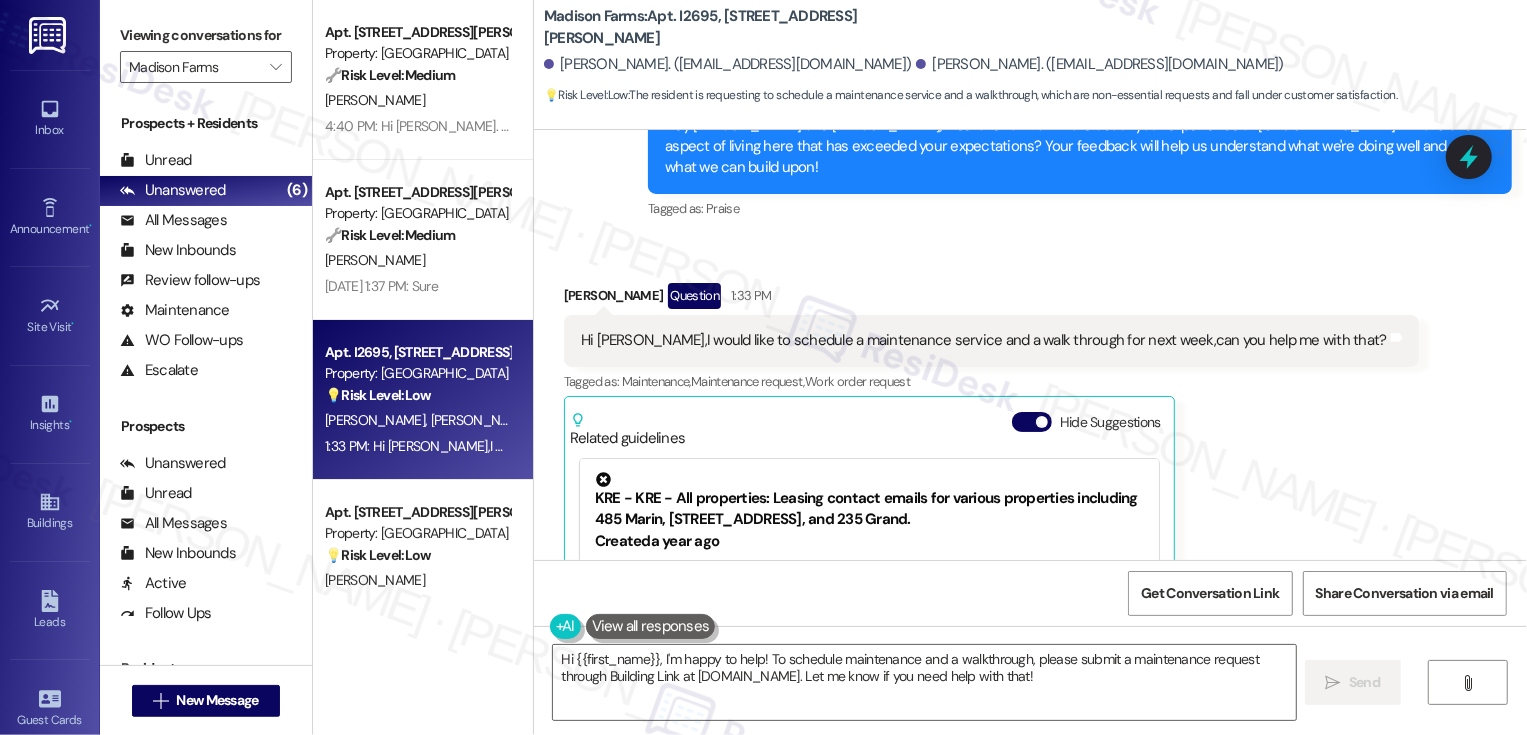 click on "[PERSON_NAME] Question 1:33 PM" at bounding box center [991, 299] 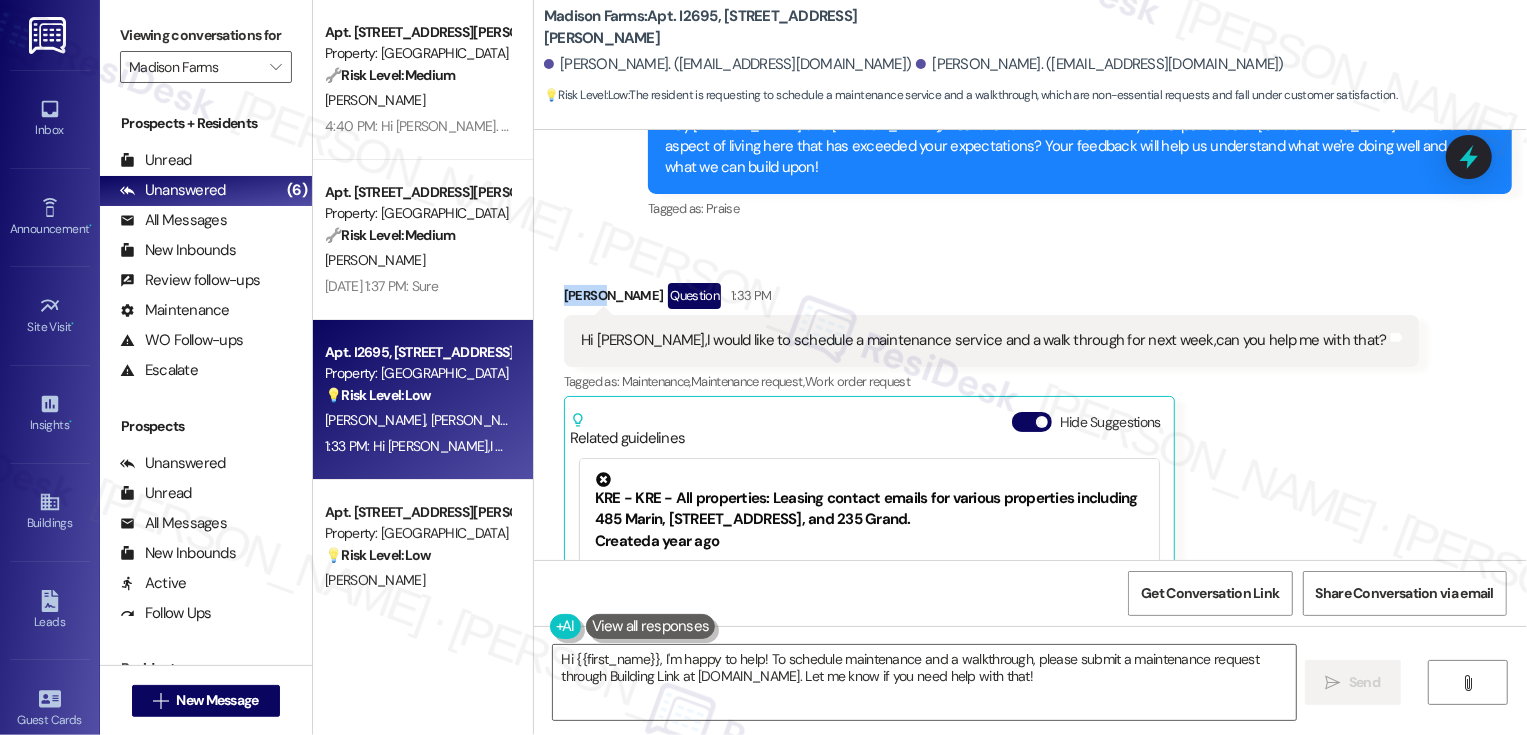 click on "[PERSON_NAME] Question 1:33 PM" at bounding box center [991, 299] 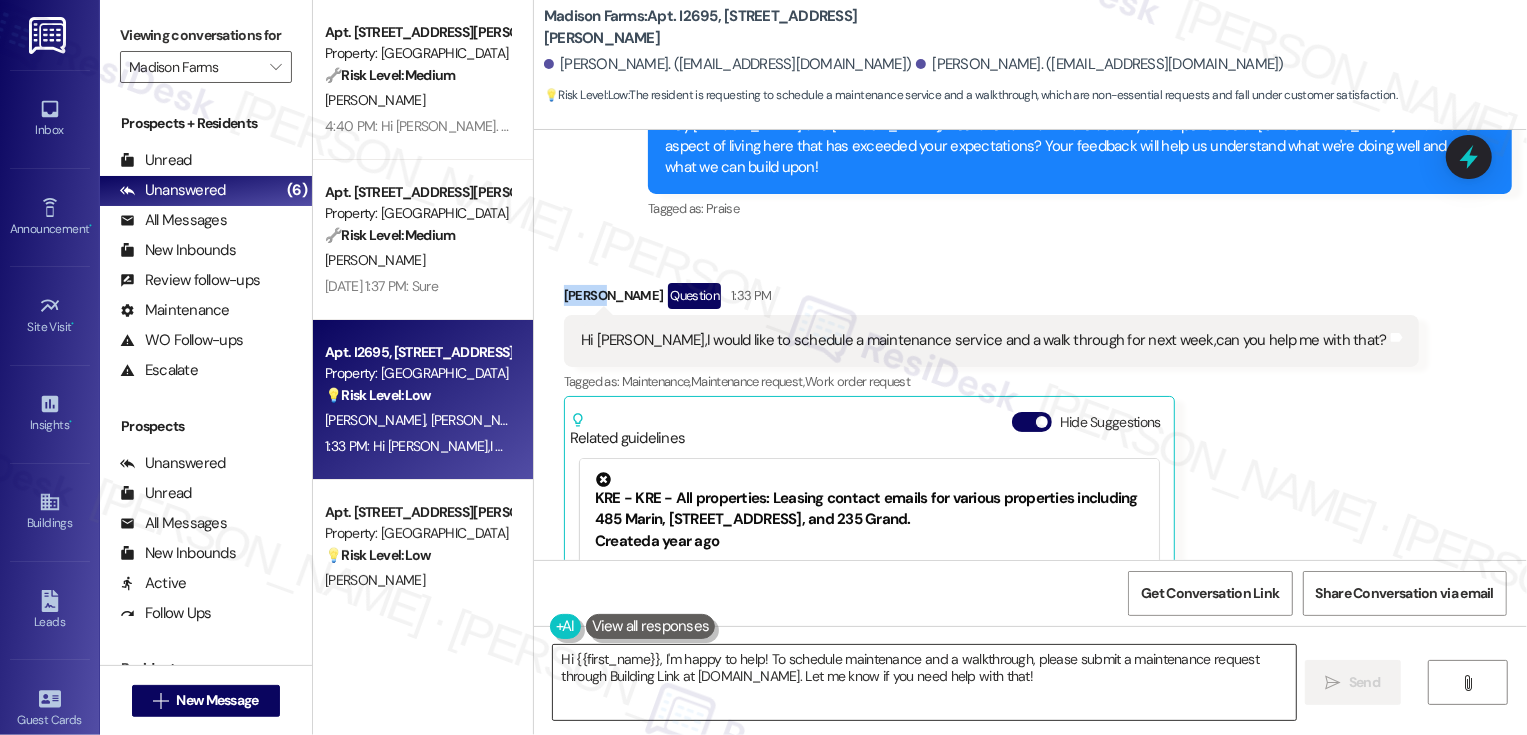 click on "Hi {{first_name}}, I'm happy to help! To schedule maintenance and a walkthrough, please submit a maintenance request through Building Link at [DOMAIN_NAME]. Let me know if you need help with that!" at bounding box center (924, 682) 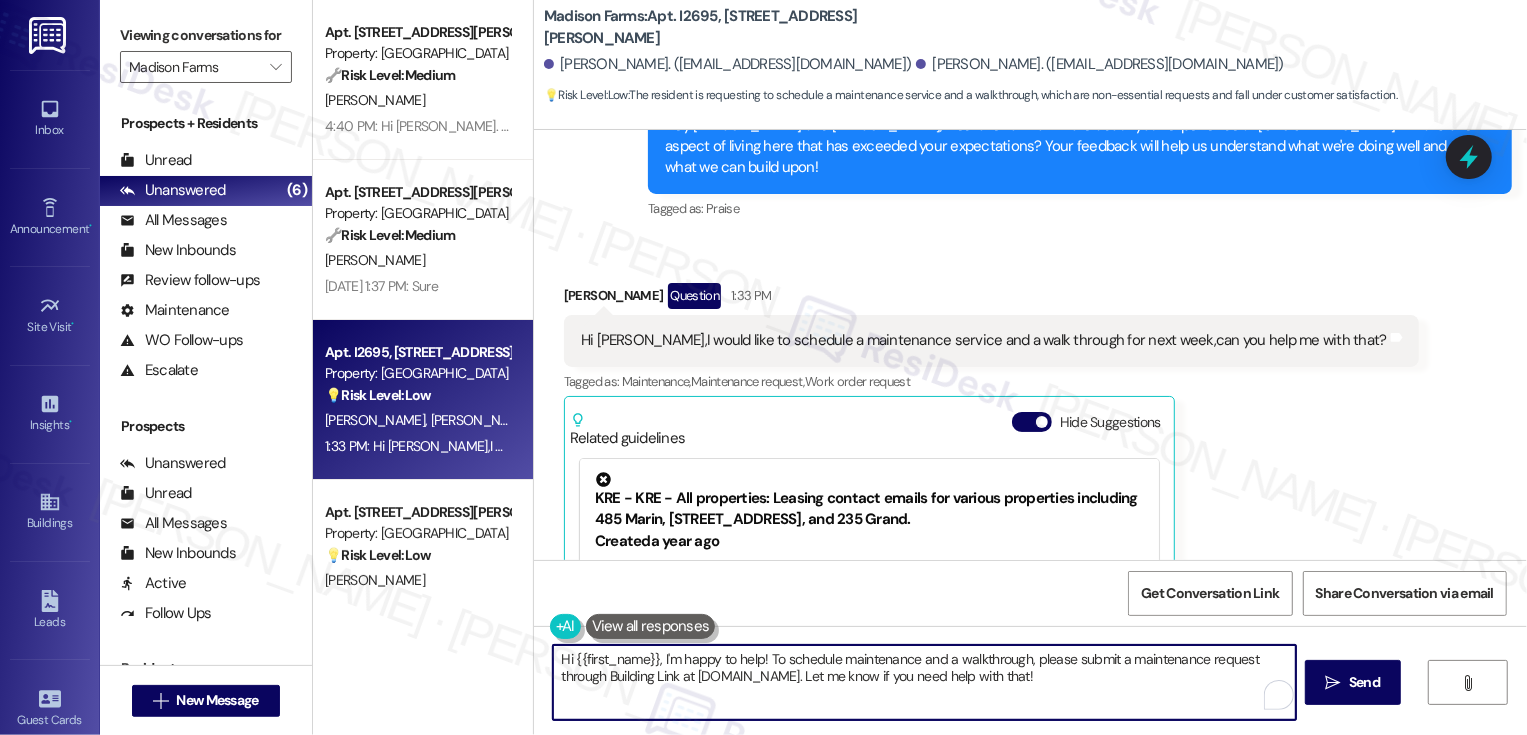 click on "Hi {{first_name}}, I'm happy to help! To schedule maintenance and a walkthrough, please submit a maintenance request through Building Link at [DOMAIN_NAME]. Let me know if you need help with that!" at bounding box center [924, 682] 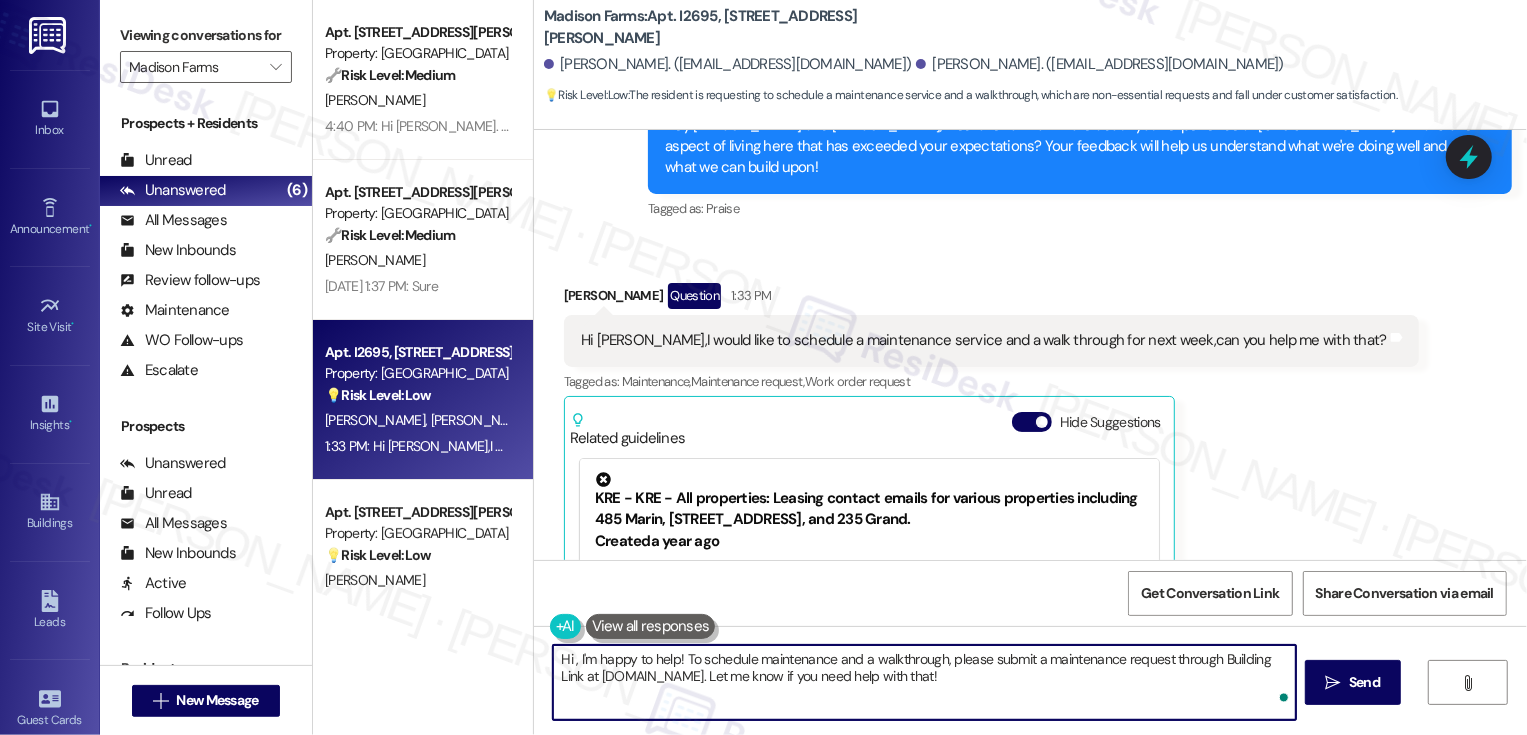 paste on "[PERSON_NAME]" 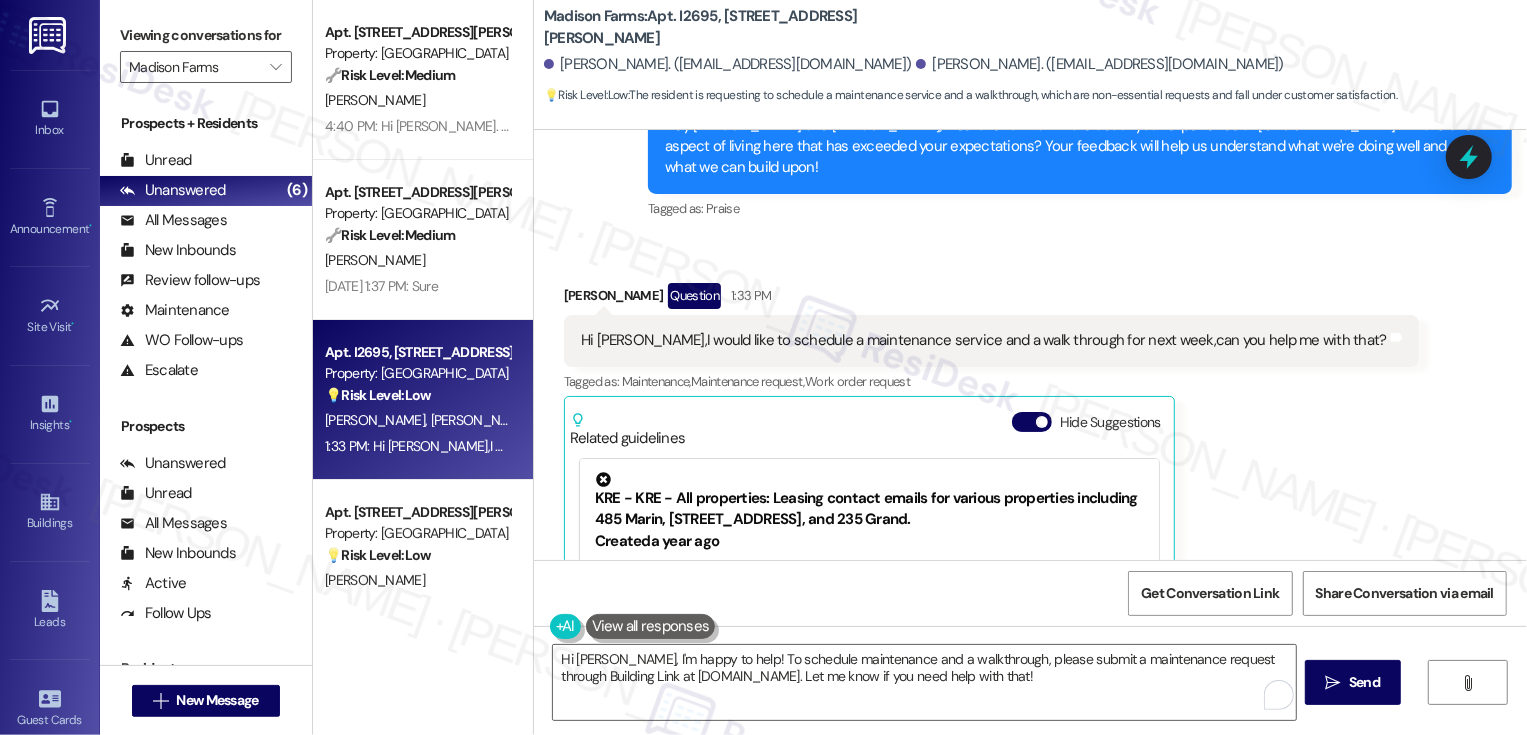 drag, startPoint x: 553, startPoint y: 275, endPoint x: 643, endPoint y: 282, distance: 90.27181 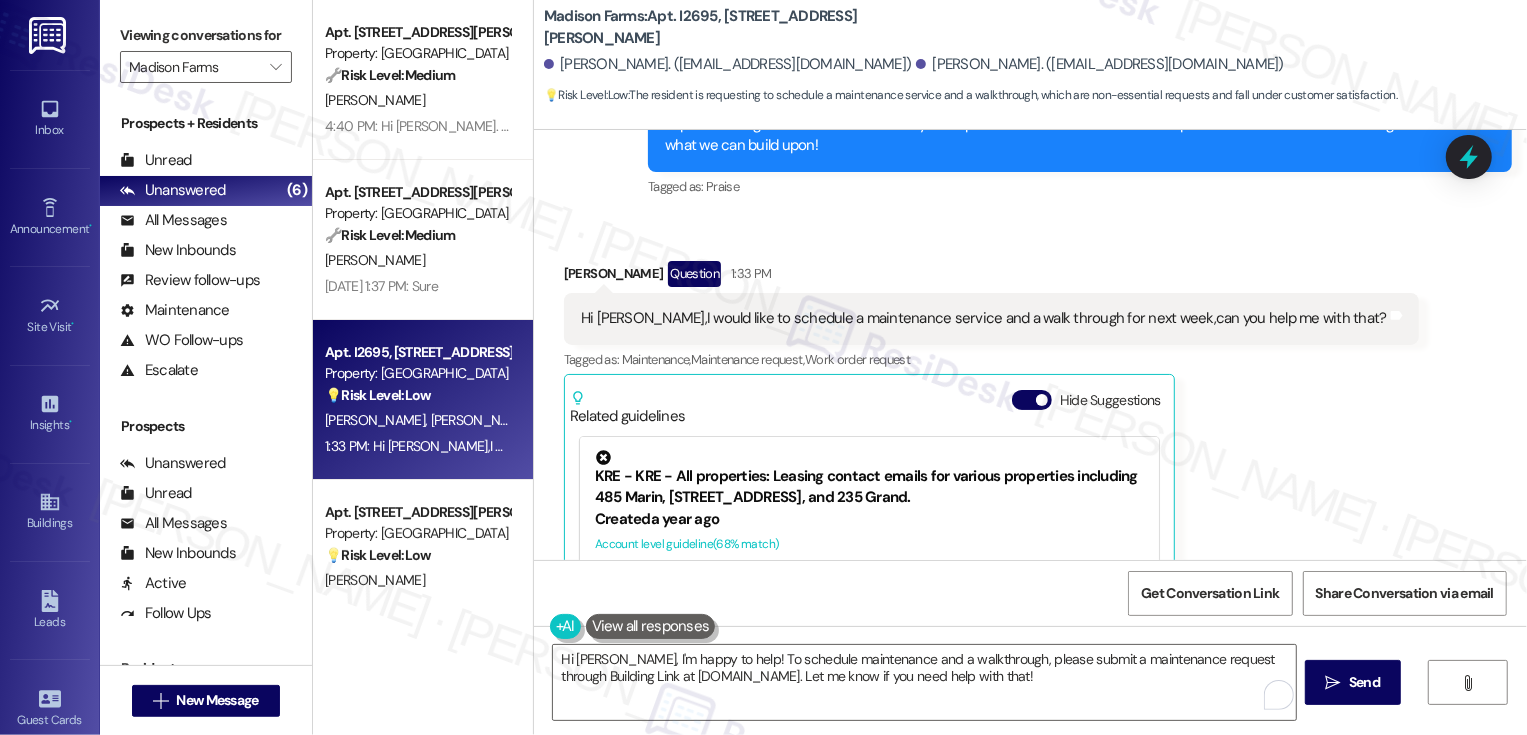 scroll, scrollTop: 1331, scrollLeft: 0, axis: vertical 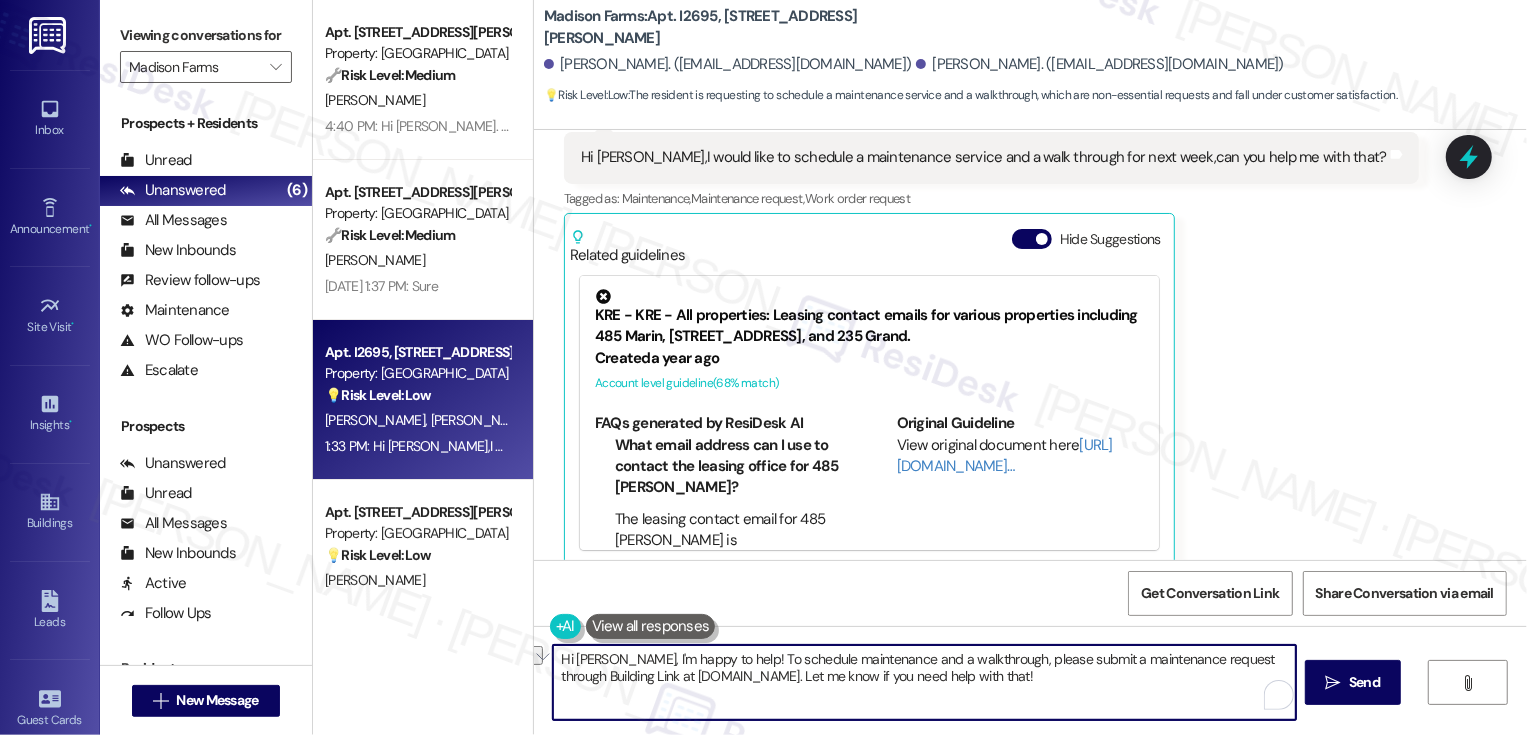 drag, startPoint x: 611, startPoint y: 658, endPoint x: 703, endPoint y: 656, distance: 92.021736 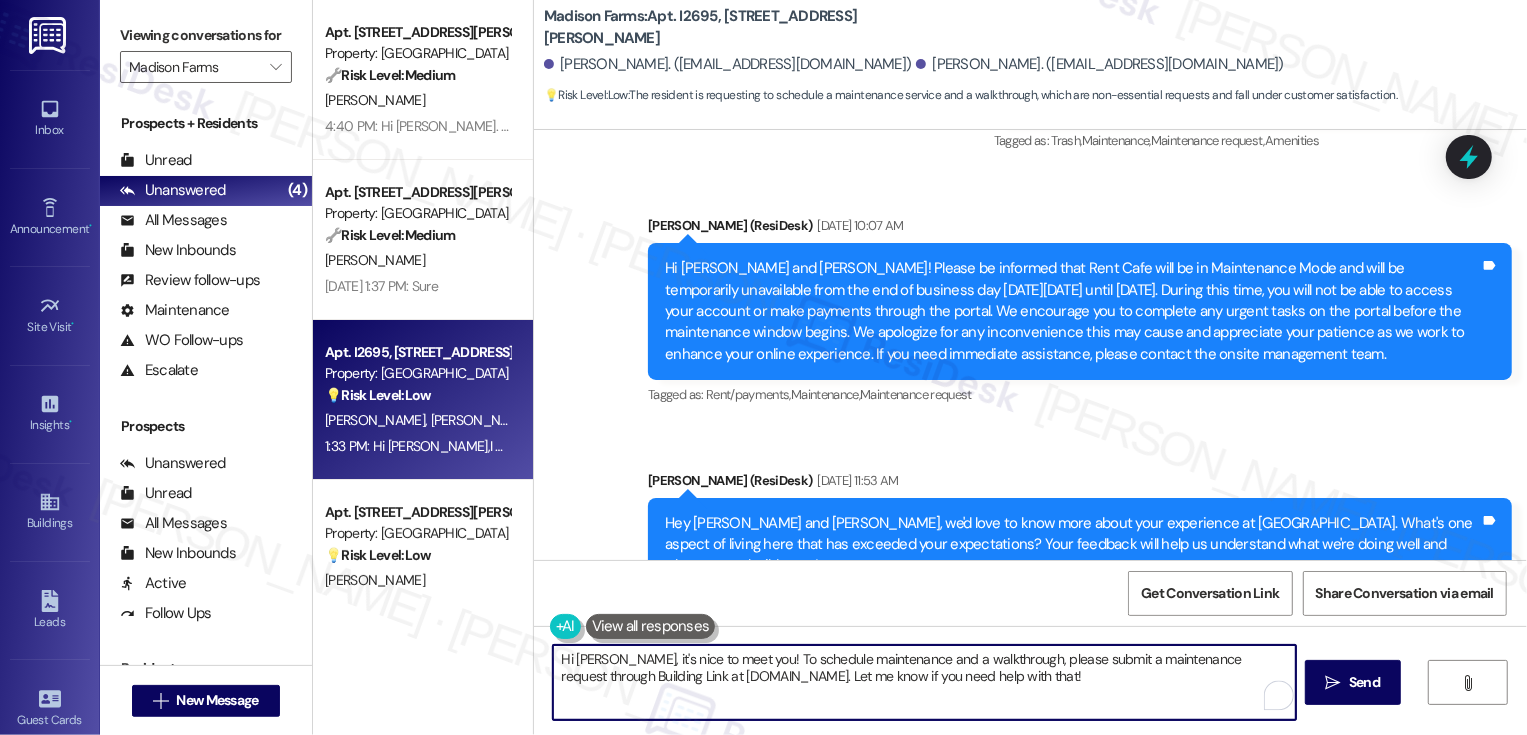 scroll, scrollTop: 1331, scrollLeft: 0, axis: vertical 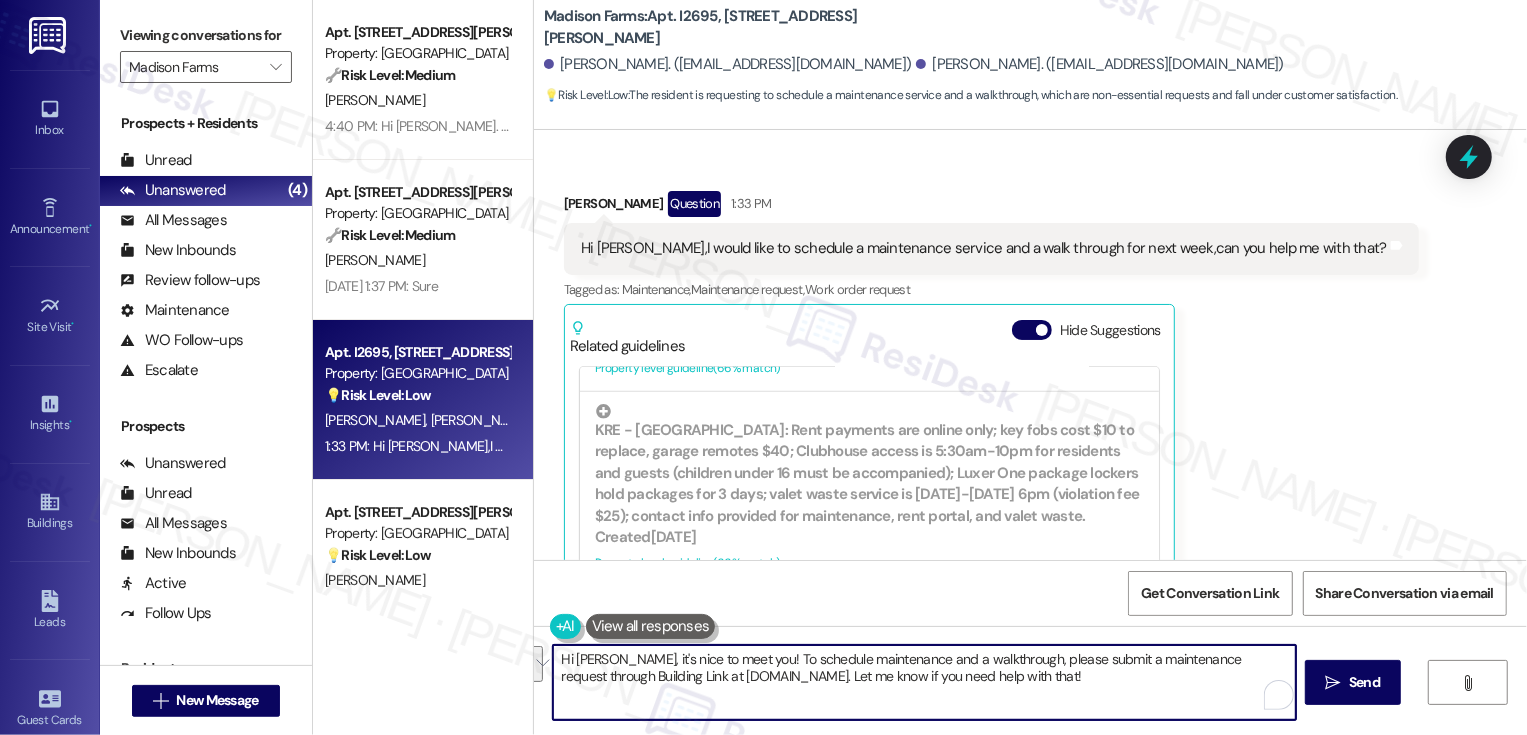 drag, startPoint x: 731, startPoint y: 656, endPoint x: 1111, endPoint y: 670, distance: 380.2578 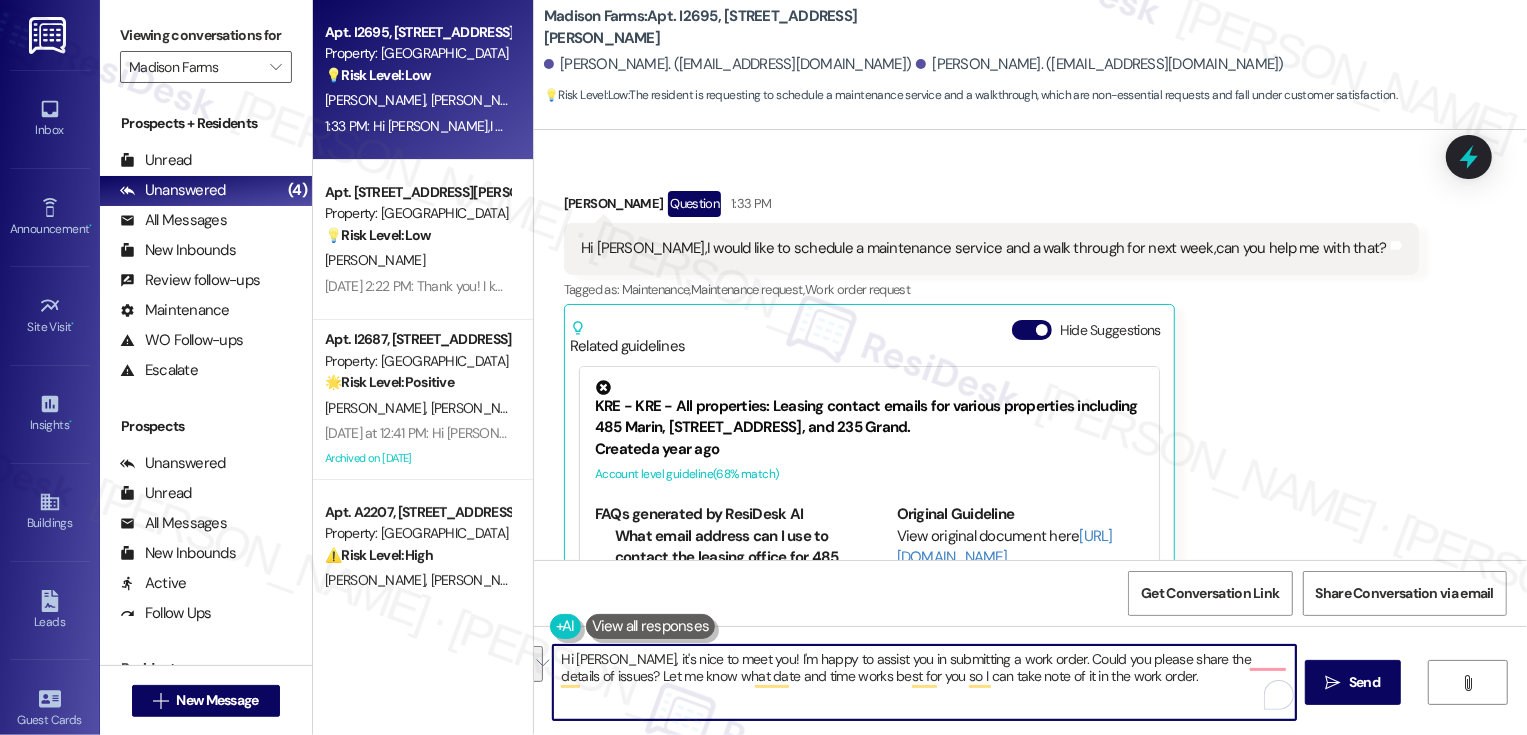 paste on "great to meet you! I'm happy to help you with submitting a work order. Could you please share the details of the issue you're experiencing? Also, let me know what date and time would work best for you so I can include that in the request" 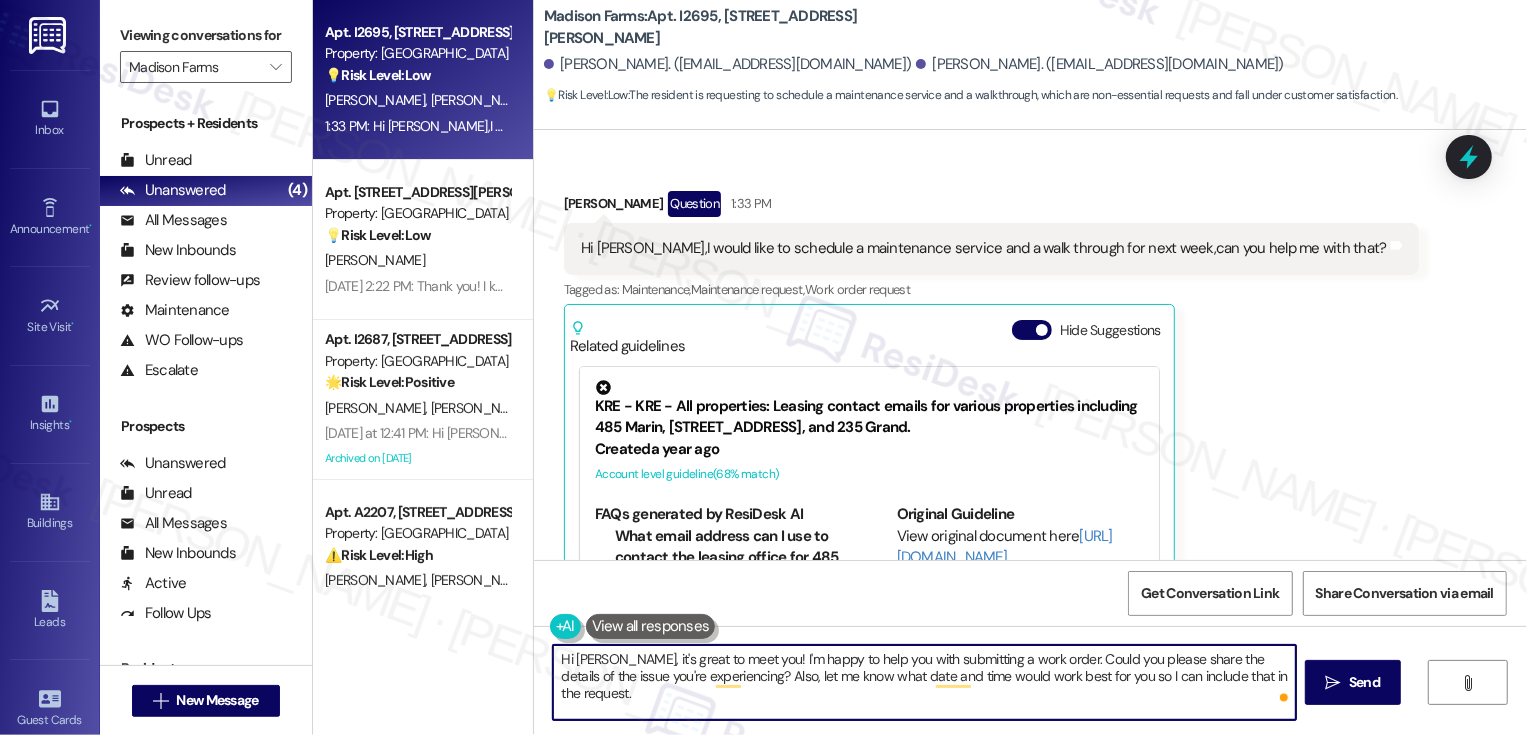 click on "Hi [PERSON_NAME], it's great to meet you! I'm happy to help you with submitting a work order. Could you please share the details of the issue you're experiencing? Also, let me know what date and time would work best for you so I can include that in the request." at bounding box center (924, 682) 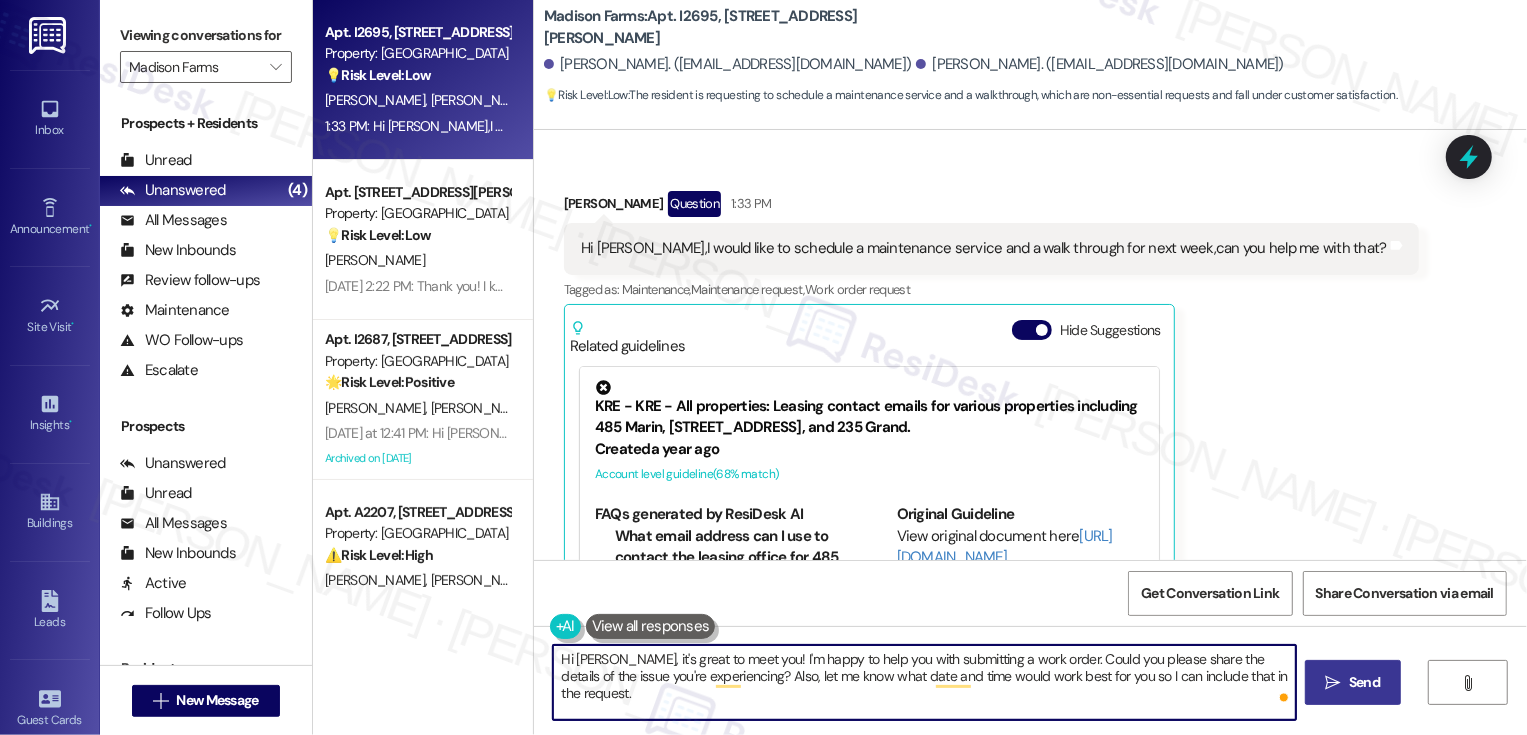 type on "Hi [PERSON_NAME], it's great to meet you! I'm happy to help you with submitting a work order. Could you please share the details of the issue you're experiencing? Also, let me know what date and time would work best for you so I can include that in the request." 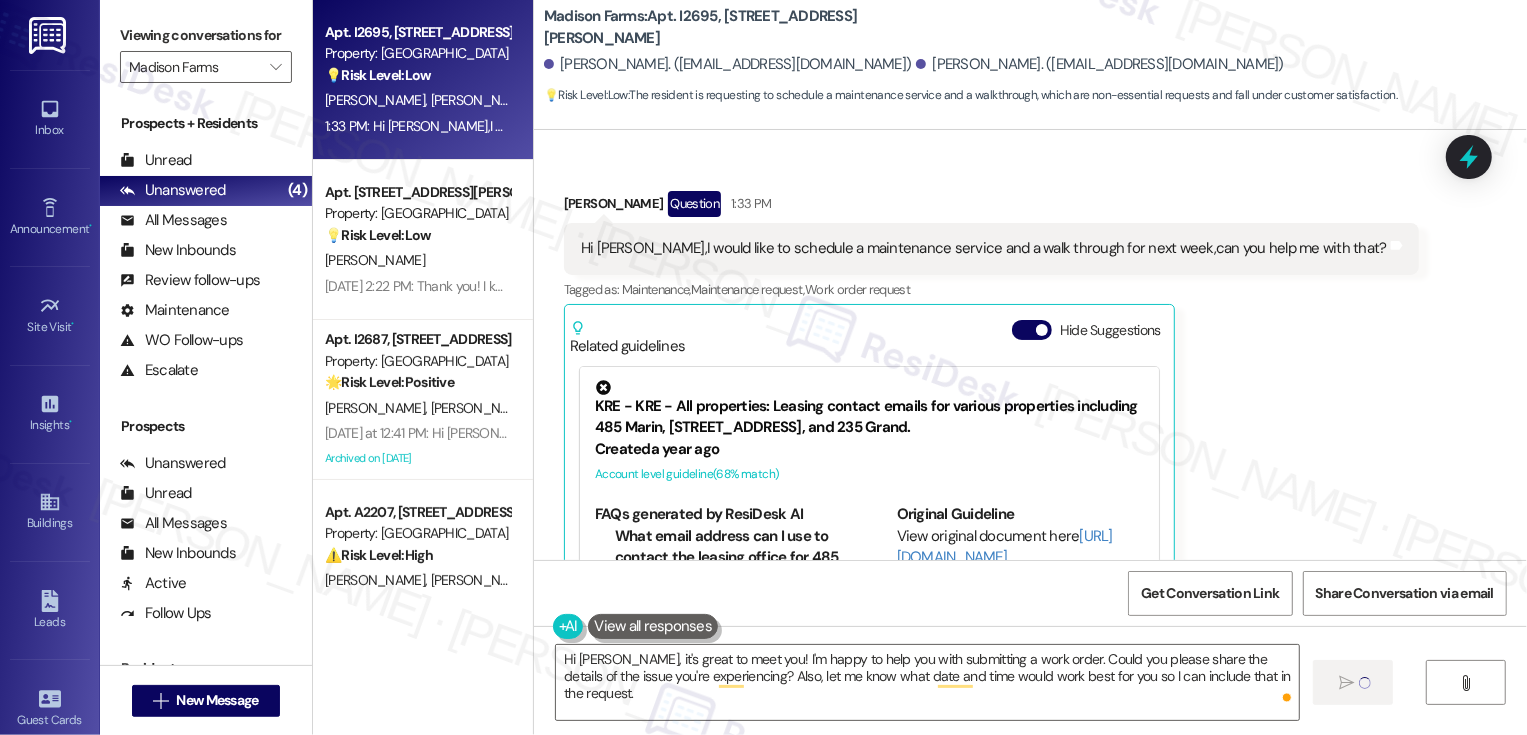 type 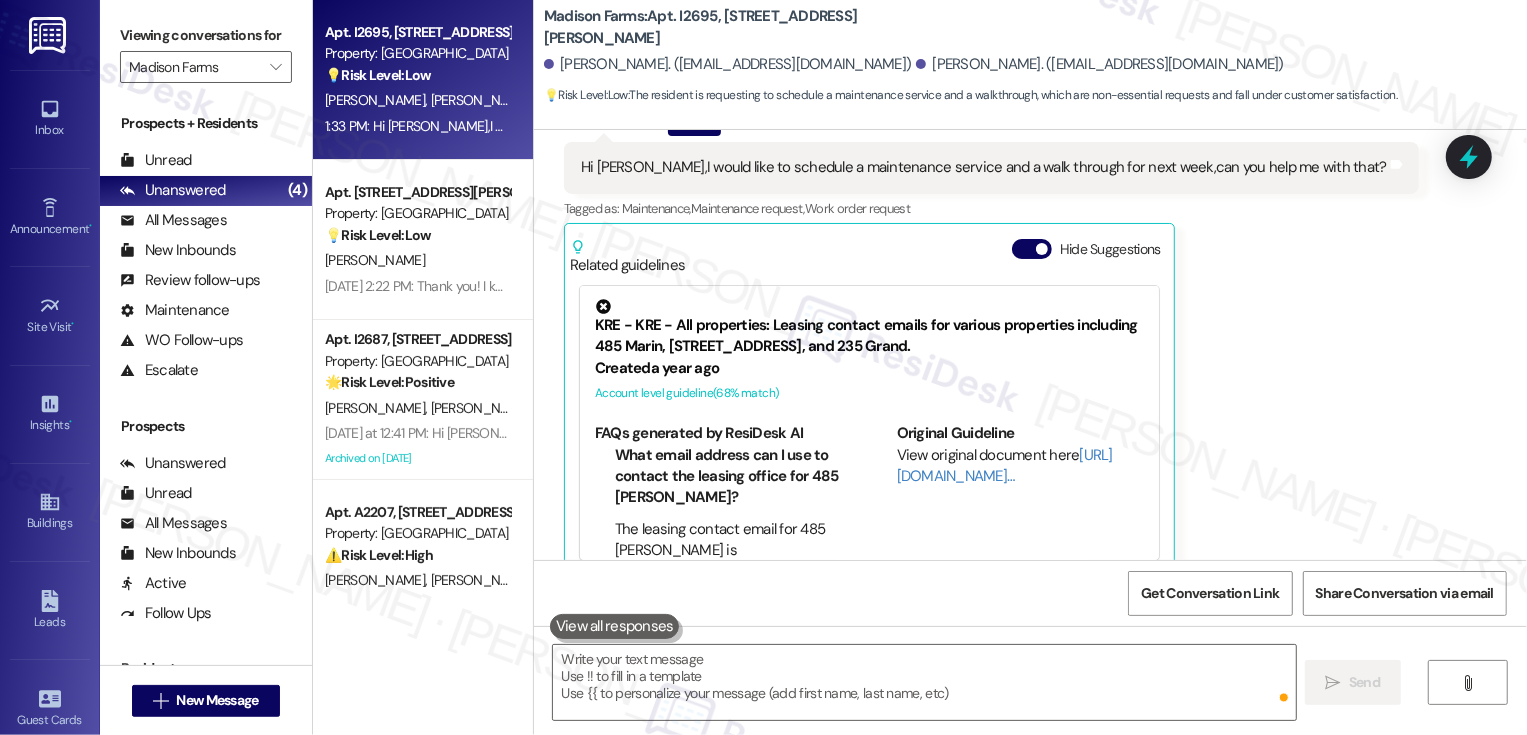 scroll, scrollTop: 1492, scrollLeft: 0, axis: vertical 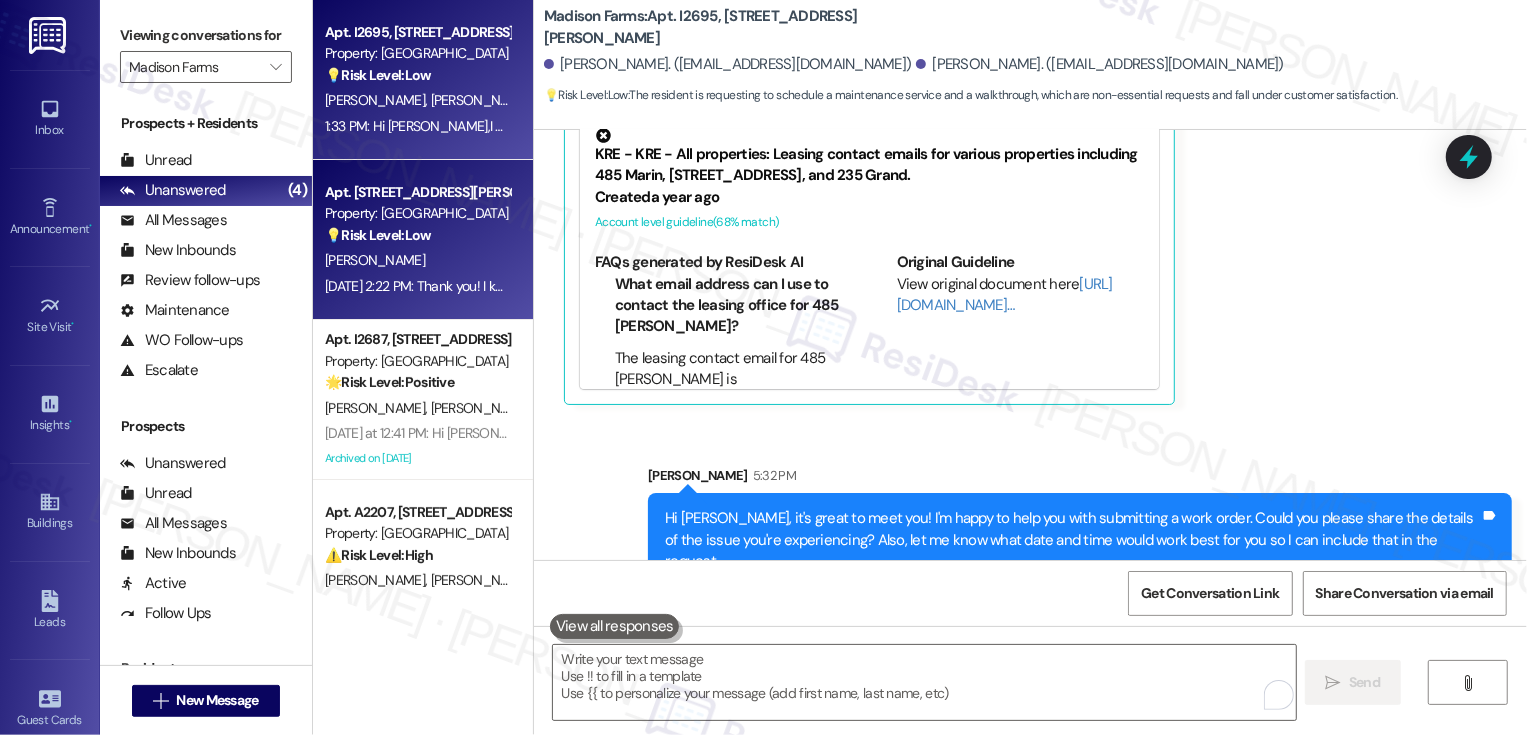 click on "[PERSON_NAME]" at bounding box center [417, 260] 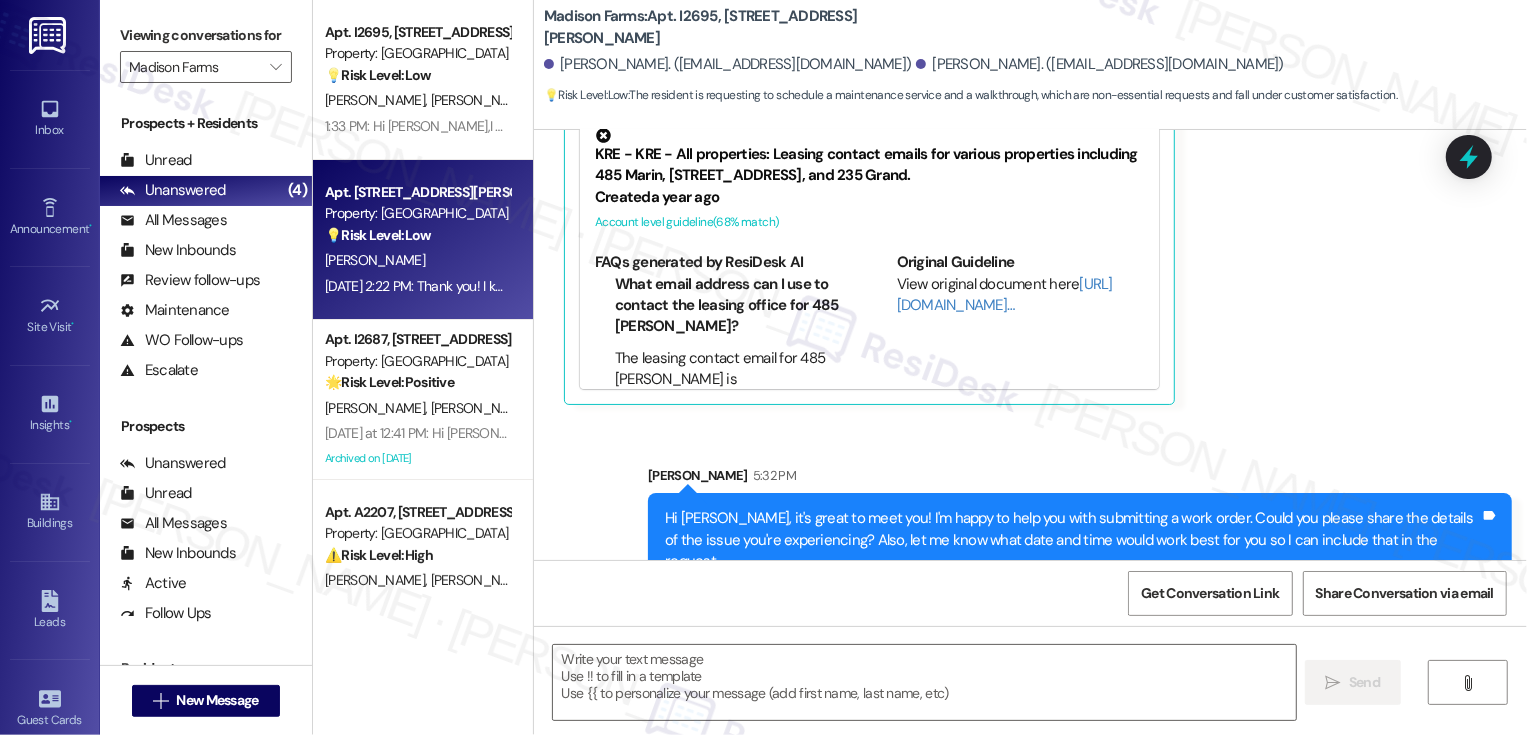 click on "[PERSON_NAME]" at bounding box center [417, 260] 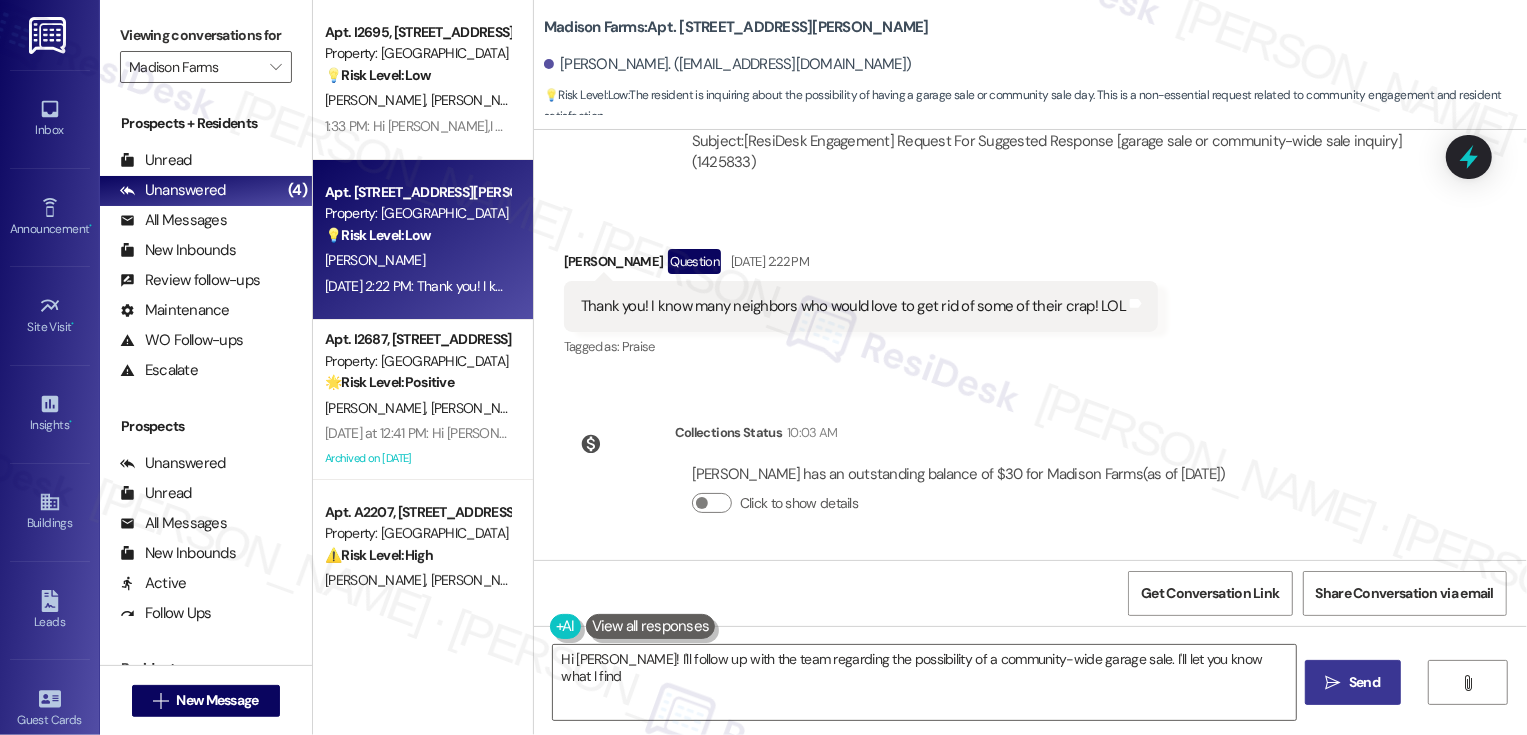 scroll, scrollTop: 635, scrollLeft: 0, axis: vertical 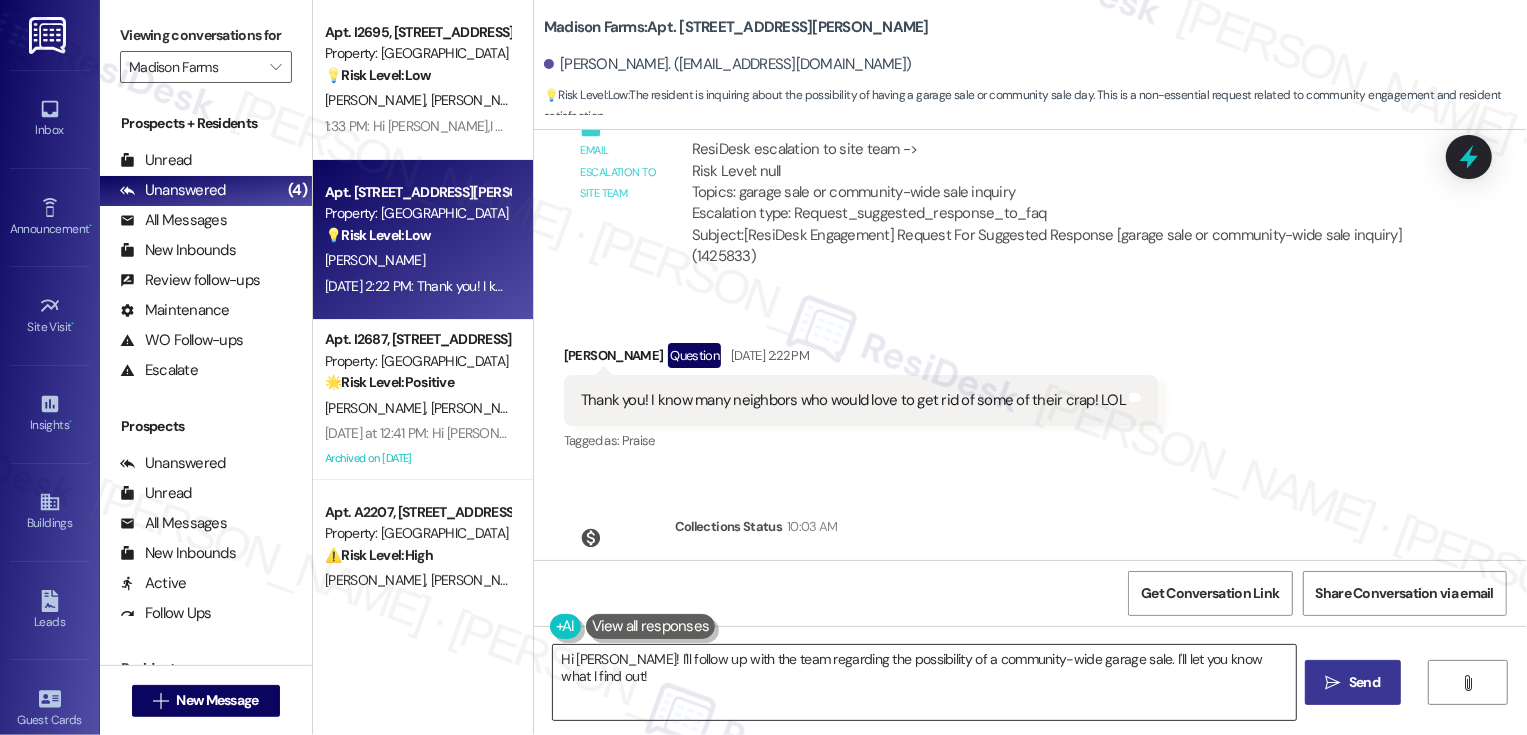 click on "Hi [PERSON_NAME]! I'll follow up with the team regarding the possibility of a community-wide garage sale. I'll let you know what I find out!" at bounding box center [924, 682] 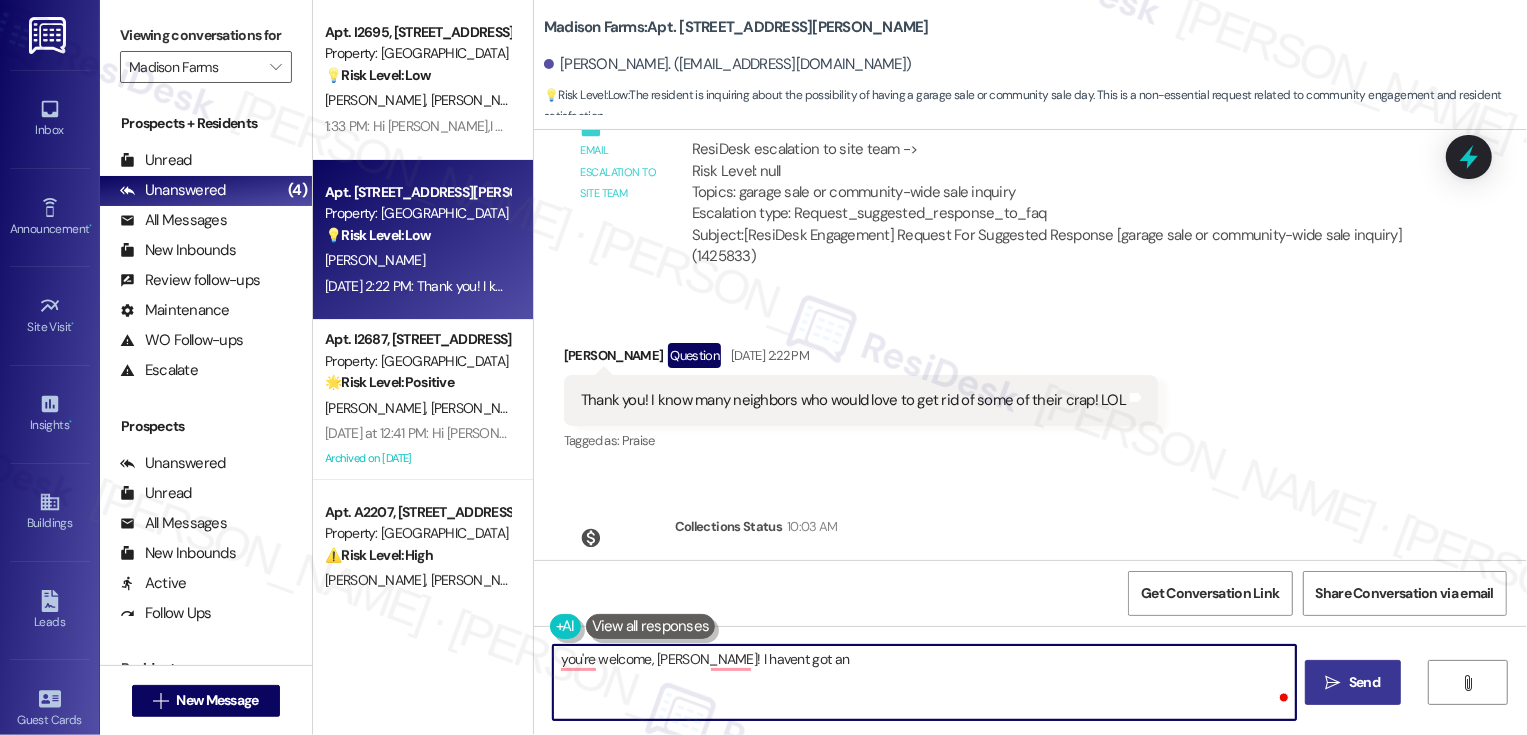 scroll, scrollTop: 729, scrollLeft: 0, axis: vertical 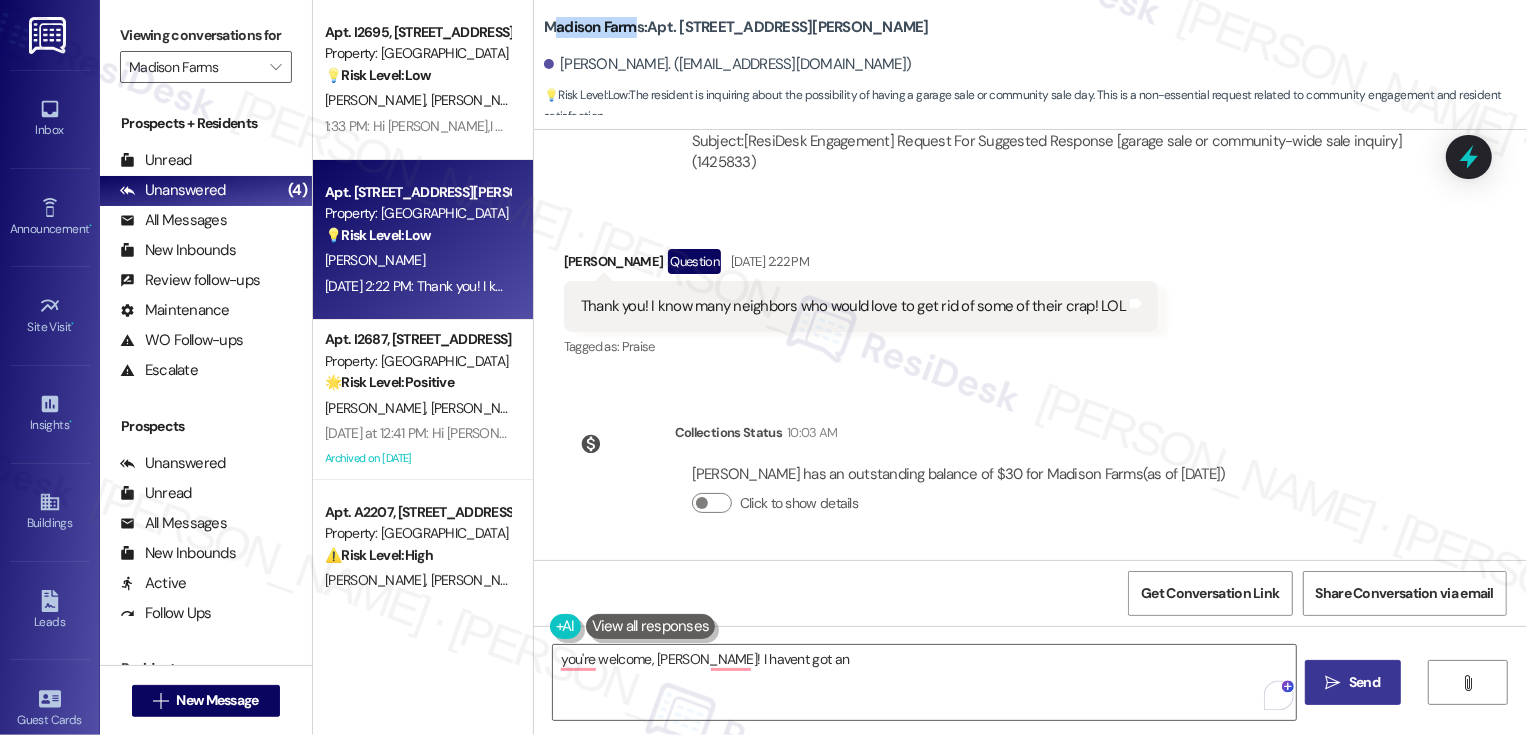 drag, startPoint x: 537, startPoint y: 27, endPoint x: 625, endPoint y: 27, distance: 88 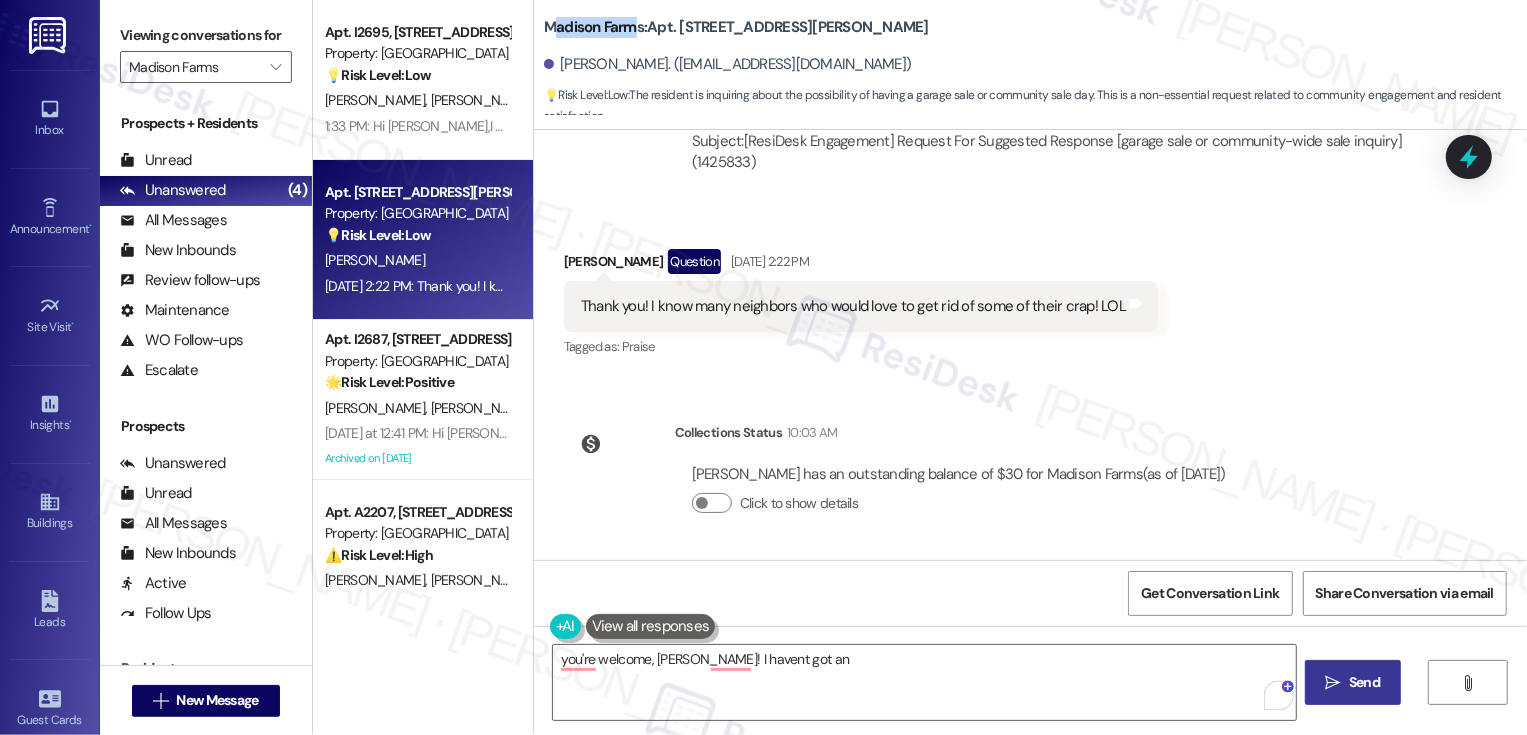 click on "Madison Farms:  Apt. [STREET_ADDRESS][PERSON_NAME]" at bounding box center [736, 27] 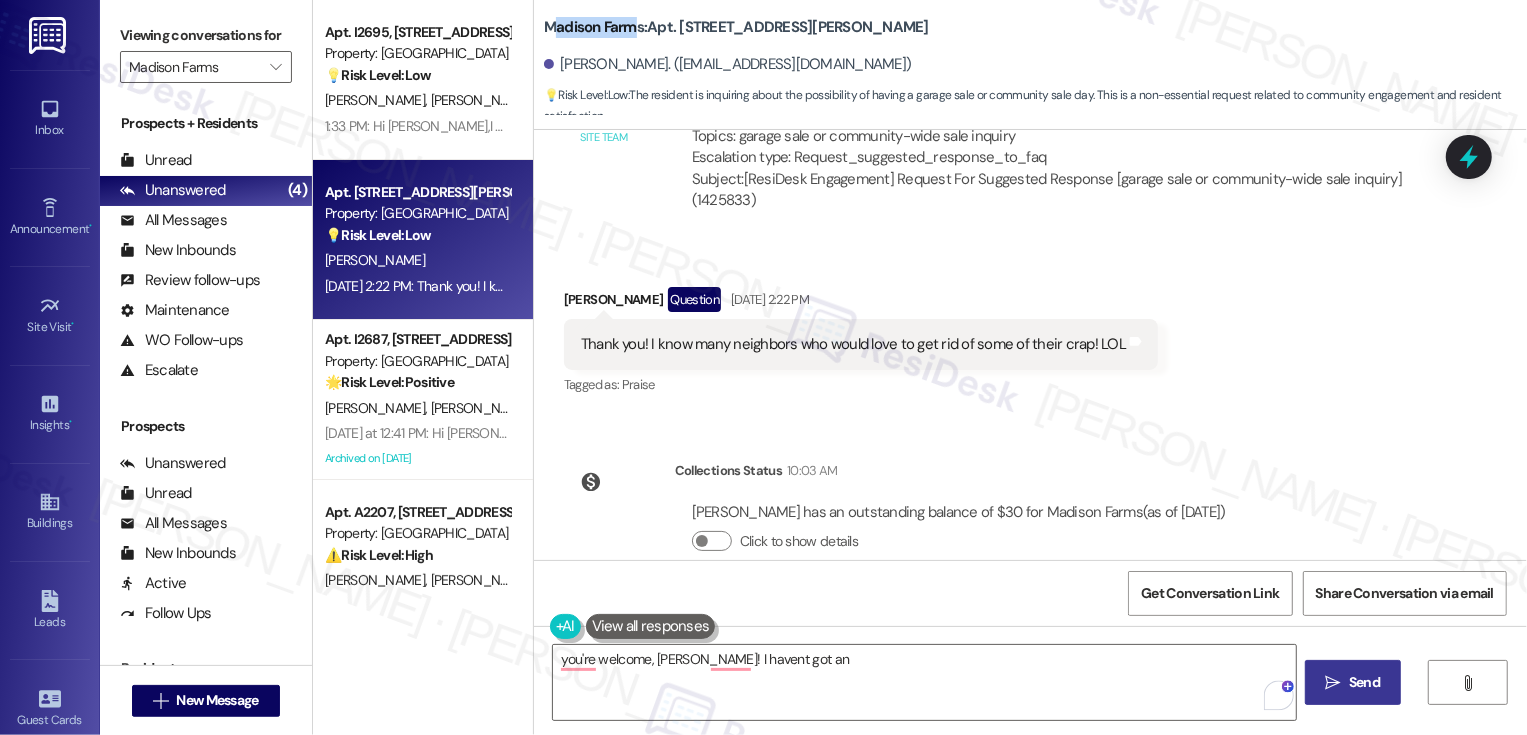 scroll, scrollTop: 660, scrollLeft: 0, axis: vertical 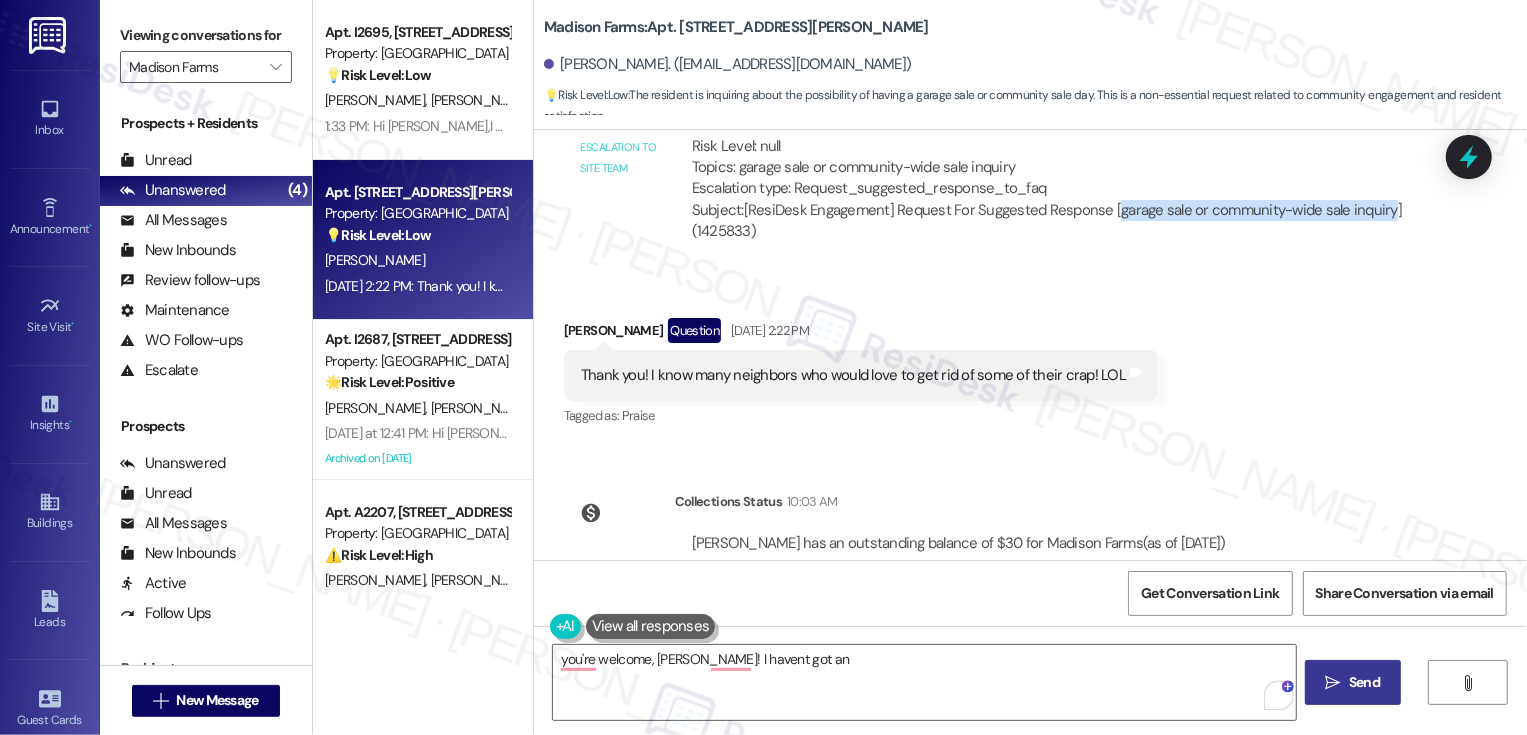 drag, startPoint x: 1097, startPoint y: 209, endPoint x: 1371, endPoint y: 207, distance: 274.0073 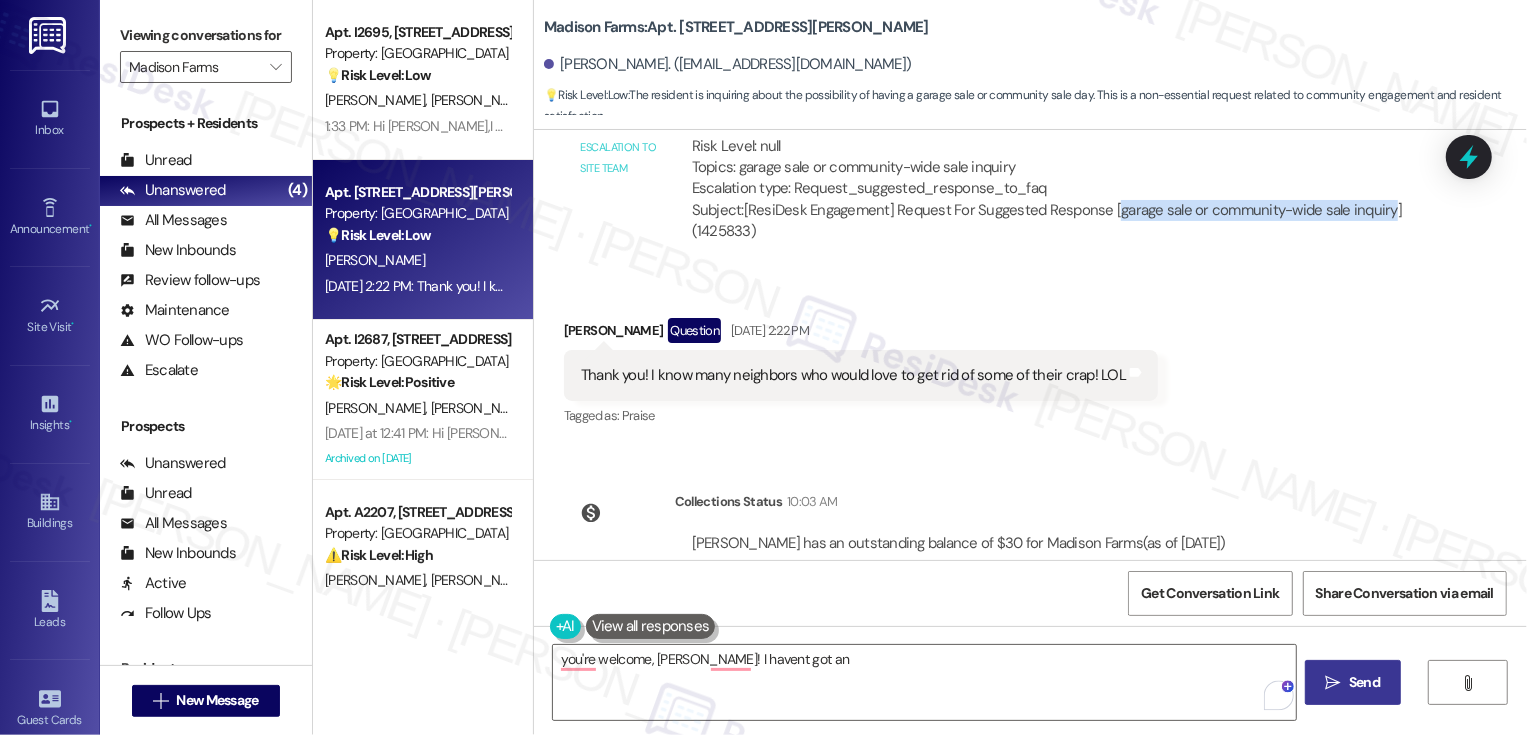 click on "Subject:  [ResiDesk Engagement] Request For Suggested Response [garage sale or community-wide sale inquiry] (1425833)" at bounding box center [1051, 221] 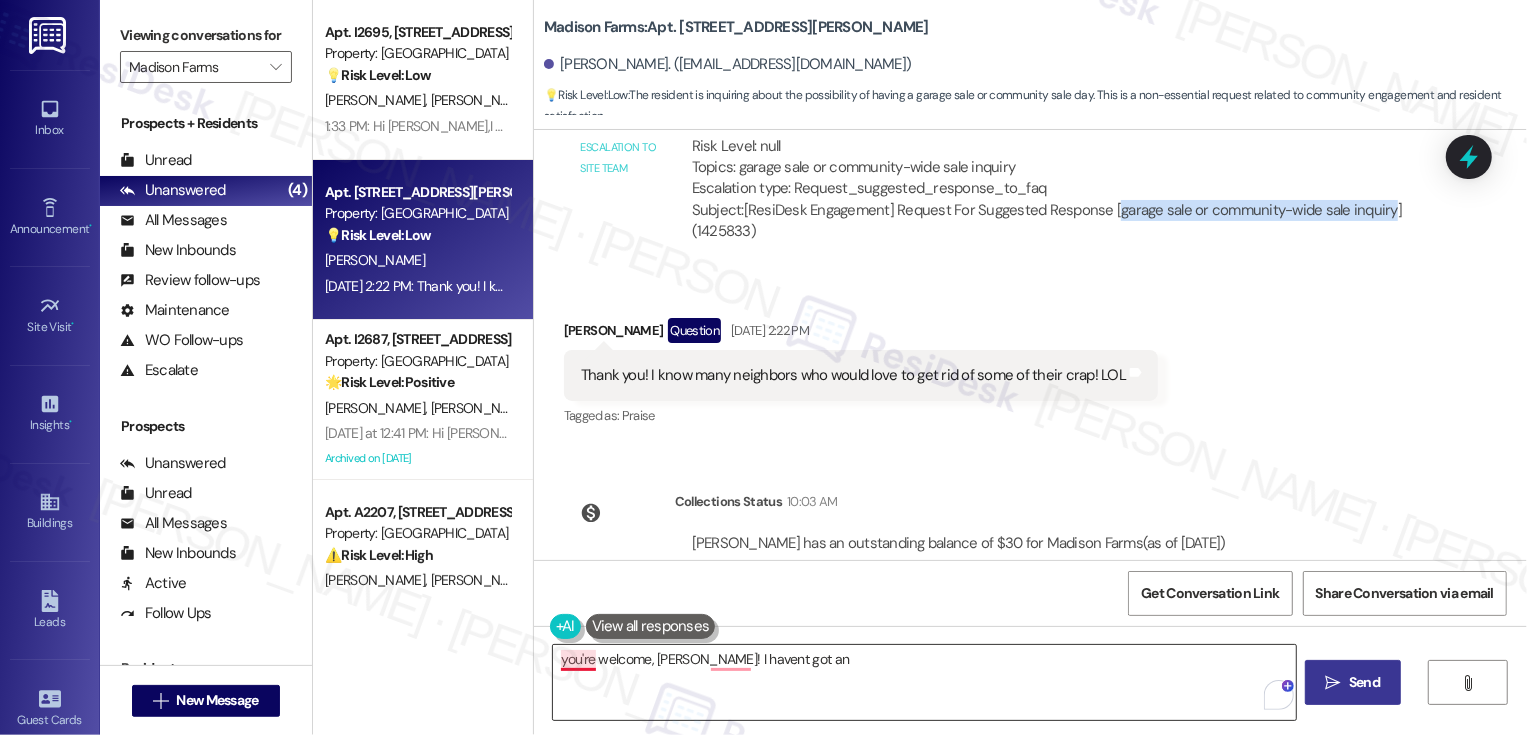 click on "you're welcome, [PERSON_NAME]! I havent got an" at bounding box center (924, 682) 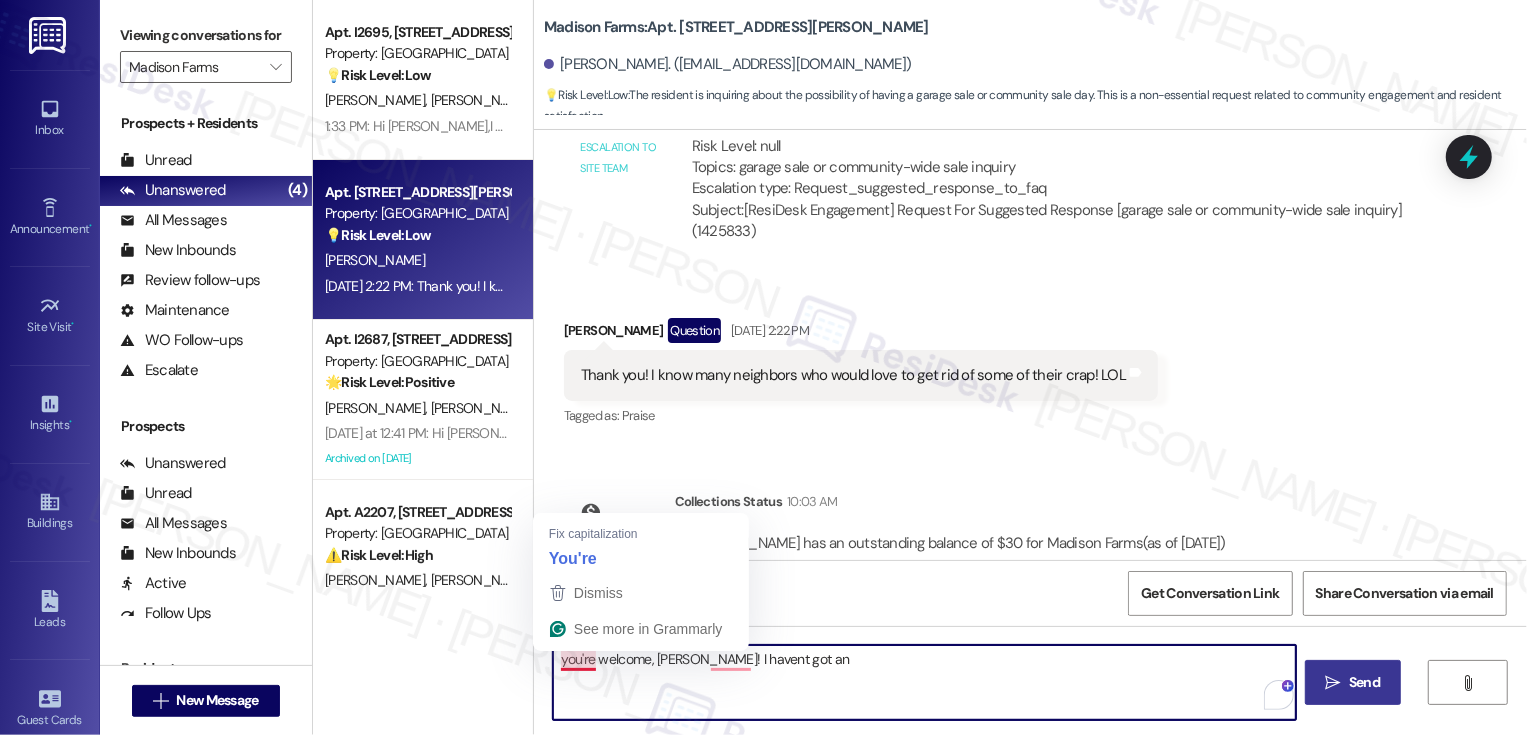 drag, startPoint x: 557, startPoint y: 663, endPoint x: 517, endPoint y: 663, distance: 40 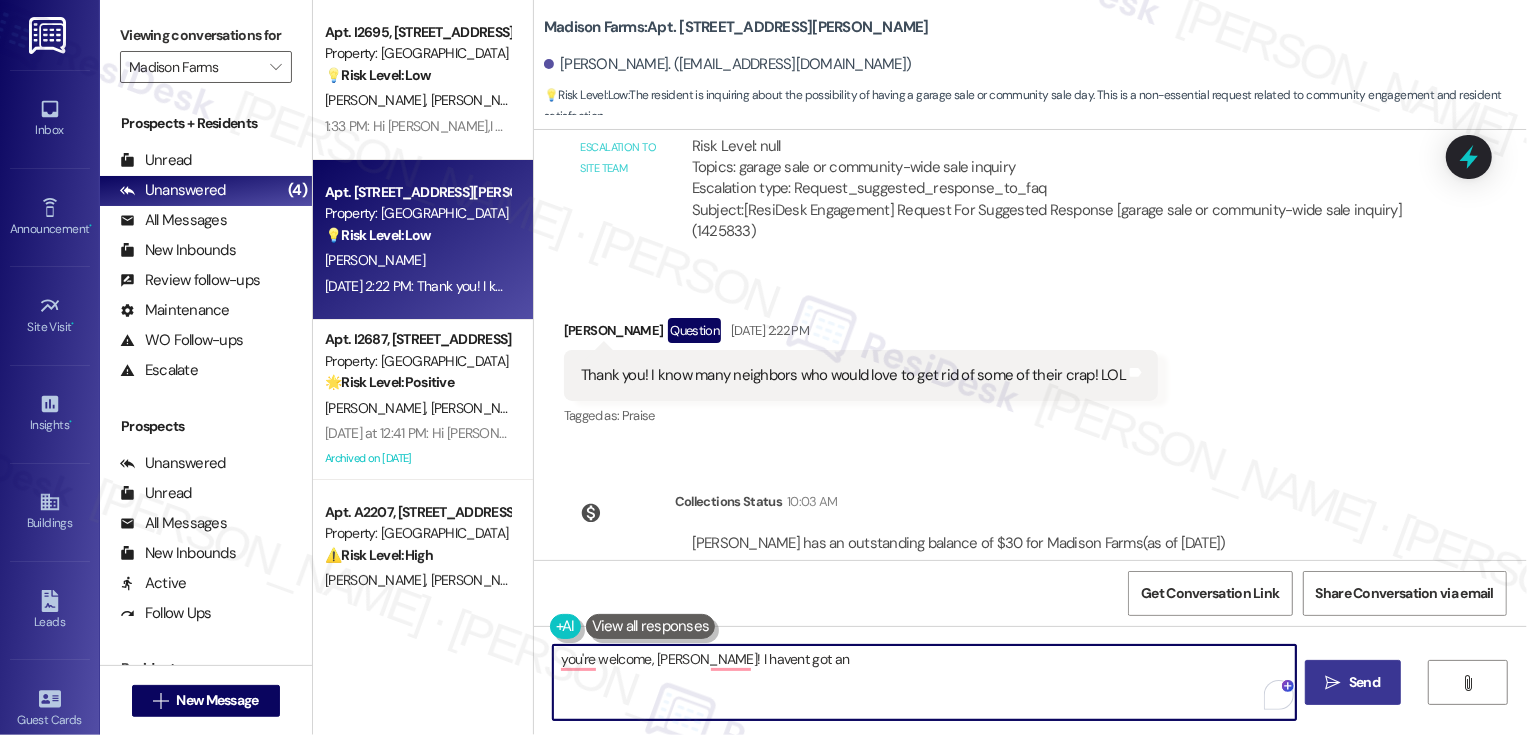 click on "you're welcome, [PERSON_NAME]! I havent got an" at bounding box center (924, 682) 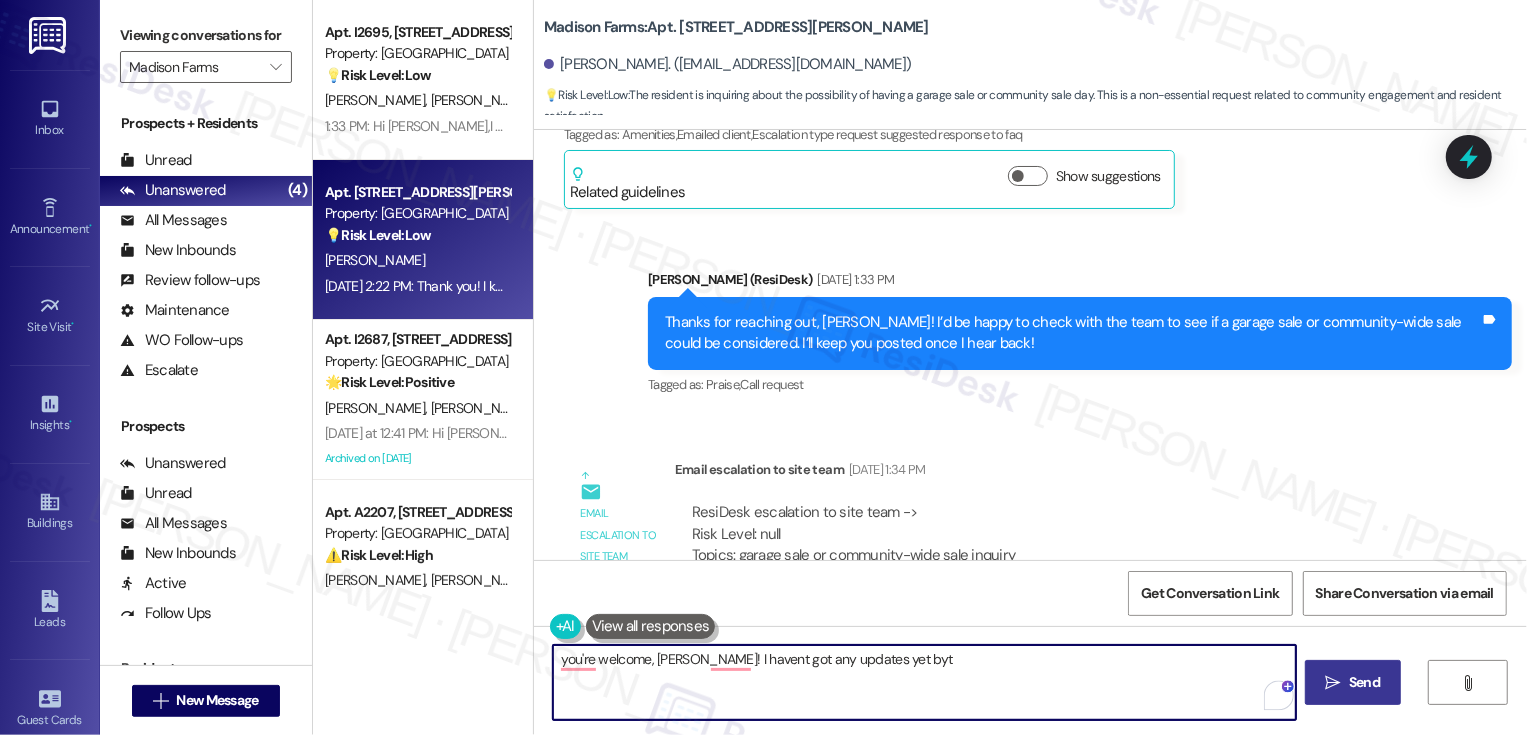 scroll, scrollTop: 729, scrollLeft: 0, axis: vertical 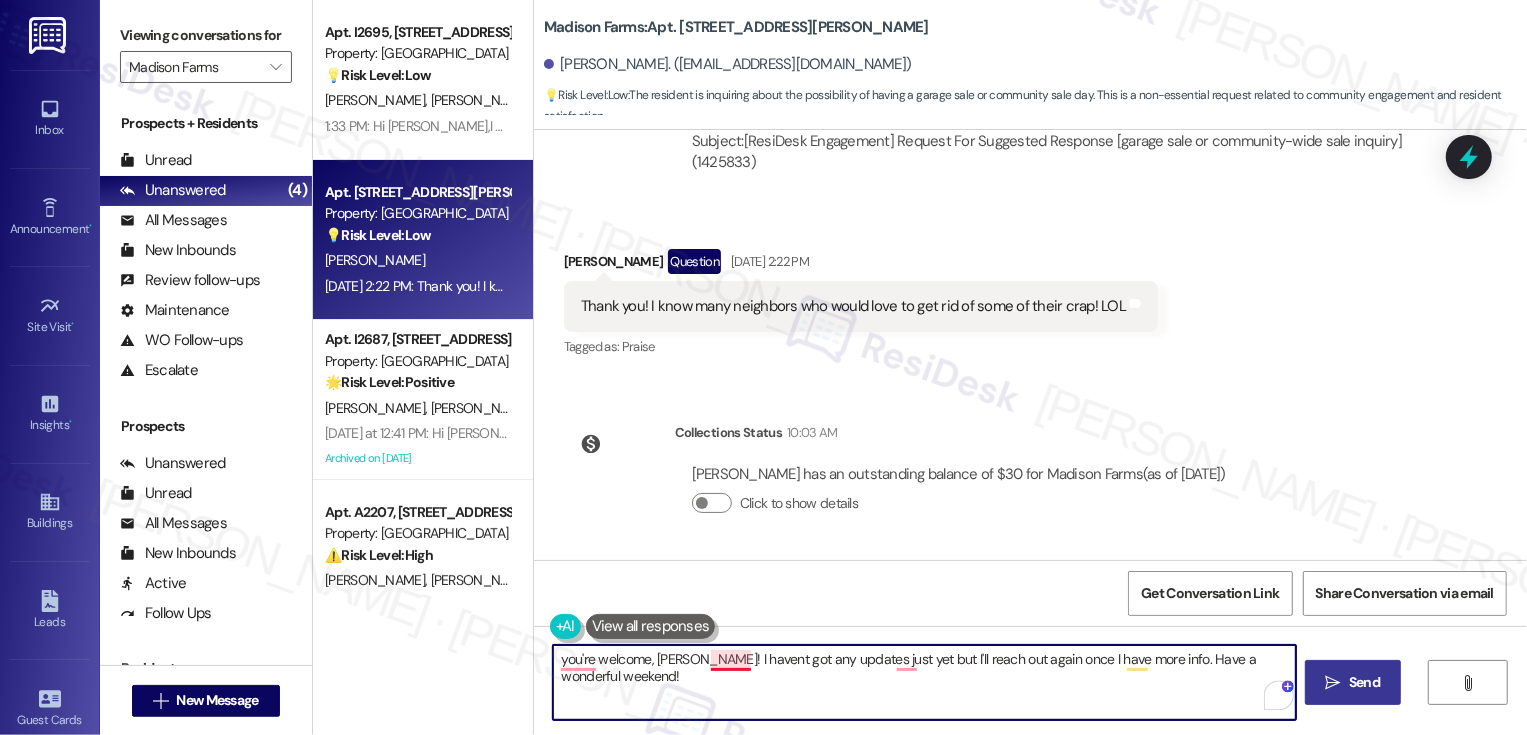 click on "you're welcome, [PERSON_NAME]! I havent got any updates just yet but I'll reach out again once I have more info. Have a wonderful weekend!" at bounding box center [924, 682] 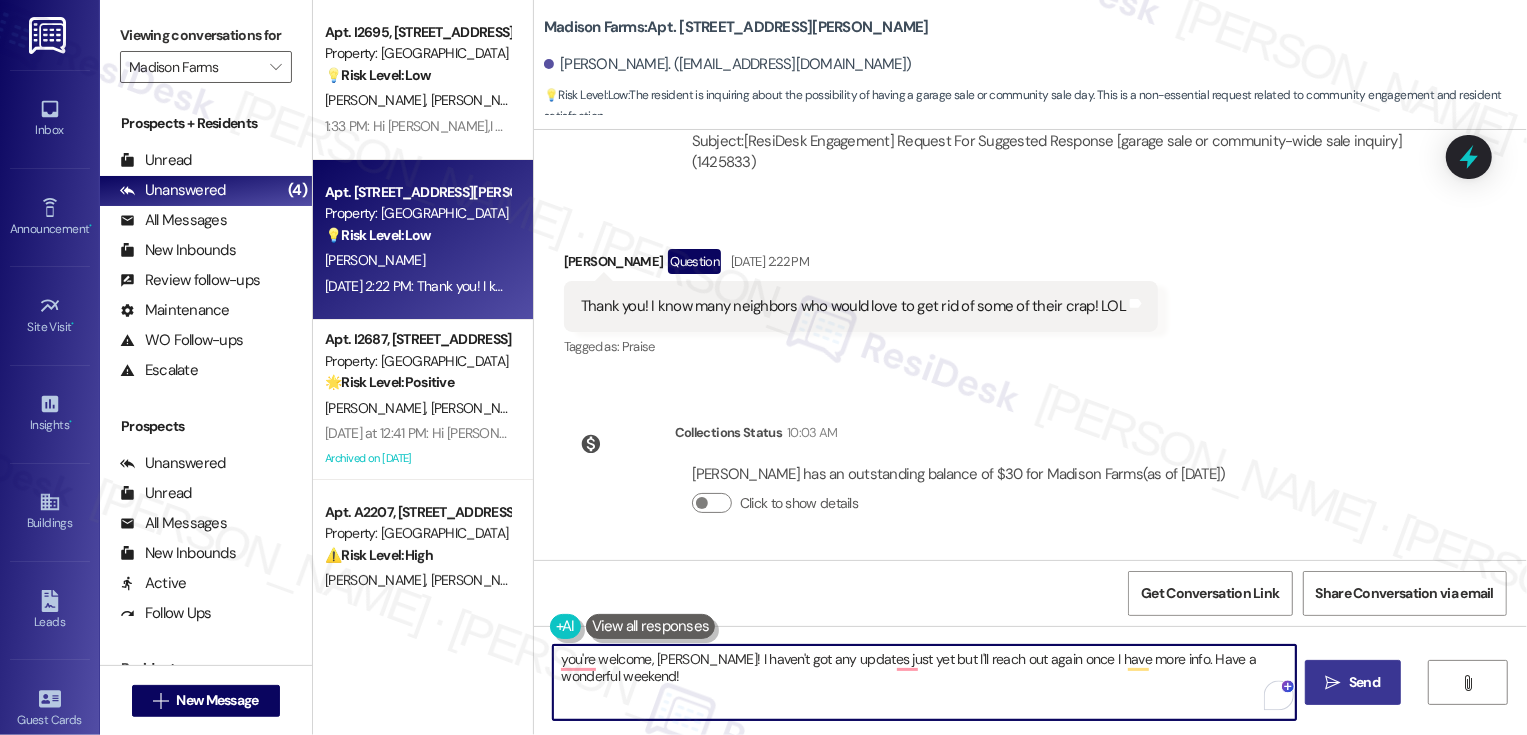 click on "you're welcome, [PERSON_NAME]! I haven't got any updates just yet but I'll reach out again once I have more info. Have a wonderful weekend!" at bounding box center [924, 682] 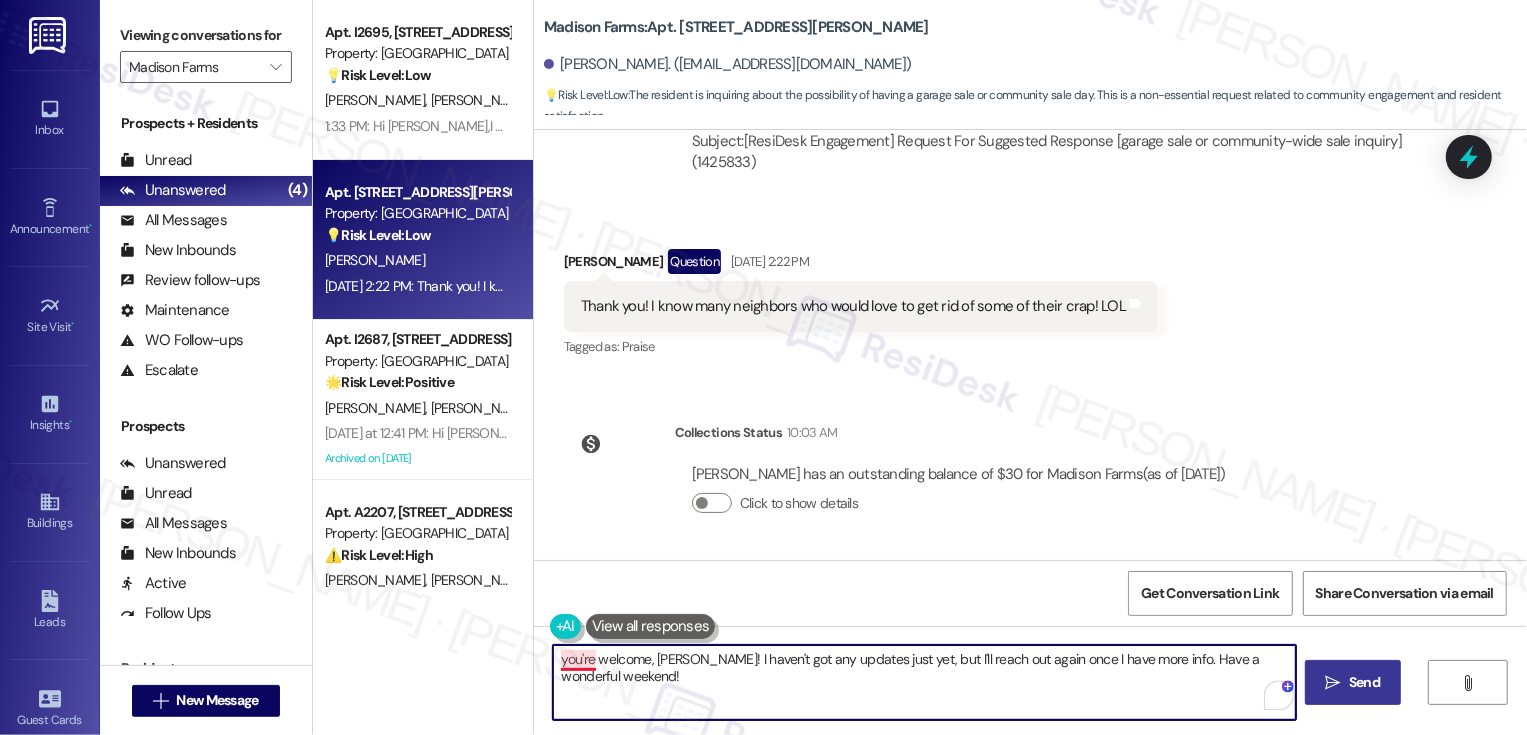 click on "you're welcome, [PERSON_NAME]! I haven't got any updates just yet, but I'll reach out again once I have more info. Have a wonderful weekend!" at bounding box center [924, 682] 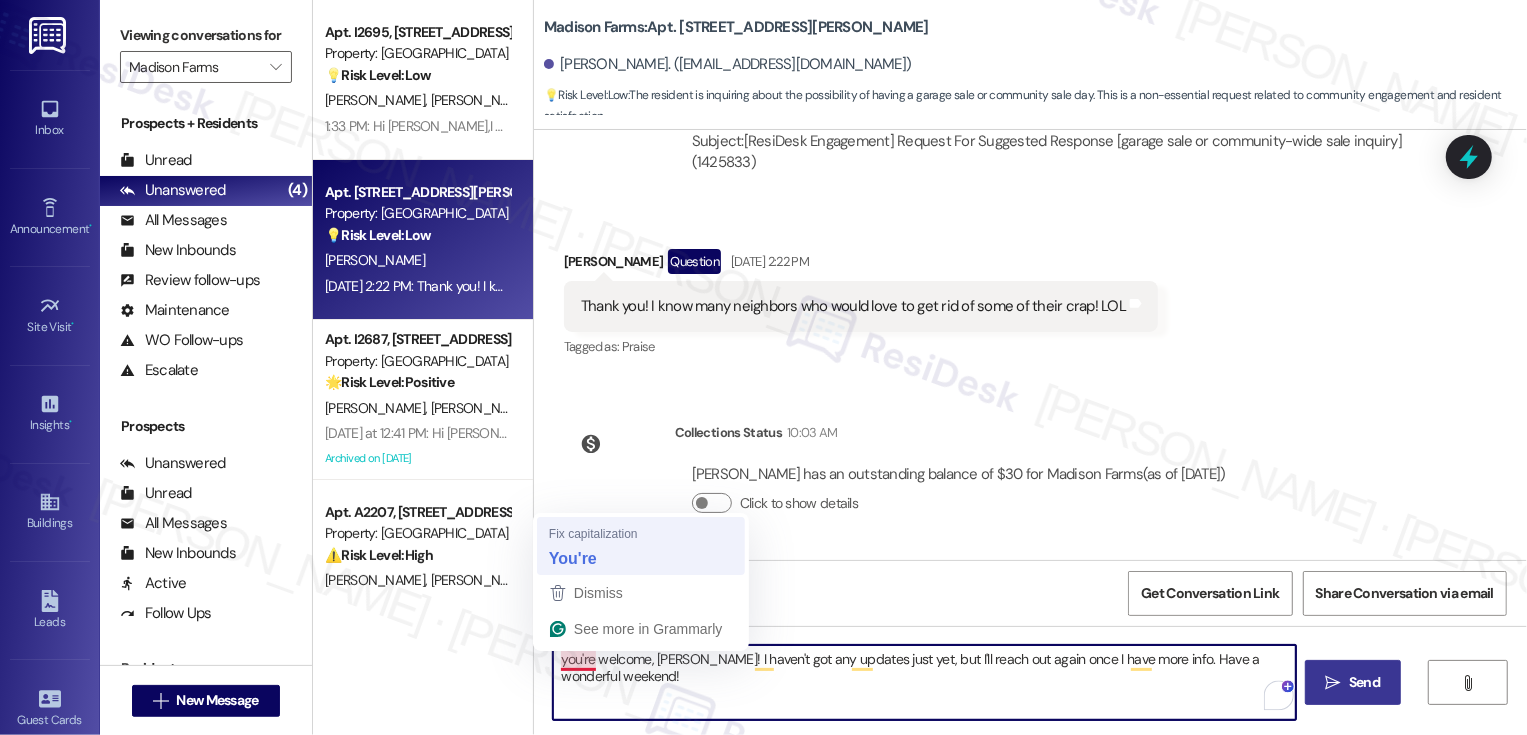 type on "You're welcome, [PERSON_NAME]! I haven't got any updates just yet, but I'll reach out again once I have more info. Have a wonderful weekend!" 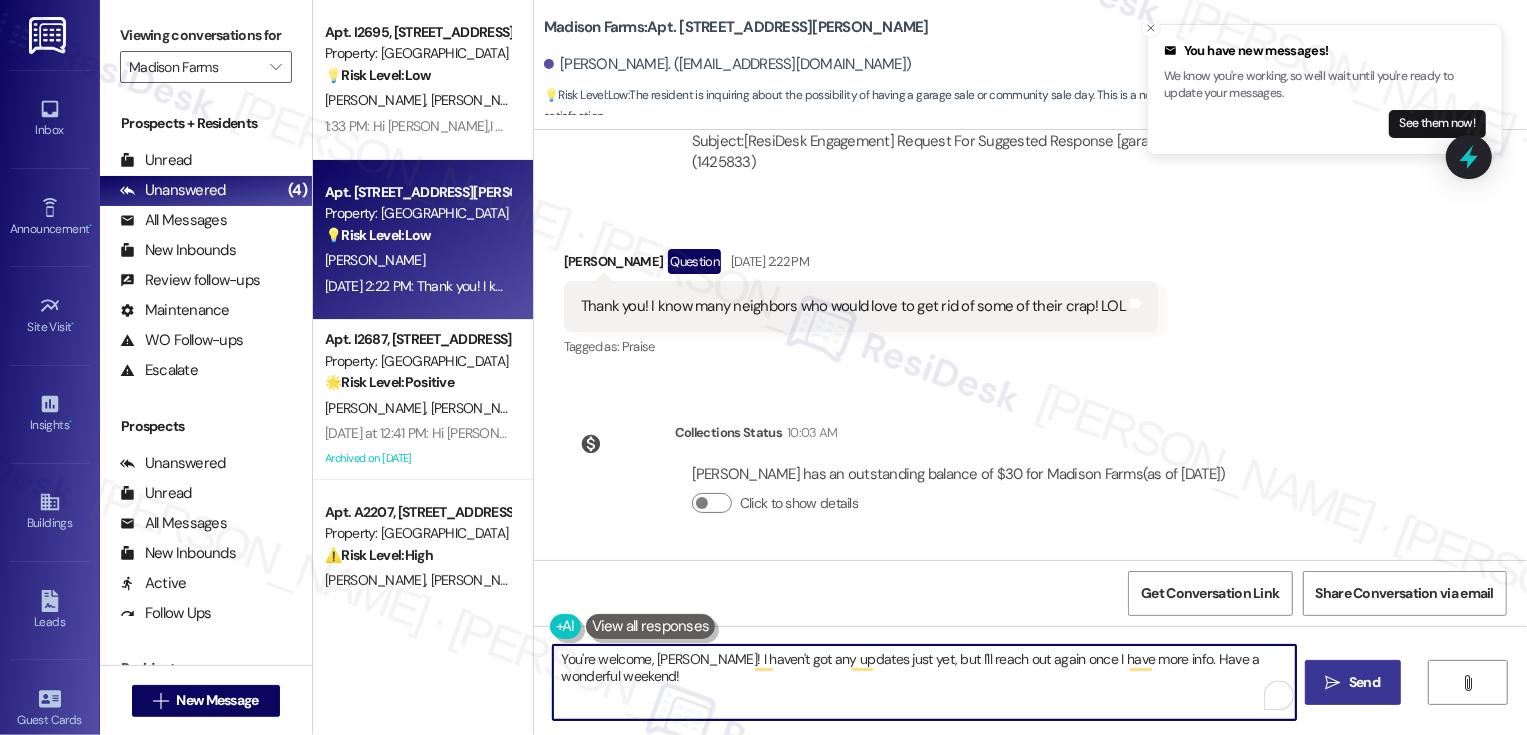 click on "You're welcome, [PERSON_NAME]! I haven't got any updates just yet, but I'll reach out again once I have more info. Have a wonderful weekend!" at bounding box center [924, 682] 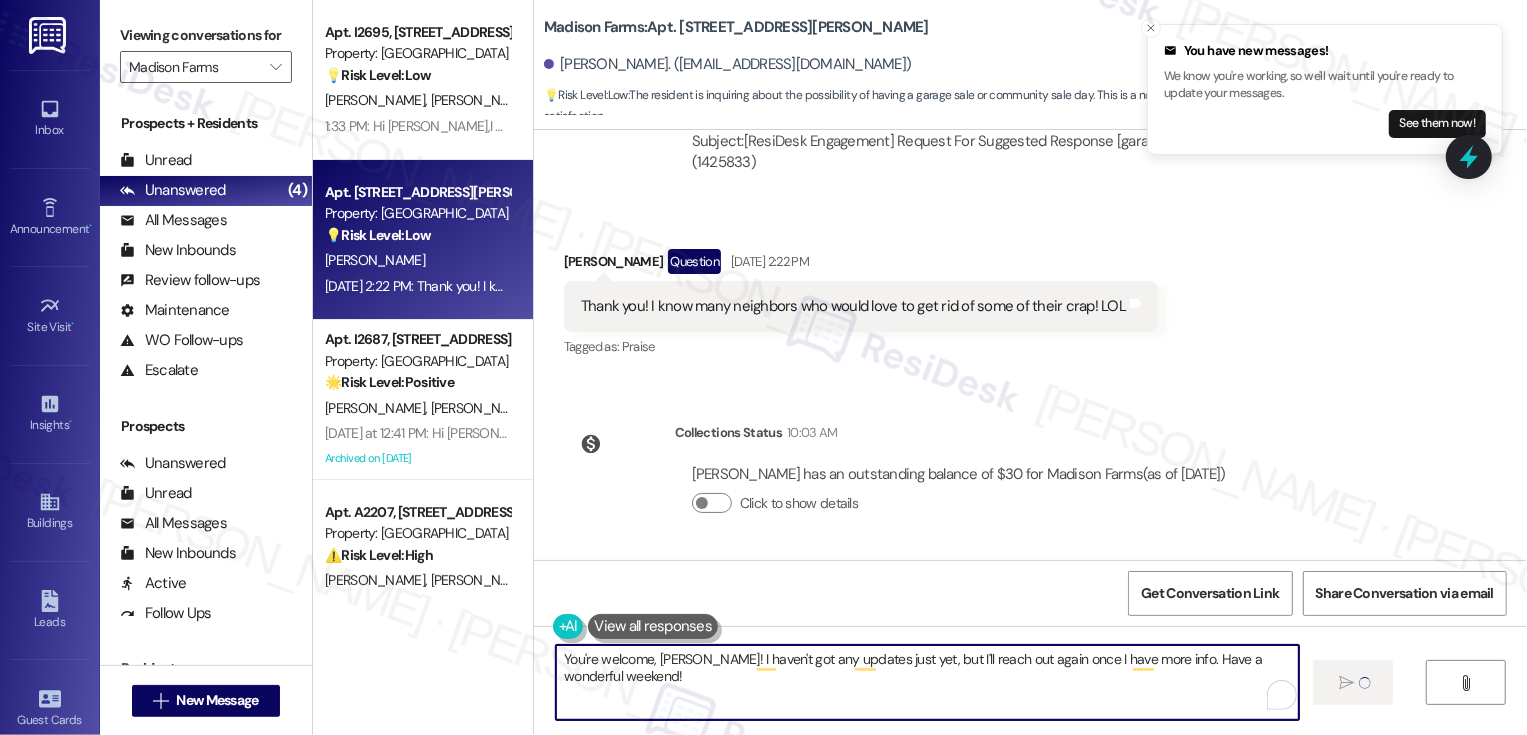 type 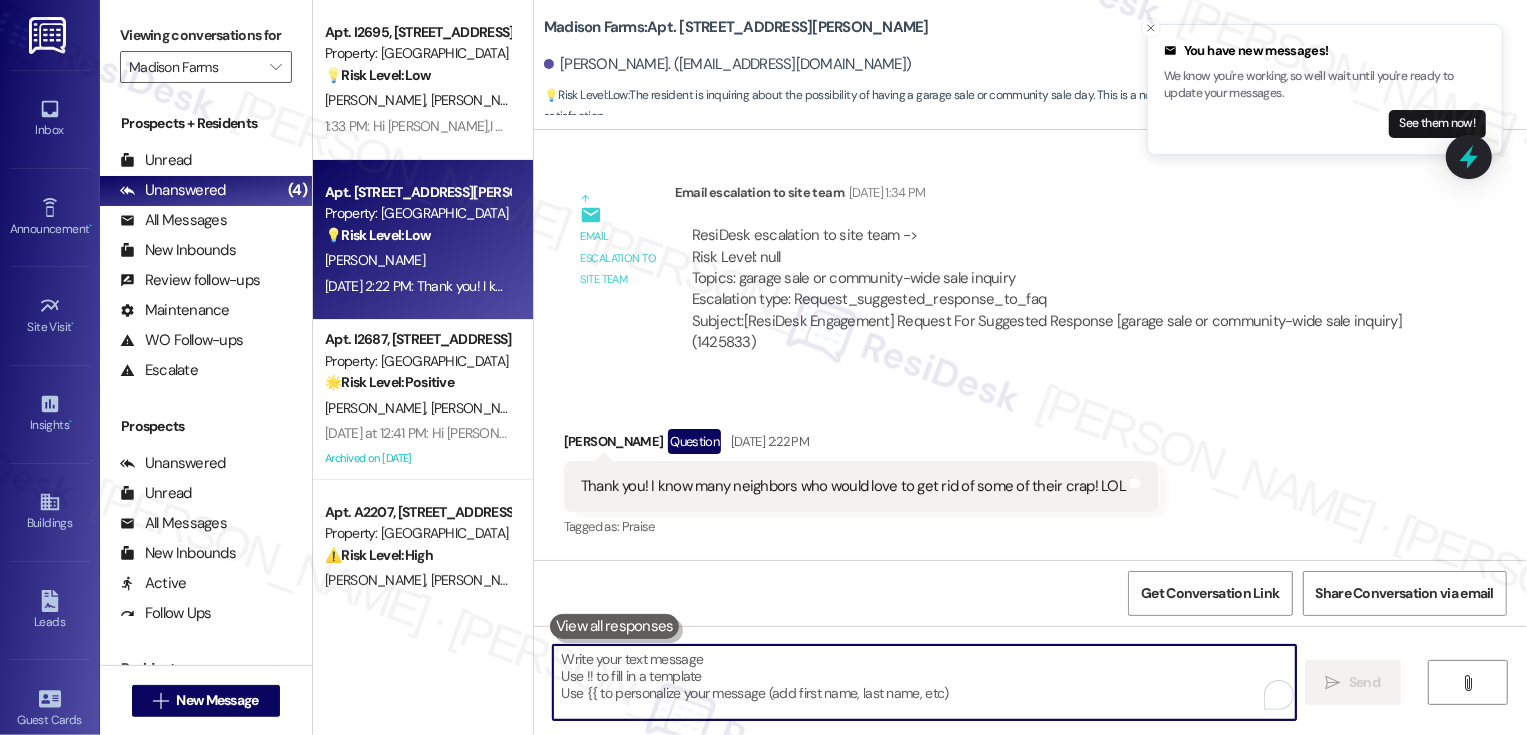 scroll, scrollTop: 869, scrollLeft: 0, axis: vertical 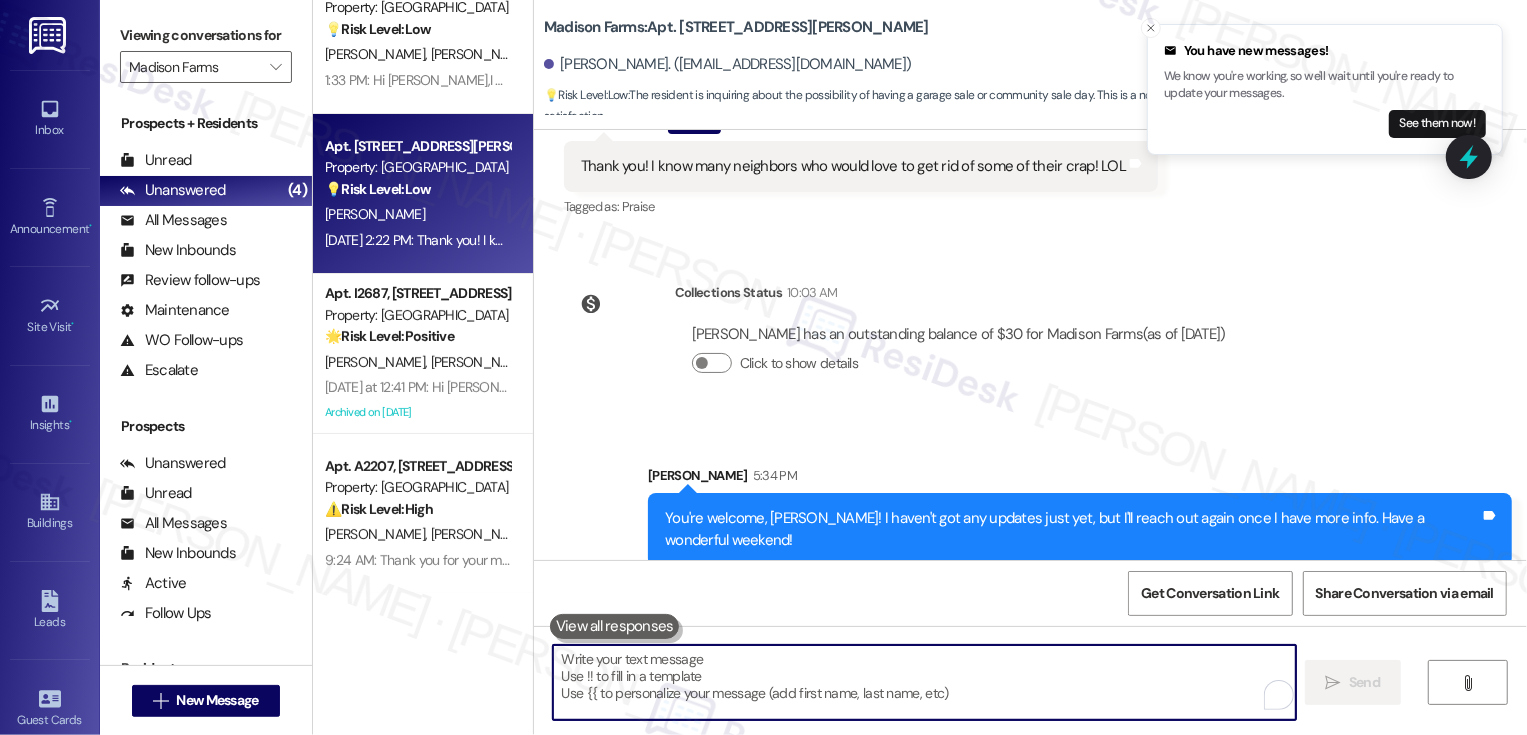 click on "Apt. I2687, [STREET_ADDRESS][PERSON_NAME]" at bounding box center (417, 293) 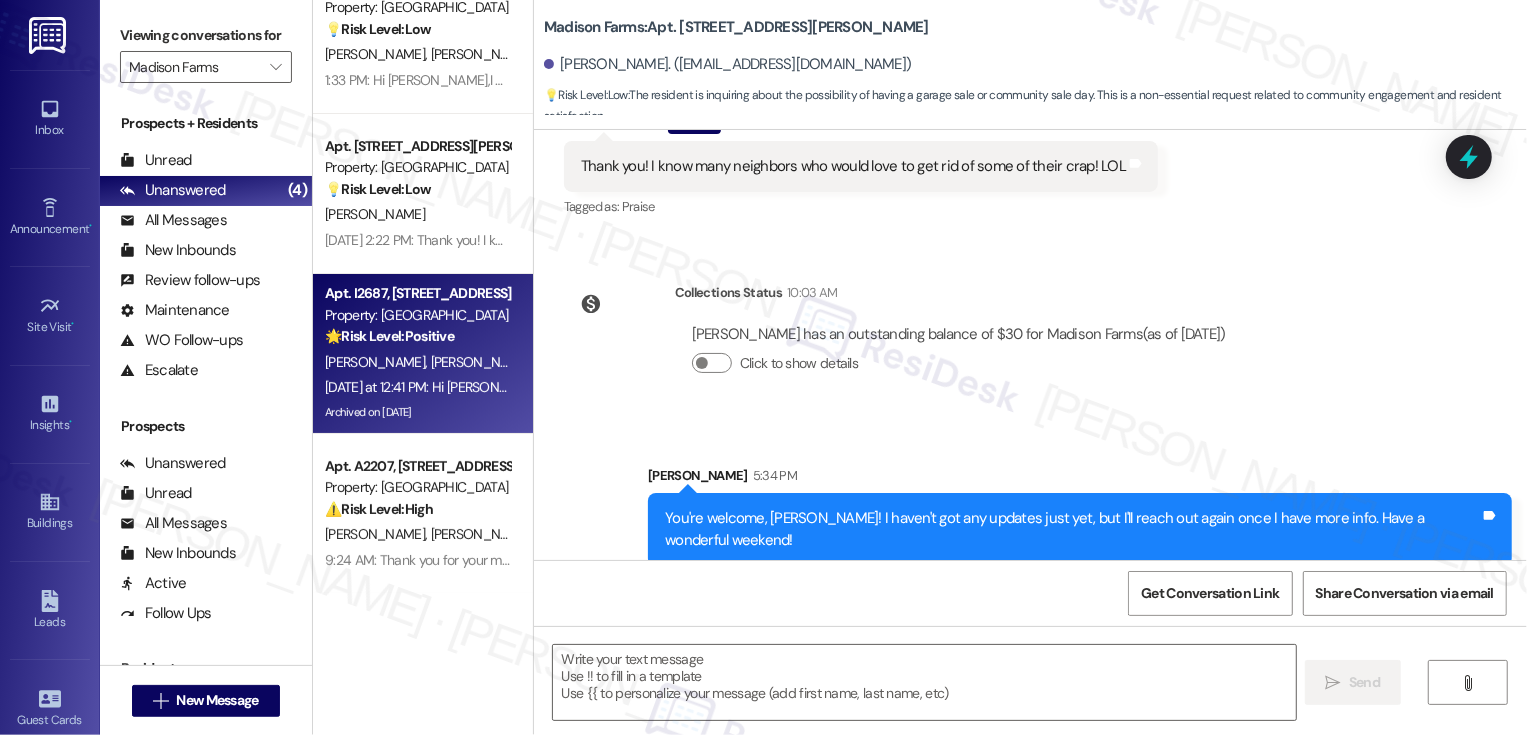 type on "Fetching suggested responses. Please feel free to read through the conversation in the meantime." 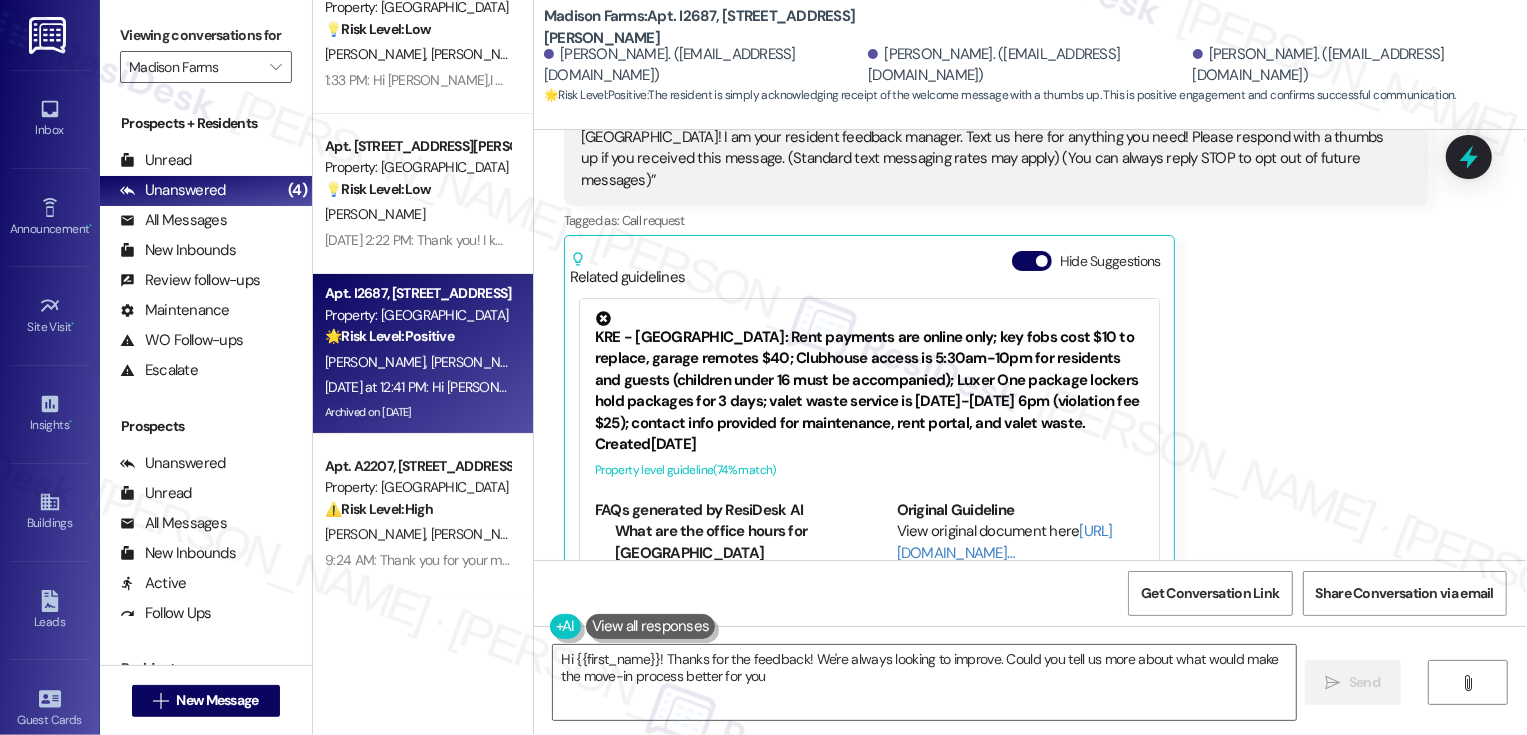 type on "Hi {{first_name}}! Thanks for the feedback! We're always looking to improve. Could you tell us more about what would make the move-in process better for you?" 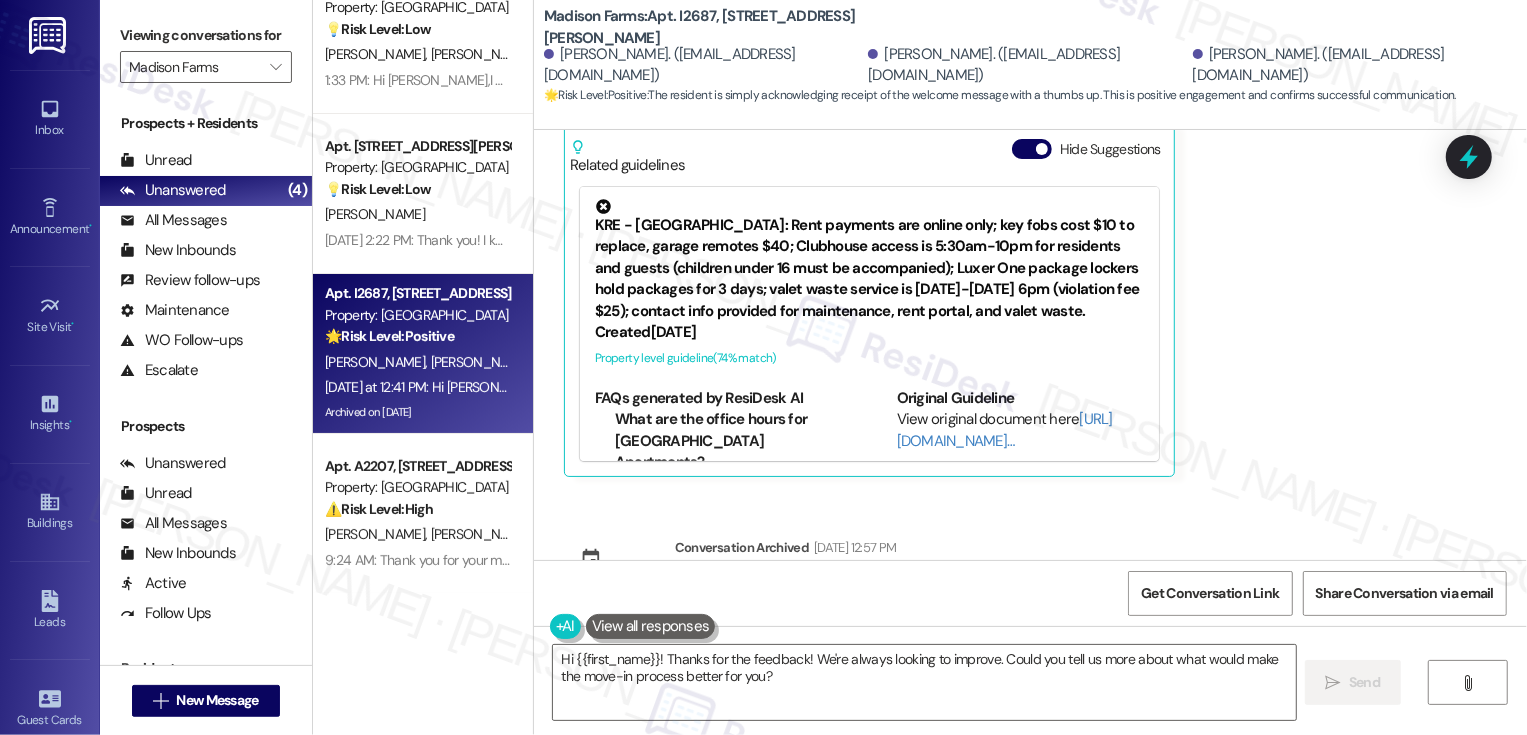 scroll, scrollTop: 1061, scrollLeft: 0, axis: vertical 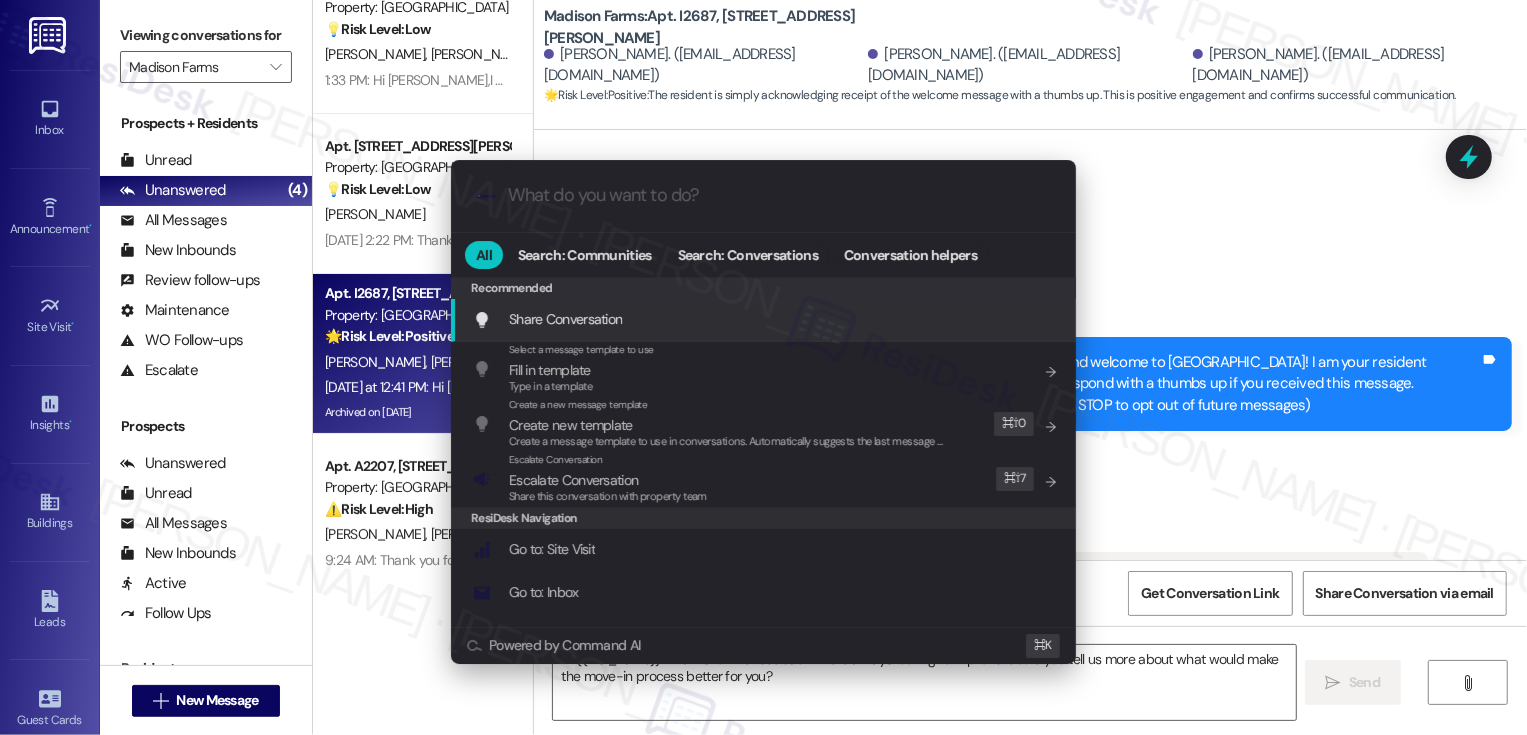 click on ".cls-1{fill:#0a055f;}.cls-2{fill:#0cc4c4;} resideskLogoBlueOrange All Search: Communities Search: Conversations Conversation helpers Recommended Recommended Share Conversation Add shortcut Select a message template to use Fill in template Type in a template Add shortcut Create a new message template Create new template Create a message template to use in conversations. Automatically suggests the last message you sent. Edit ⌘ ⇧ 0 Escalate Conversation Escalate Conversation Share this conversation with property team Edit ⌘ ⇧ 7 ResiDesk Navigation Go to: Site Visit Add shortcut Go to: Inbox Add shortcut Go to: Settings Add shortcut Go to: Message Templates Add shortcut Go to: Buildings Add shortcut Help Getting Started: What you can do with ResiDesk How to message a tenant
How to send an announcement
How to attach a file on messages and announcements
How to message a prospect
How to message an inbound prospect
How to send an internal message
How to use the ResiDesk Outlook Add-in Add shortcut ⌘ K" at bounding box center (763, 367) 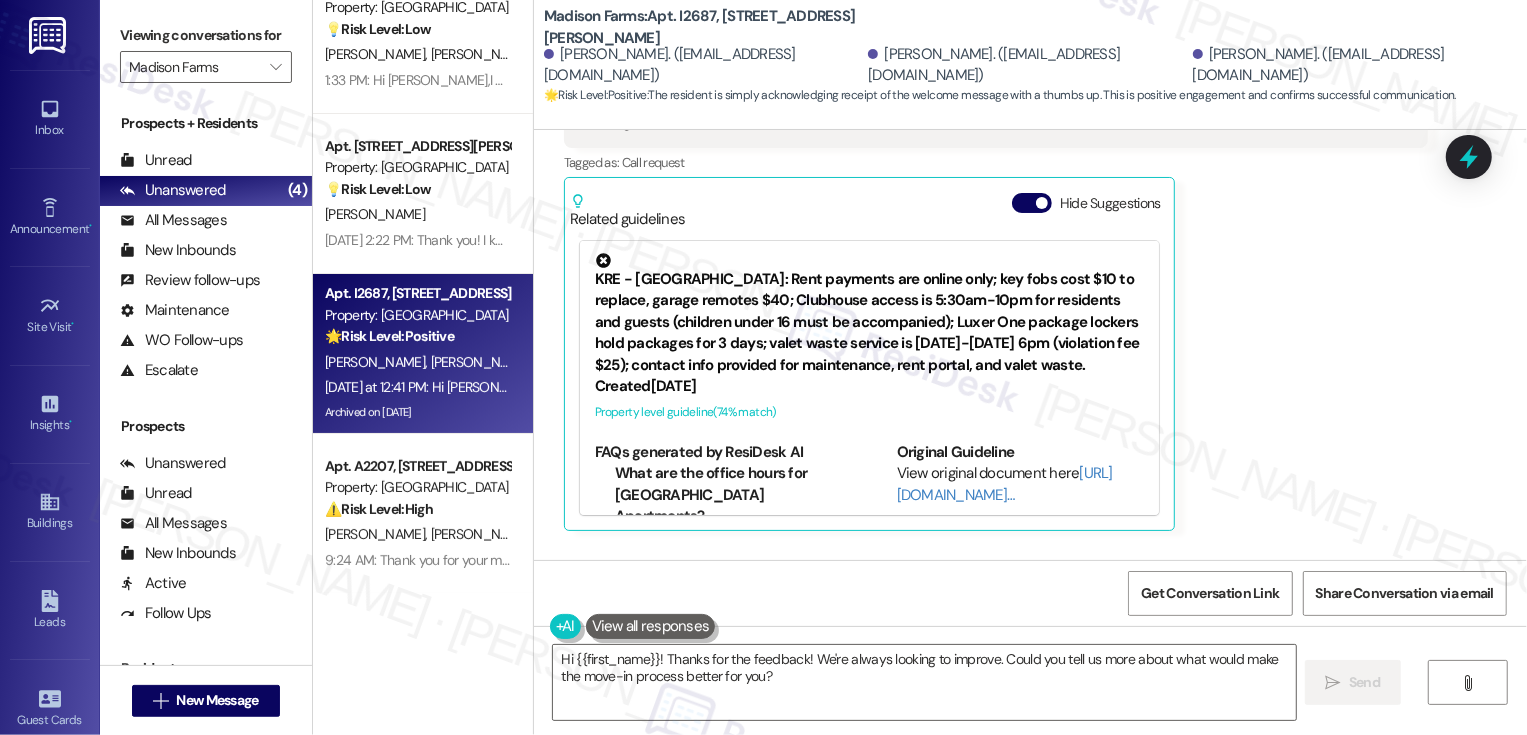 scroll, scrollTop: 1236, scrollLeft: 0, axis: vertical 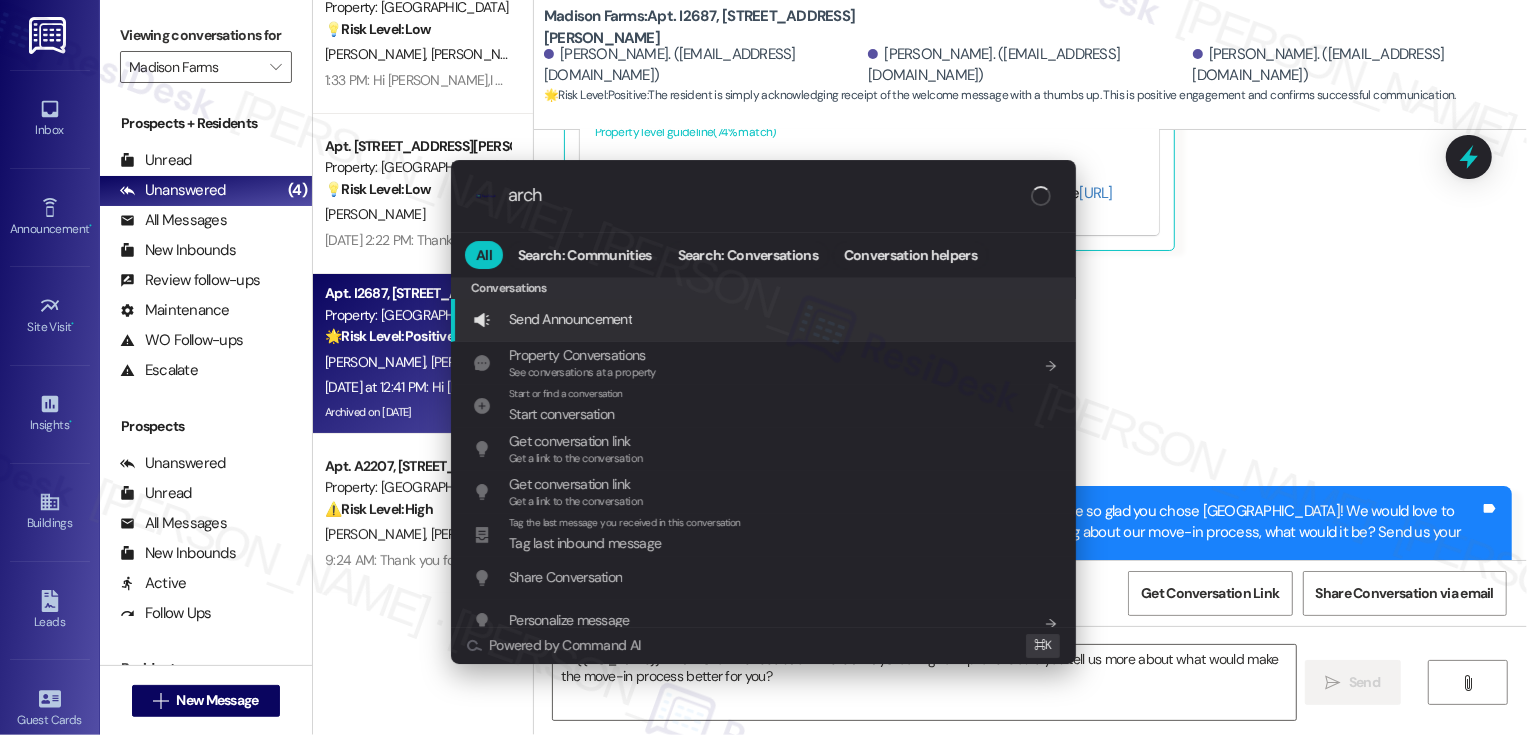 type on "archi" 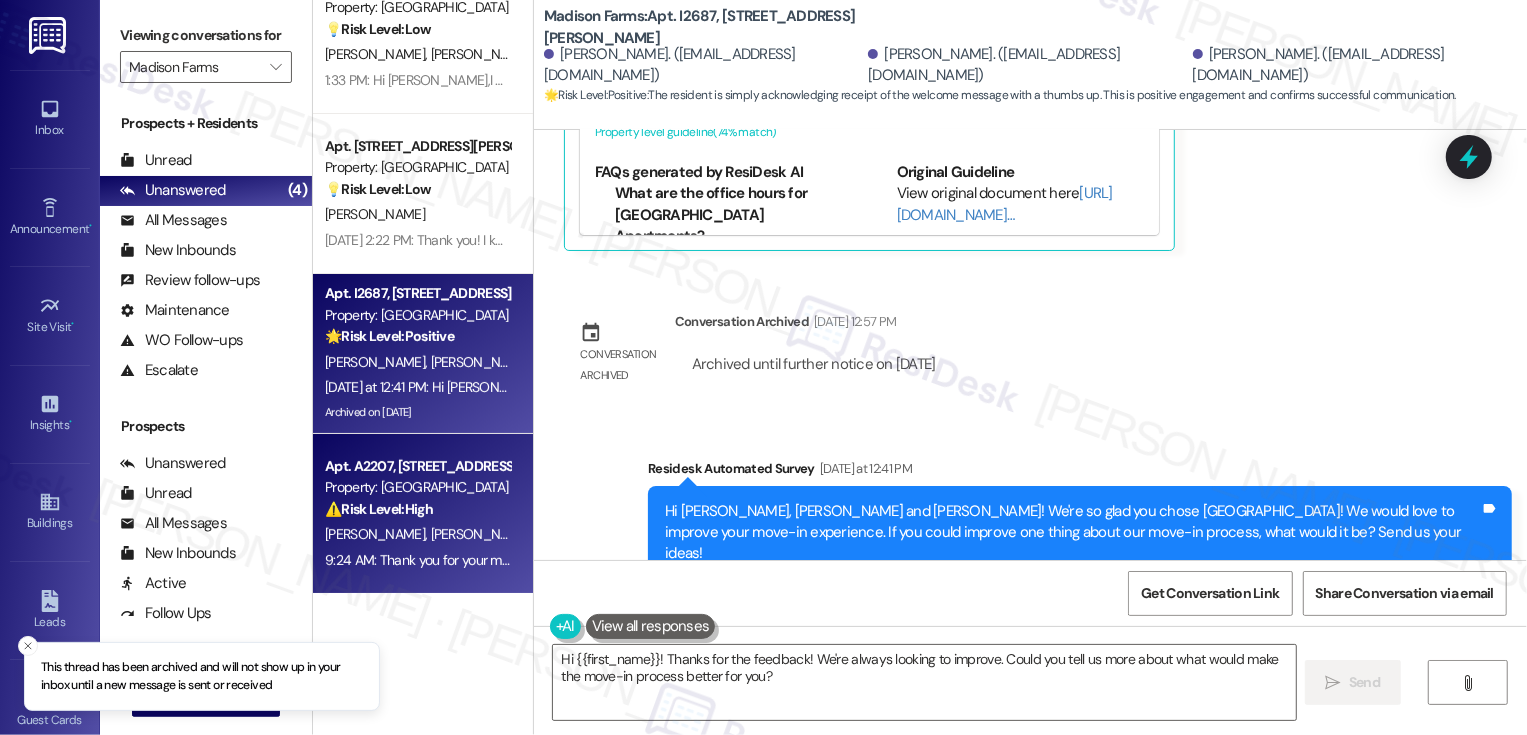 click on "⚠️  Risk Level:  High The resident is without hot water, which is an urgent maintenance issue affecting habitability. The resident is also requesting a specific timeframe for the repair due to a pet, indicating a need for timely action." at bounding box center (417, 509) 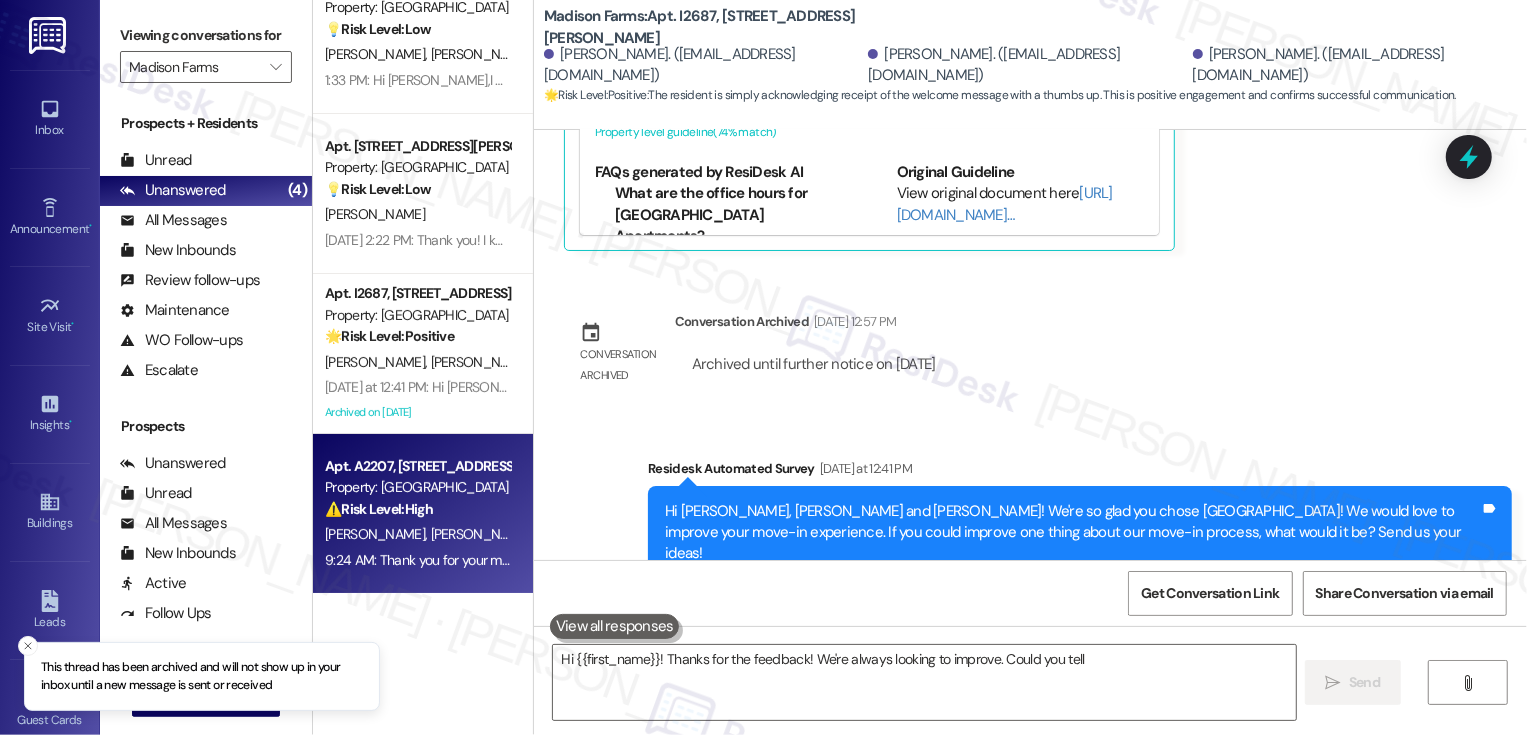 click on "⚠️  Risk Level:  High The resident is without hot water, which is an urgent maintenance issue affecting habitability. The resident is also requesting a specific timeframe for the repair due to a pet, indicating a need for timely action." at bounding box center (417, 509) 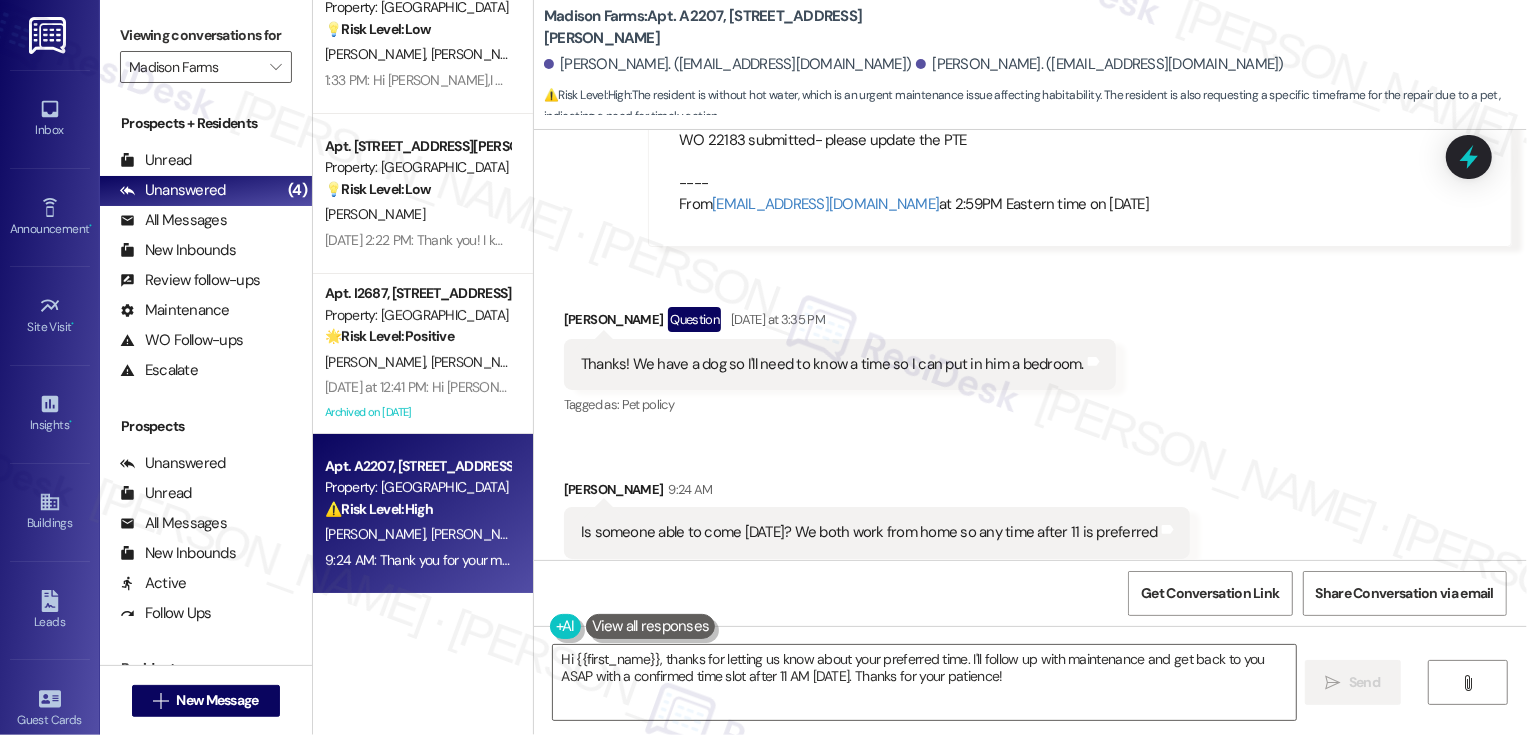 scroll, scrollTop: 1559, scrollLeft: 0, axis: vertical 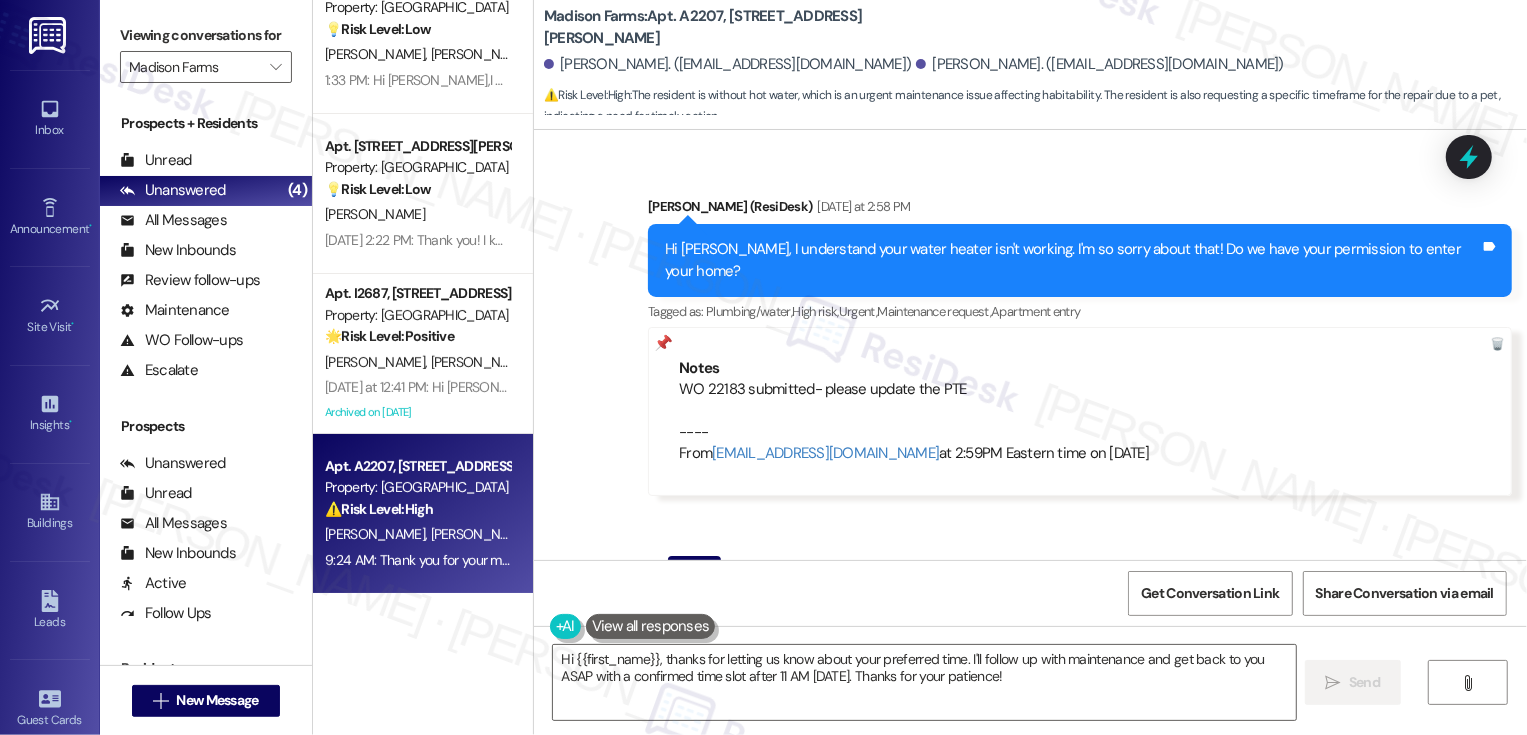 click on "WO 22183 submitted- please update the PTE
----
From  [EMAIL_ADDRESS][DOMAIN_NAME]  at 2:59PM Eastern time on [DATE]" at bounding box center (1080, 422) 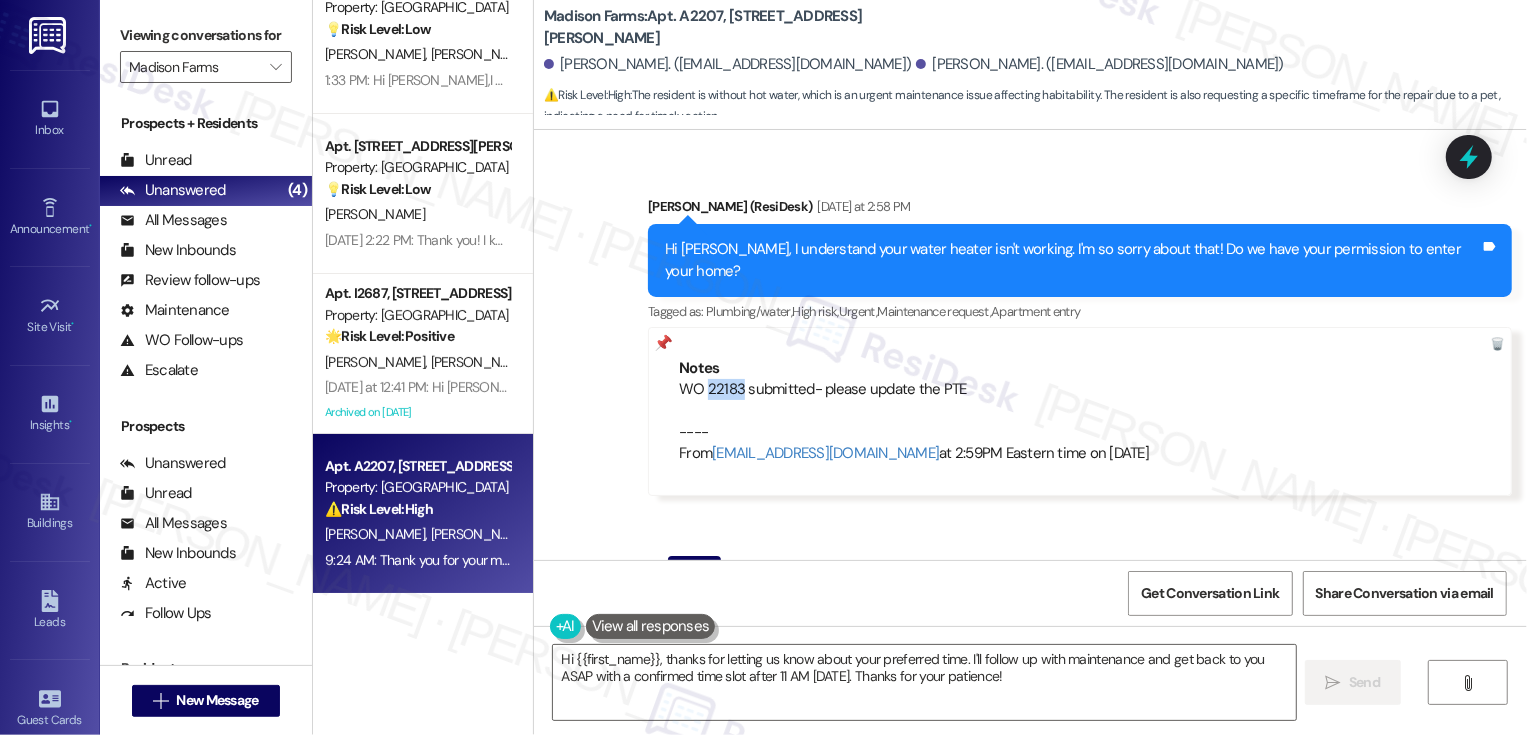 copy on "22183" 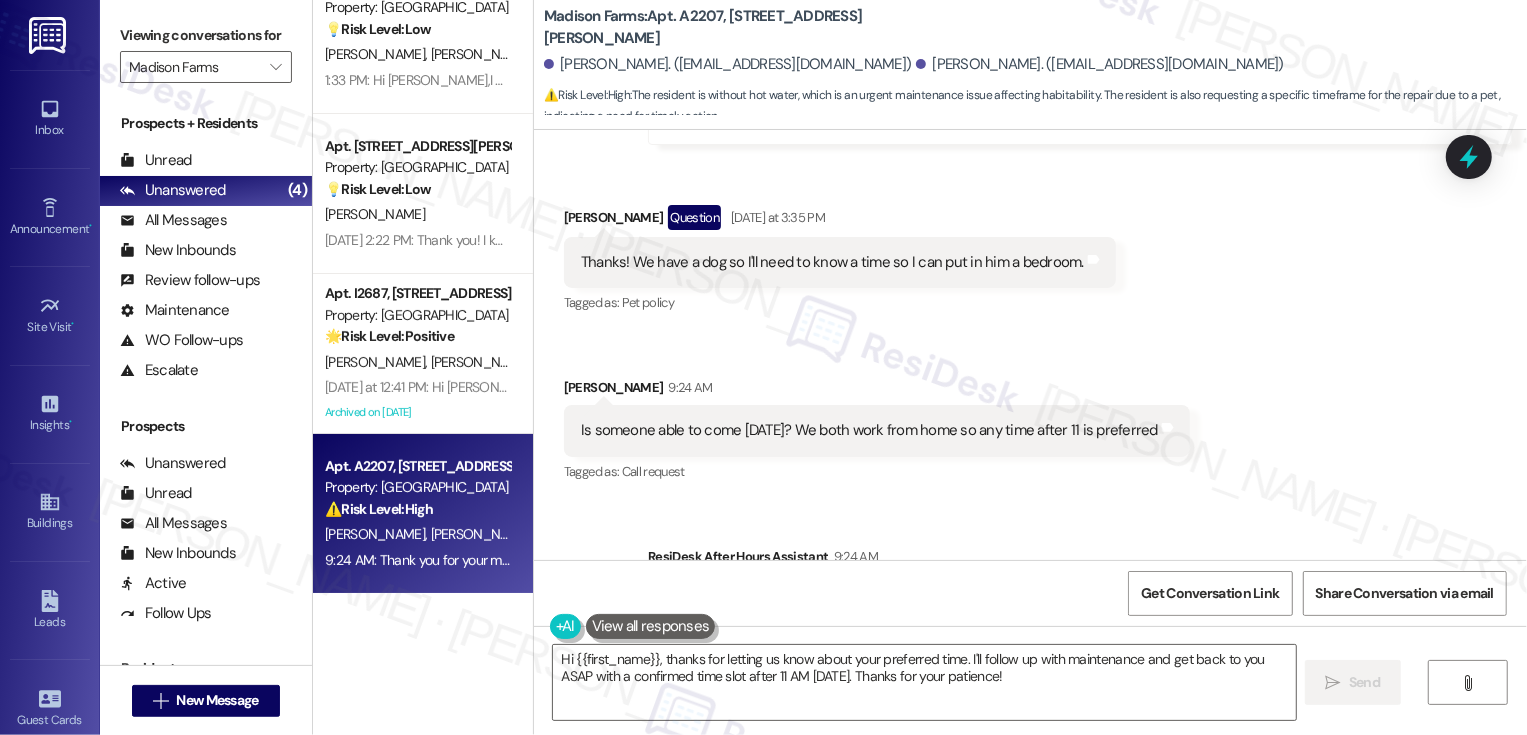 scroll, scrollTop: 1999, scrollLeft: 0, axis: vertical 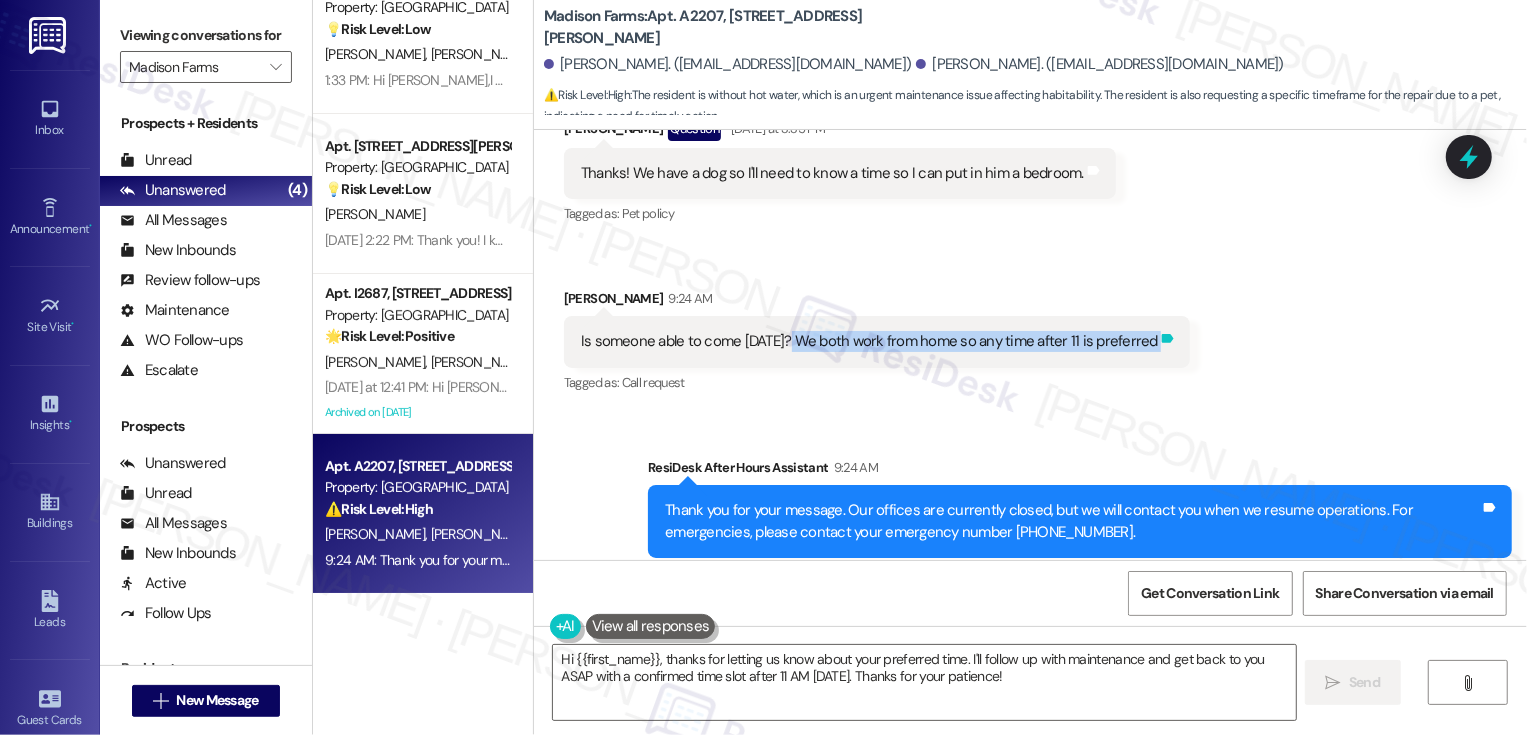 drag, startPoint x: 778, startPoint y: 300, endPoint x: 1137, endPoint y: 296, distance: 359.02228 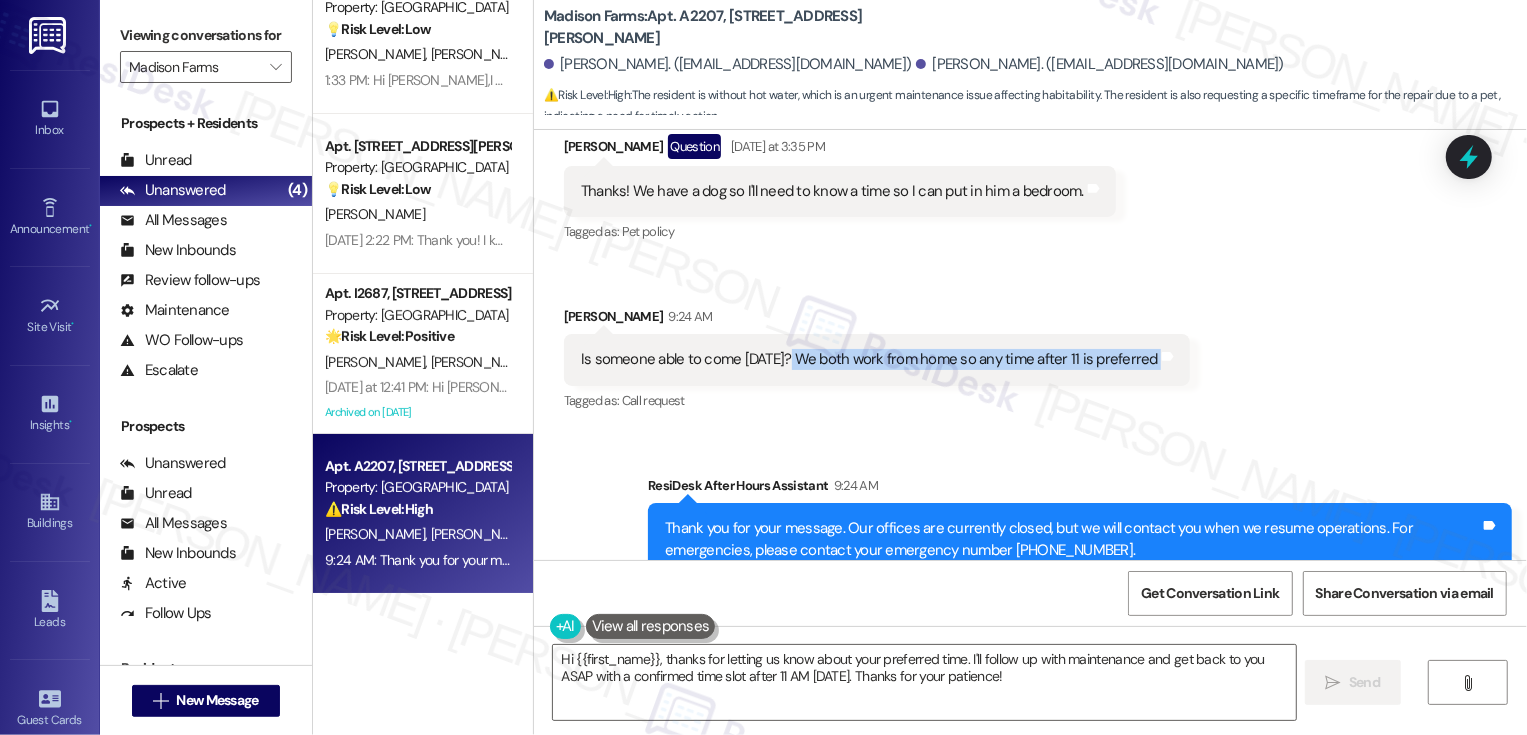 scroll, scrollTop: 1980, scrollLeft: 0, axis: vertical 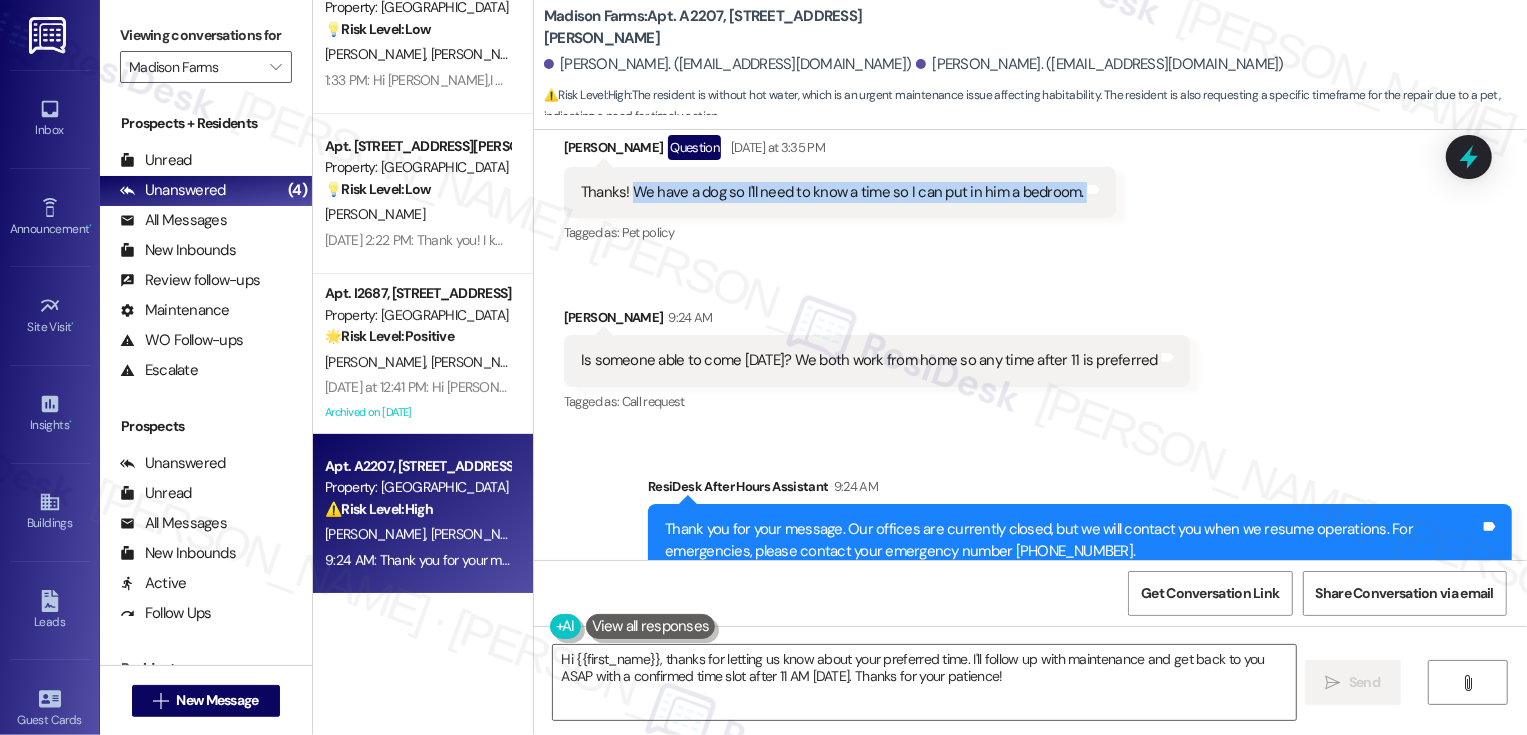 drag, startPoint x: 622, startPoint y: 144, endPoint x: 1093, endPoint y: 158, distance: 471.208 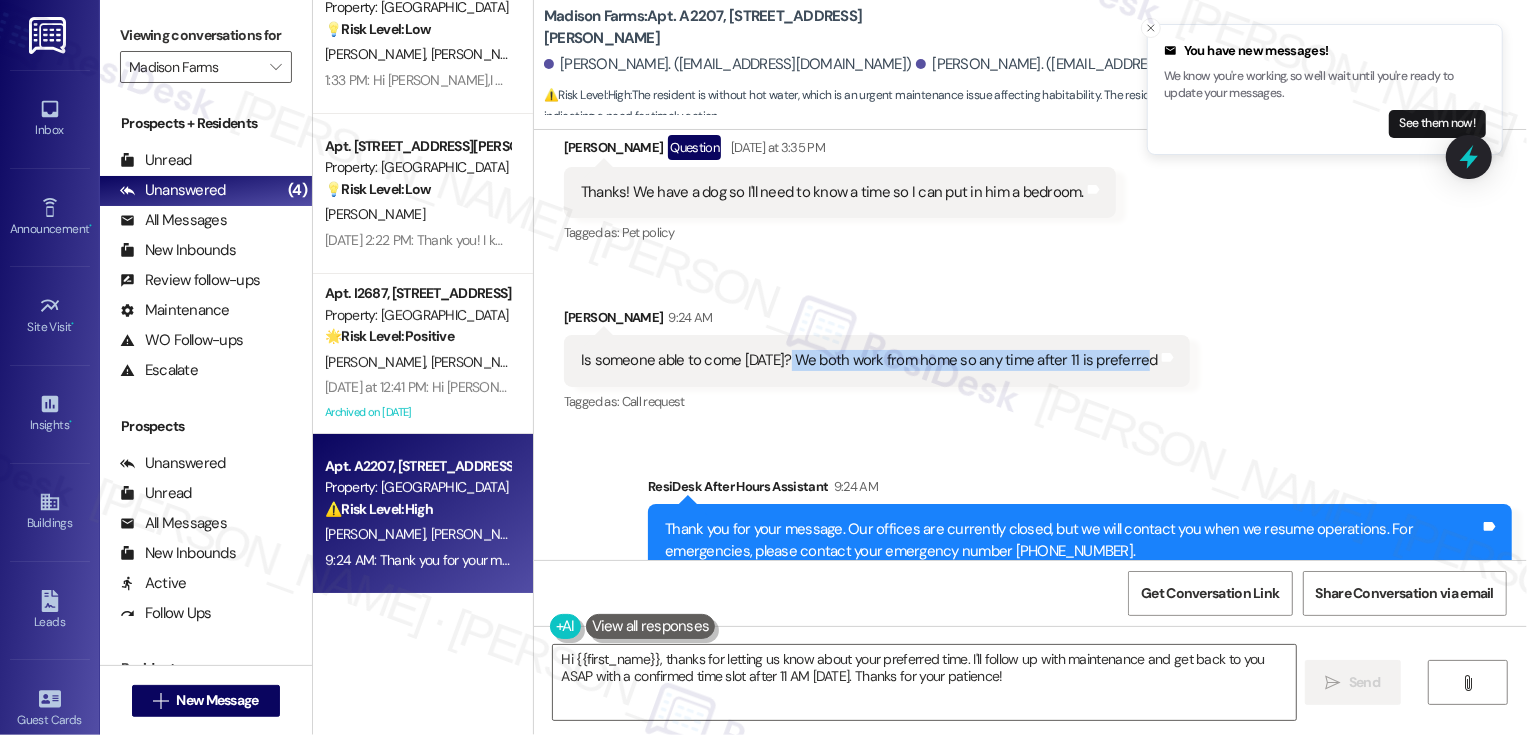 drag, startPoint x: 775, startPoint y: 318, endPoint x: 1129, endPoint y: 323, distance: 354.0353 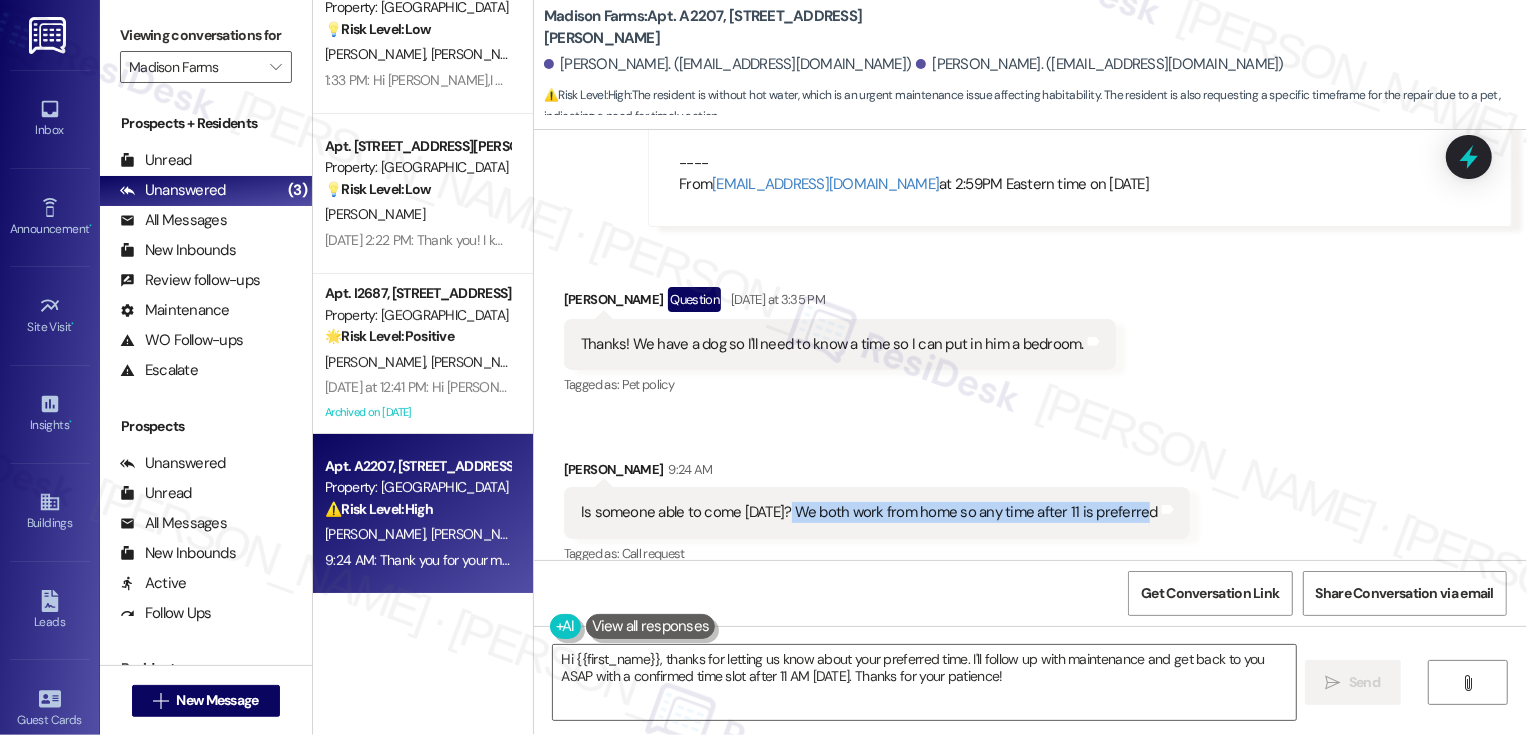 scroll, scrollTop: 1999, scrollLeft: 0, axis: vertical 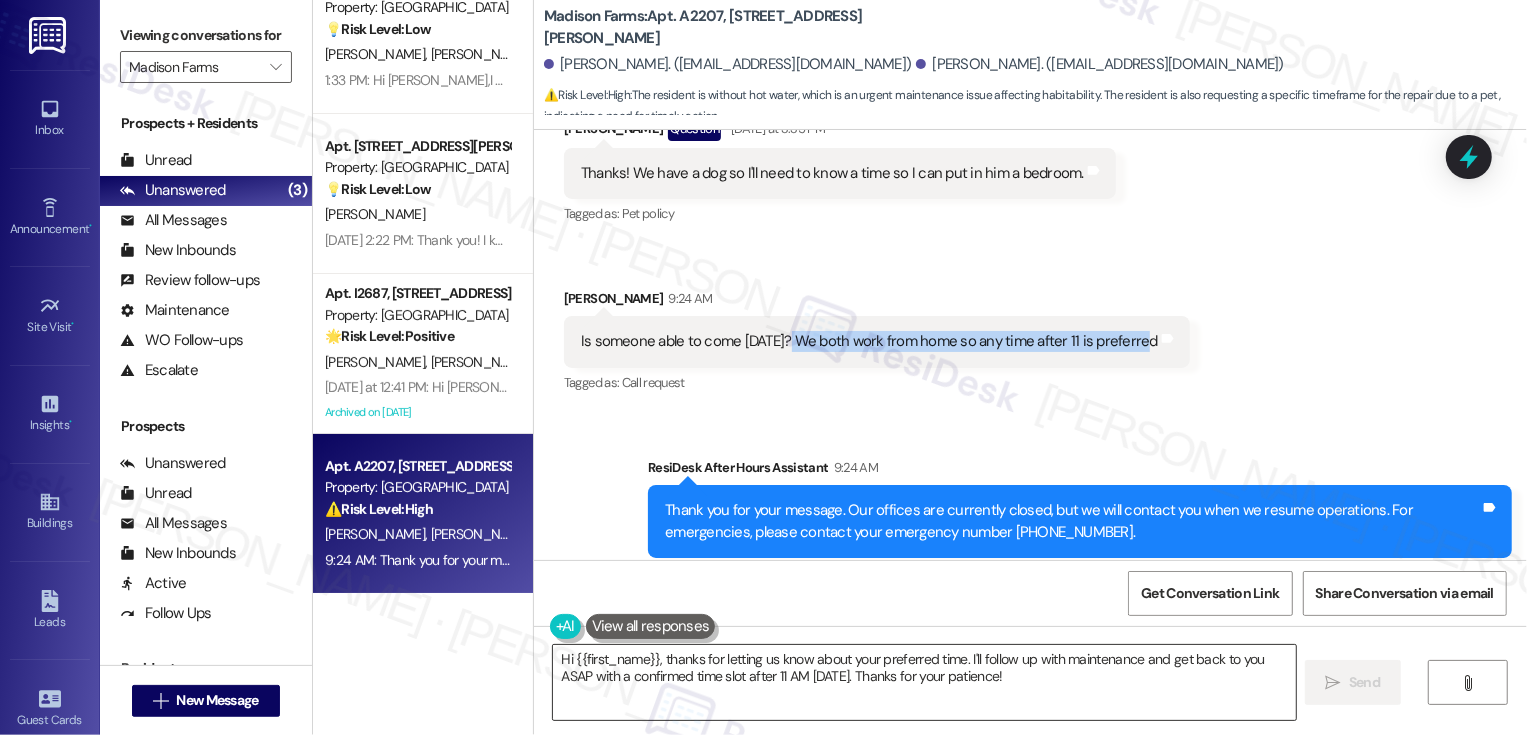 click on "Hi {{first_name}}, thanks for letting us know about your preferred time. I'll follow up with maintenance and get back to you ASAP with a confirmed time slot after 11 AM [DATE]. Thanks for your patience!" at bounding box center (924, 682) 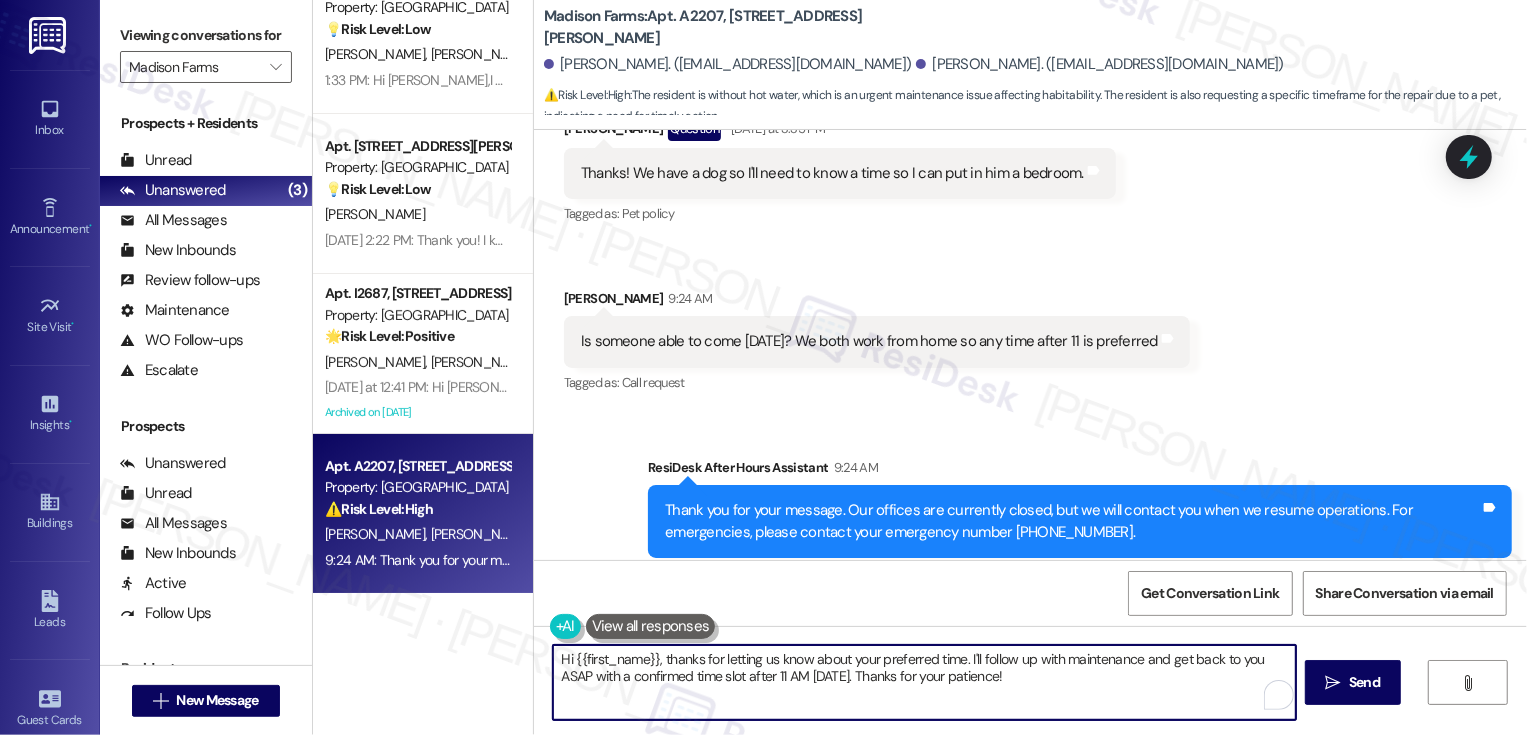 click on "Hi {{first_name}}, thanks for letting us know about your preferred time. I'll follow up with maintenance and get back to you ASAP with a confirmed time slot after 11 AM [DATE]. Thanks for your patience!" at bounding box center [924, 682] 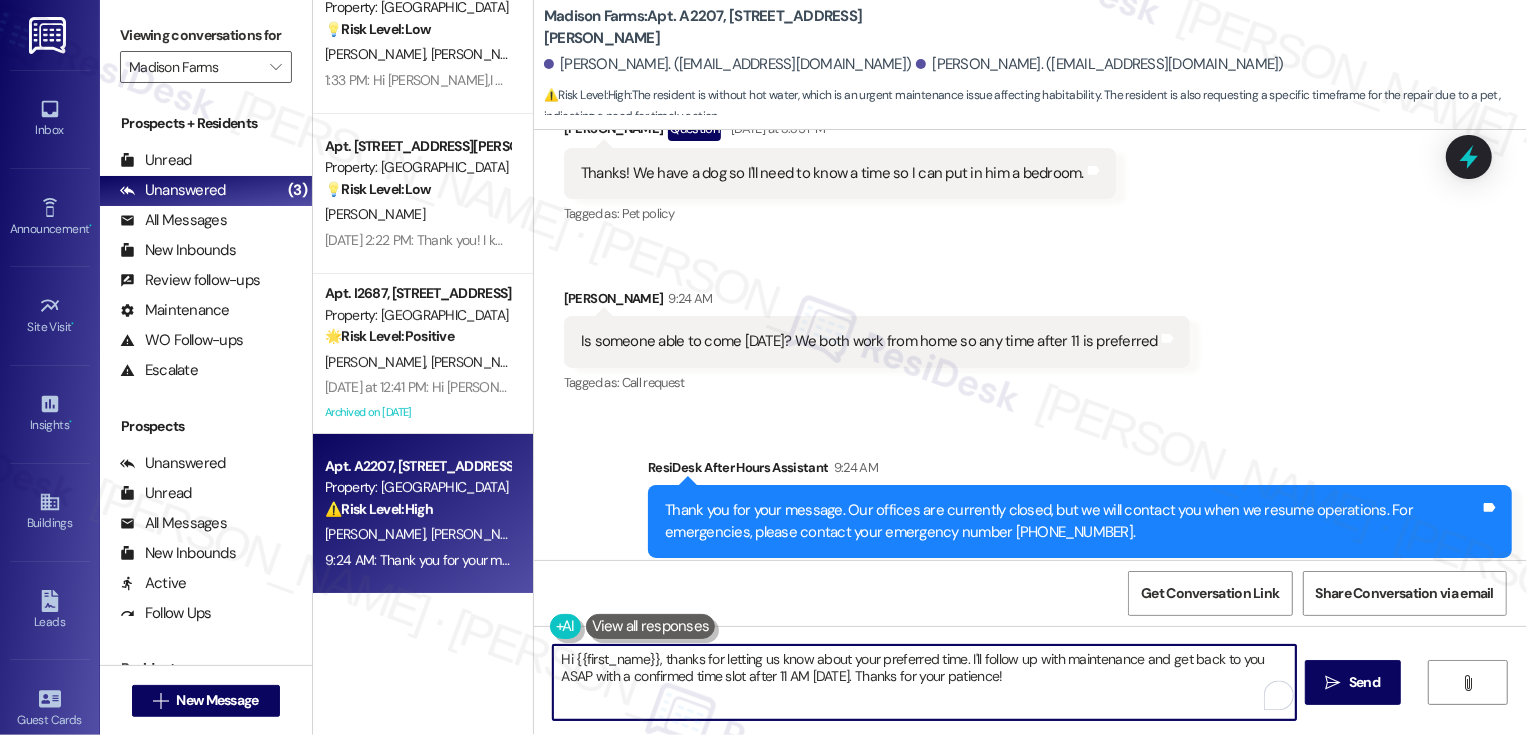 click on "[PERSON_NAME] 9:24 AM" at bounding box center [877, 302] 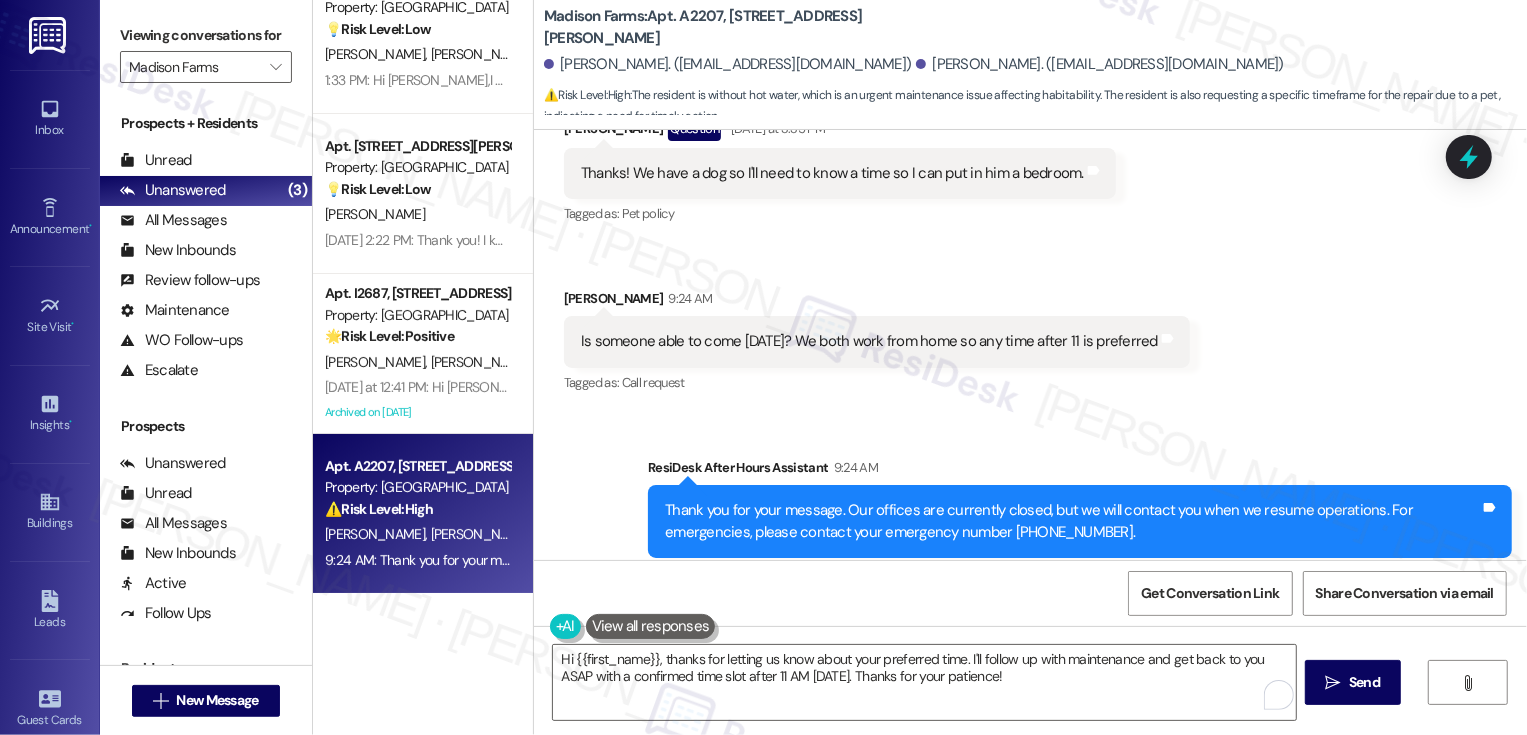 click on "[PERSON_NAME] 9:24 AM" at bounding box center (877, 302) 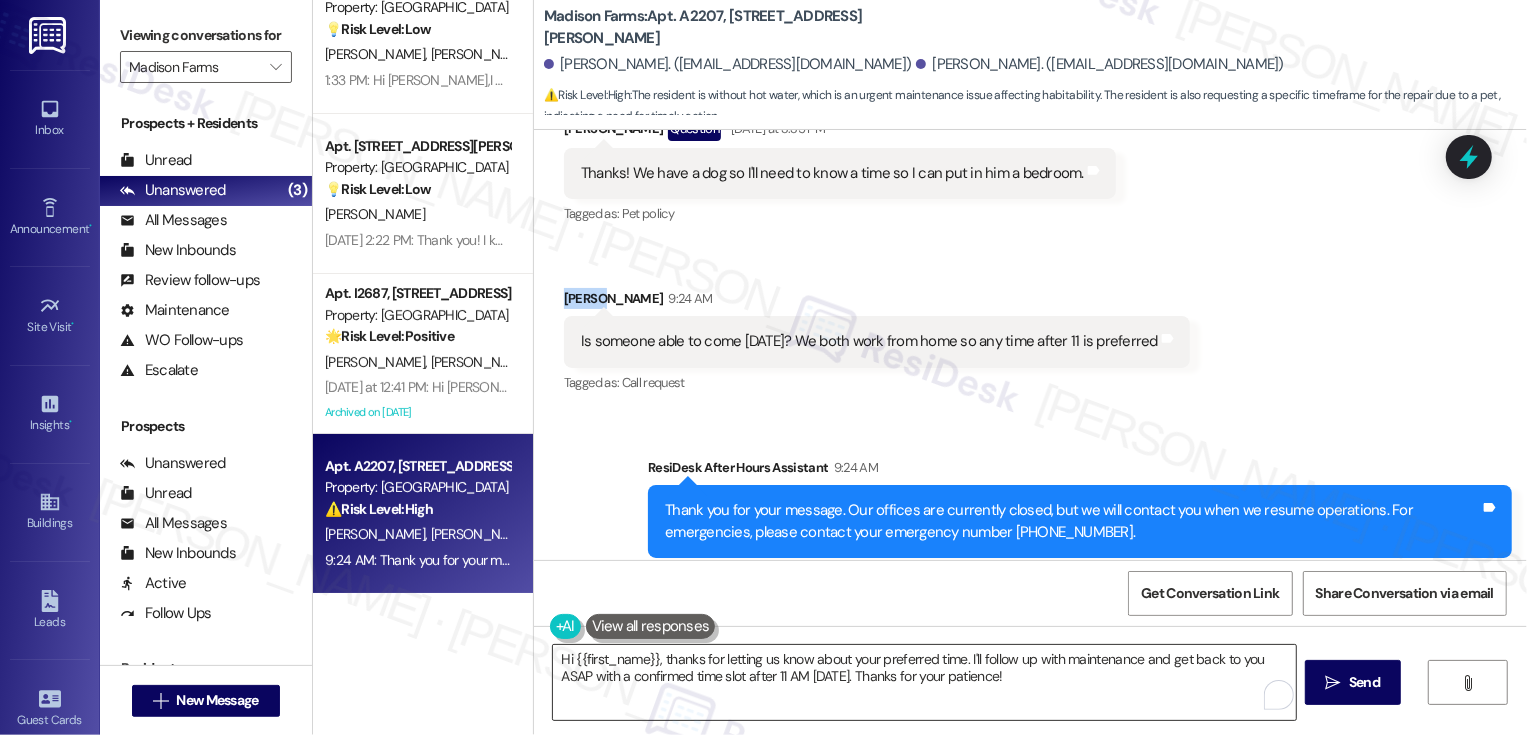 click on "Hi {{first_name}}, thanks for letting us know about your preferred time. I'll follow up with maintenance and get back to you ASAP with a confirmed time slot after 11 AM [DATE]. Thanks for your patience!" at bounding box center (924, 682) 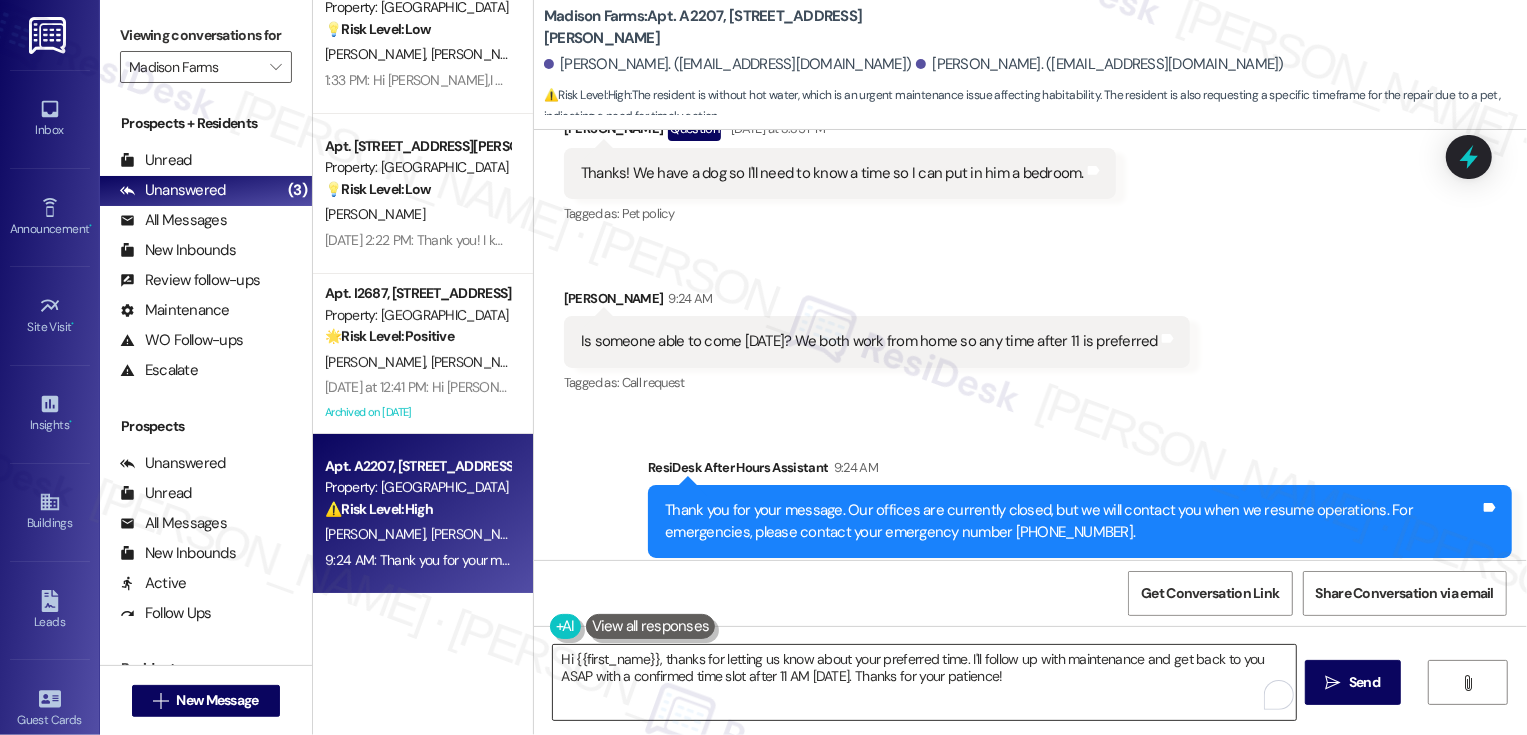 click on "Hi {{first_name}}, thanks for letting us know about your preferred time. I'll follow up with maintenance and get back to you ASAP with a confirmed time slot after 11 AM [DATE]. Thanks for your patience!" at bounding box center (924, 682) 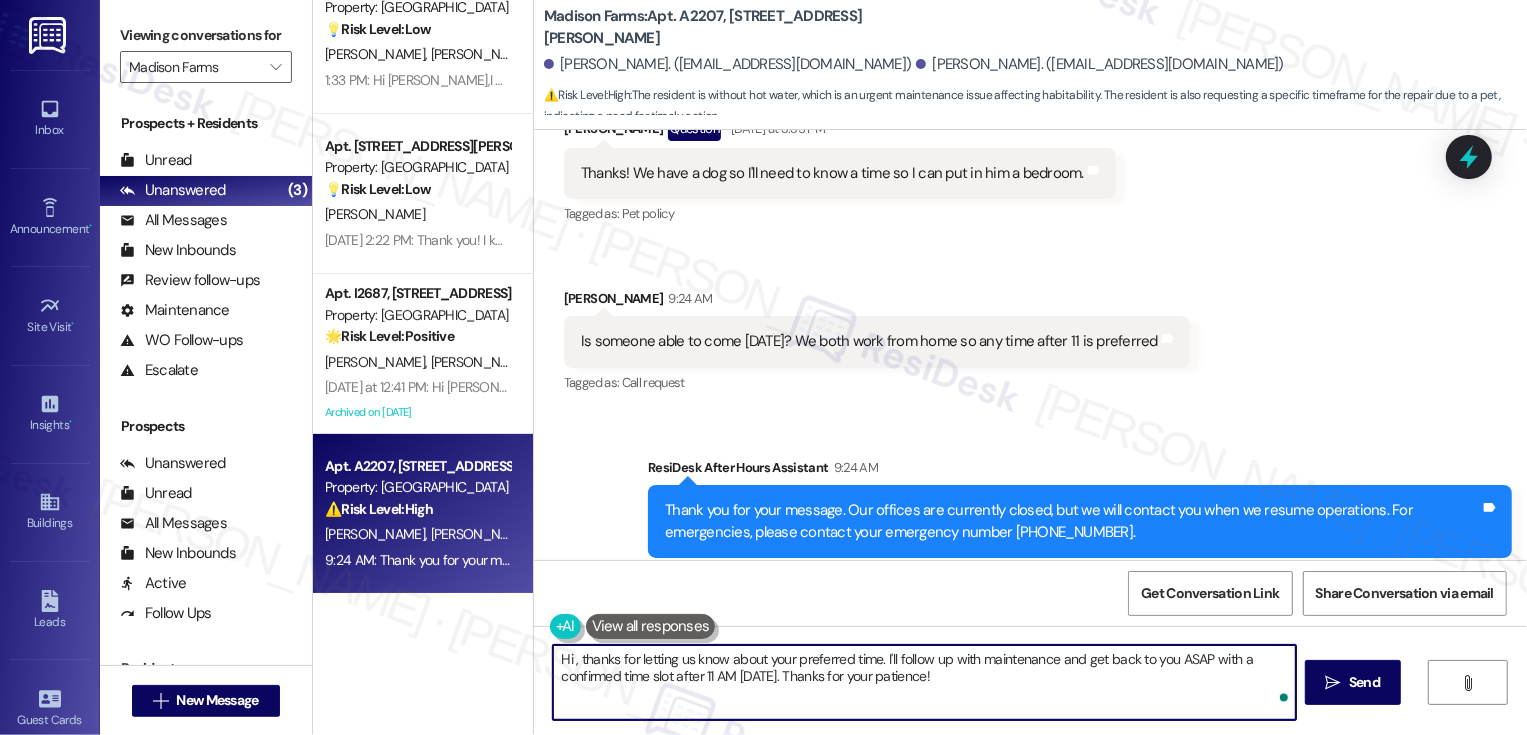 paste on "Alyssa" 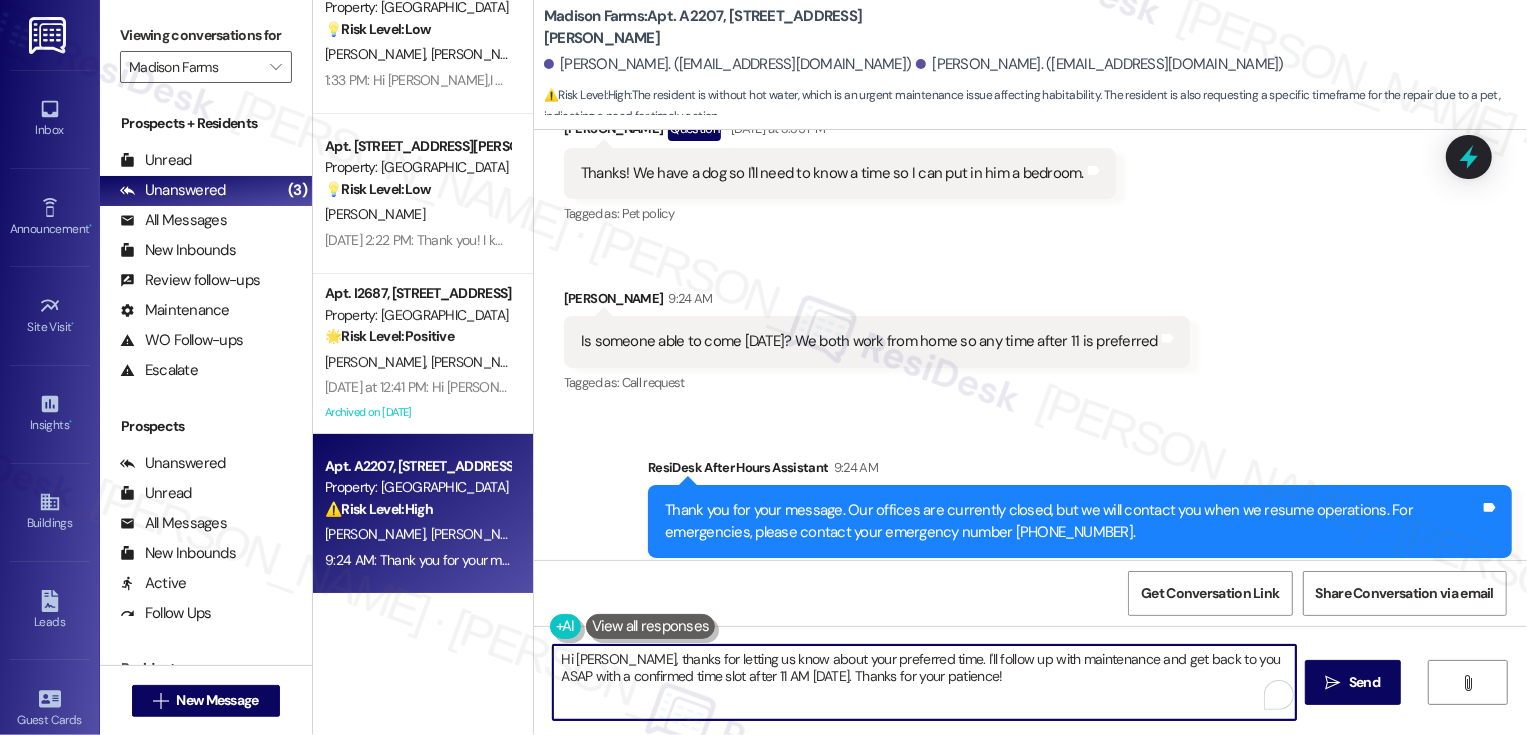 drag, startPoint x: 911, startPoint y: 656, endPoint x: 966, endPoint y: 700, distance: 70.434364 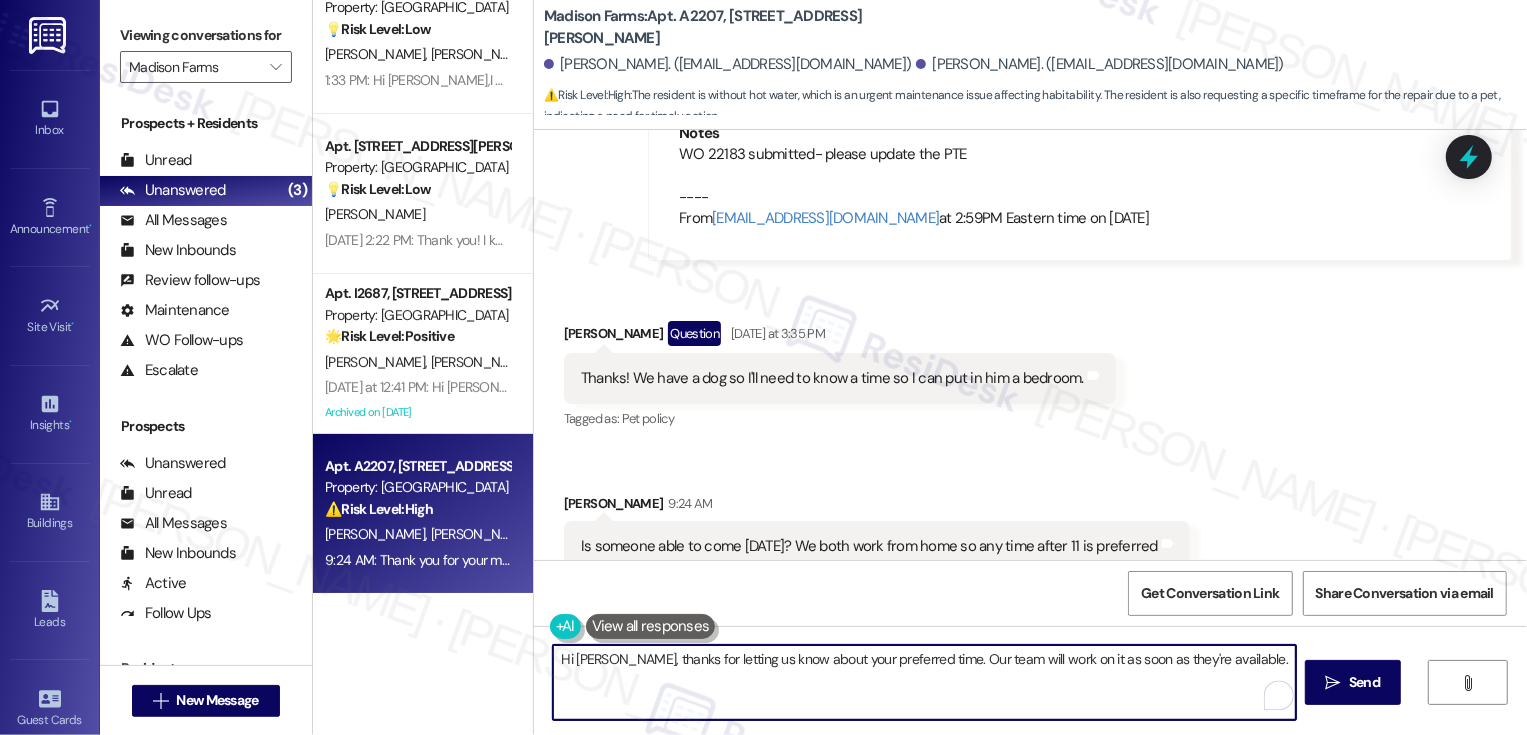 scroll, scrollTop: 1999, scrollLeft: 0, axis: vertical 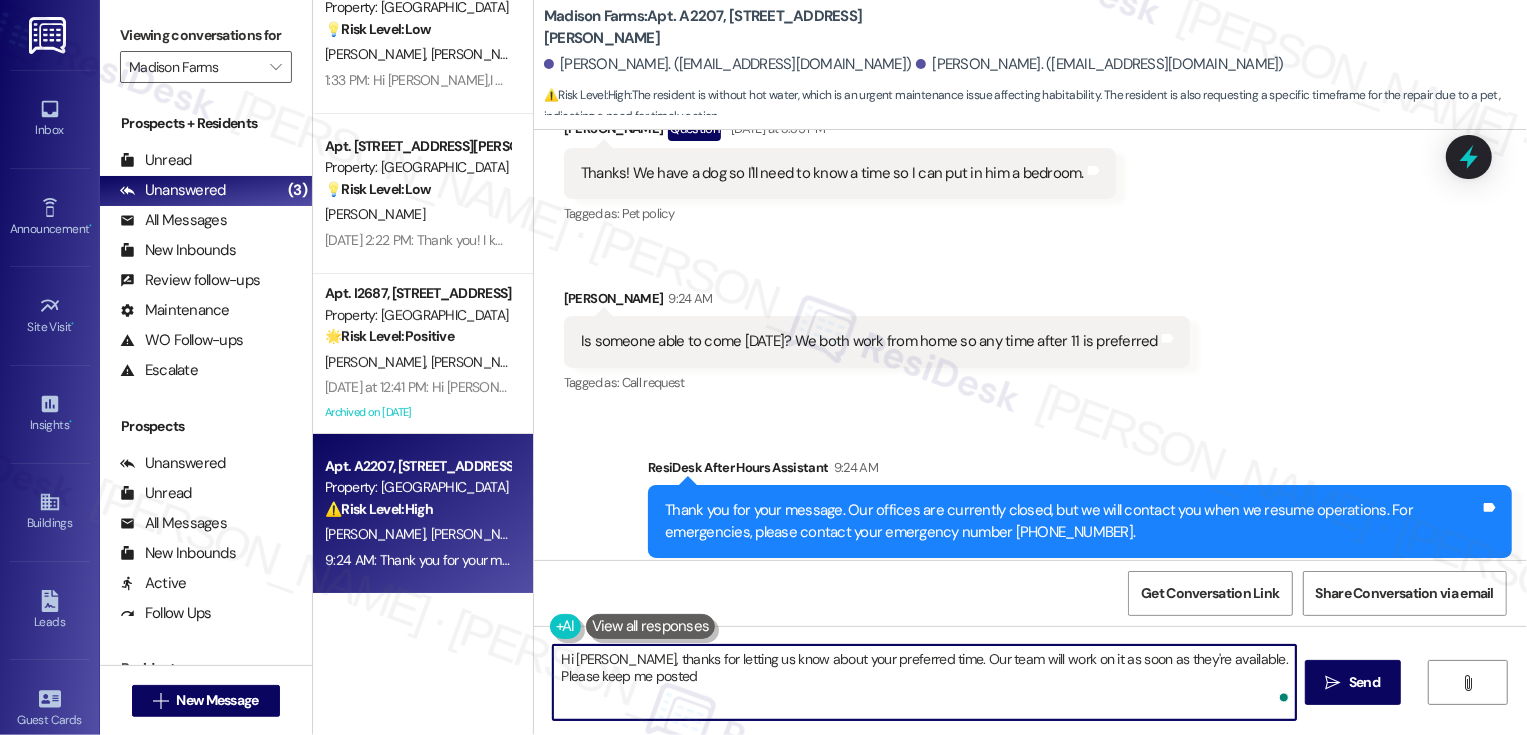type on "Hi [PERSON_NAME], thanks for letting us know about your preferred time. Our team will work on it as soon as they're available. Please keep me posted!" 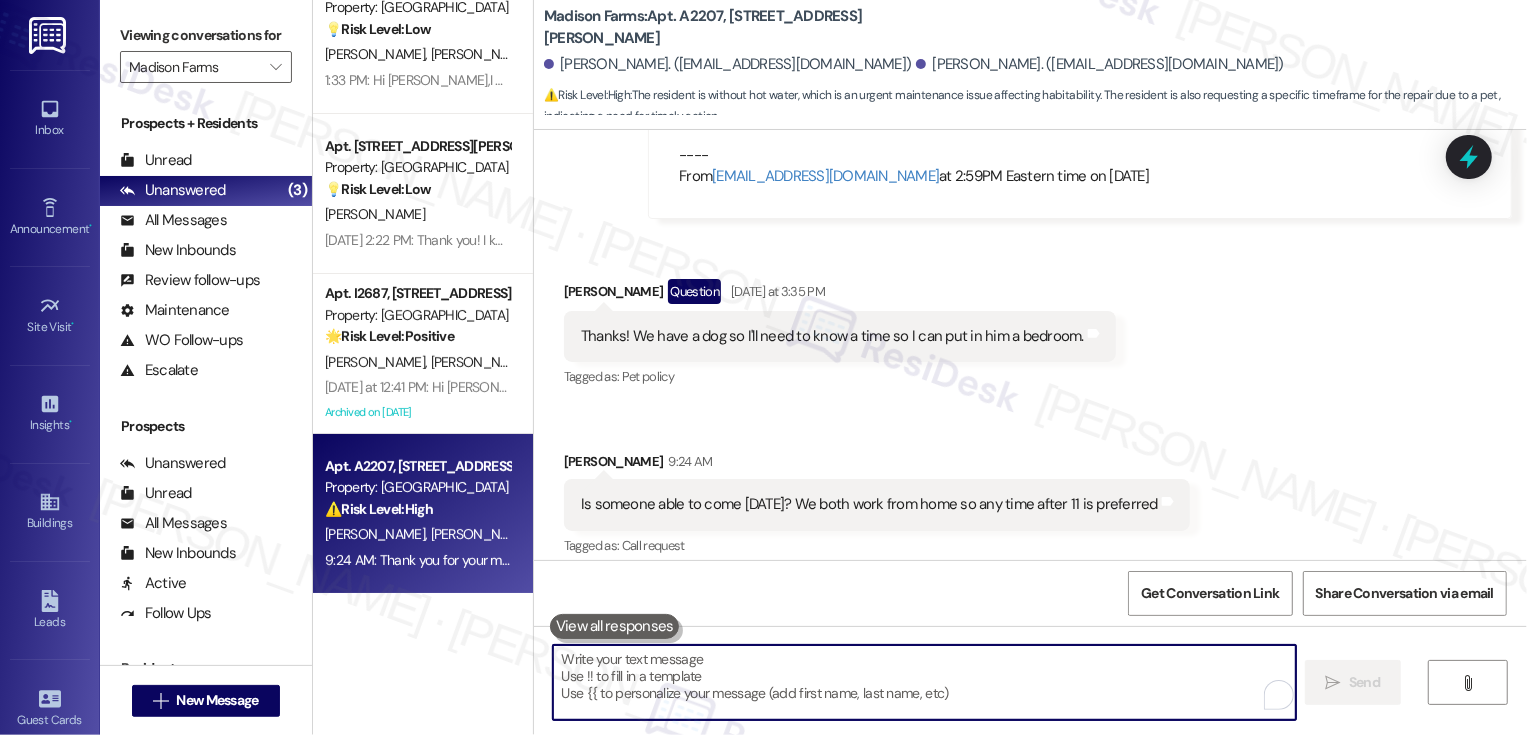 scroll, scrollTop: 1808, scrollLeft: 0, axis: vertical 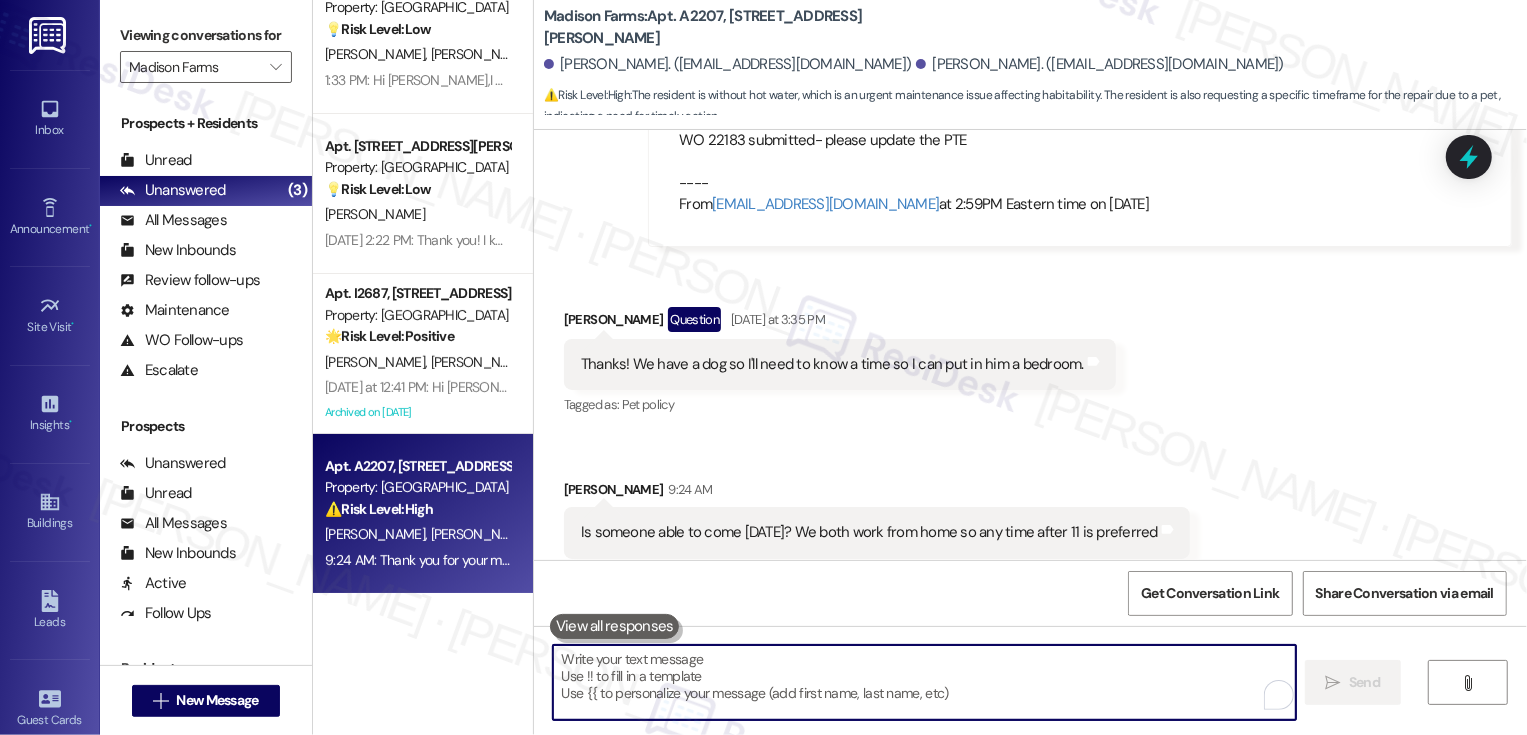 type 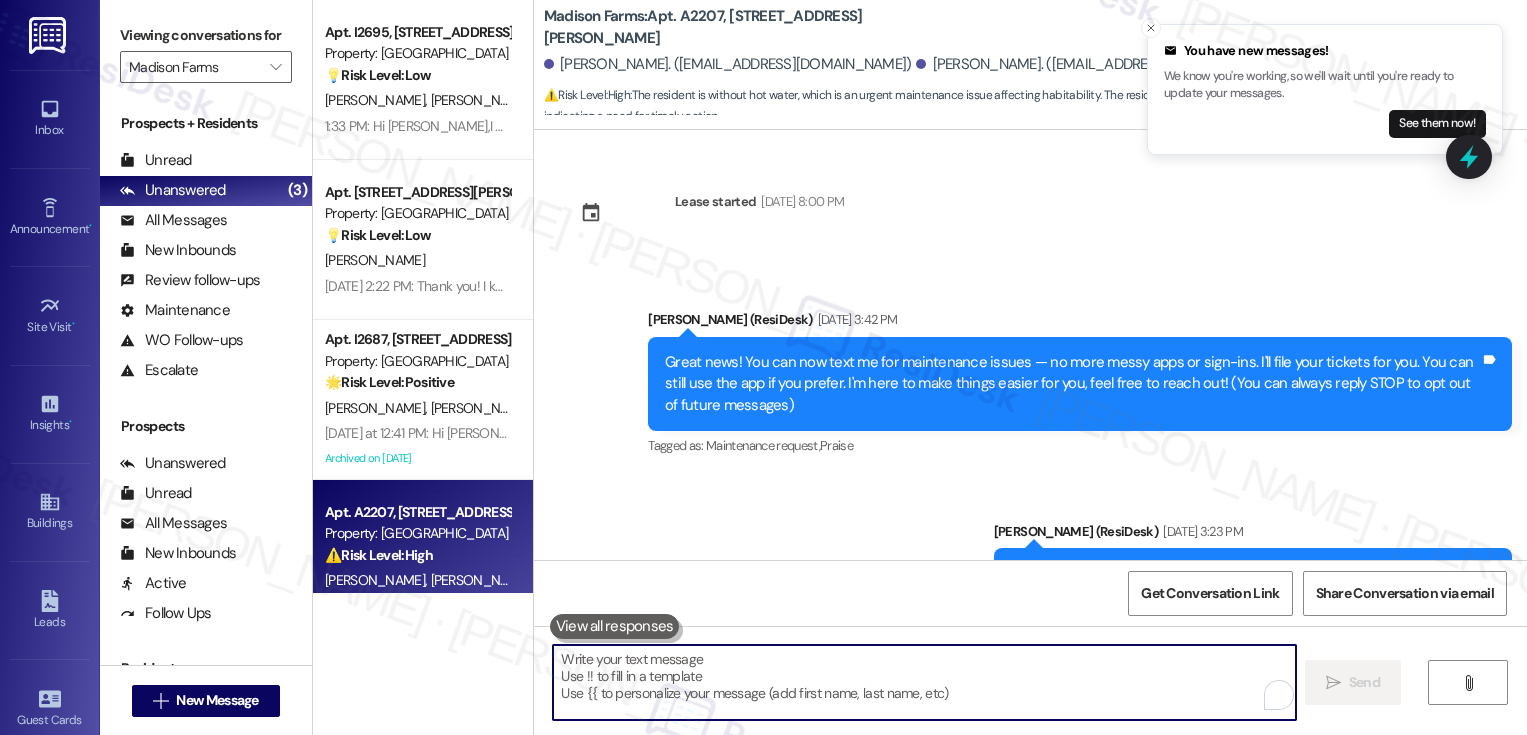 scroll, scrollTop: 0, scrollLeft: 0, axis: both 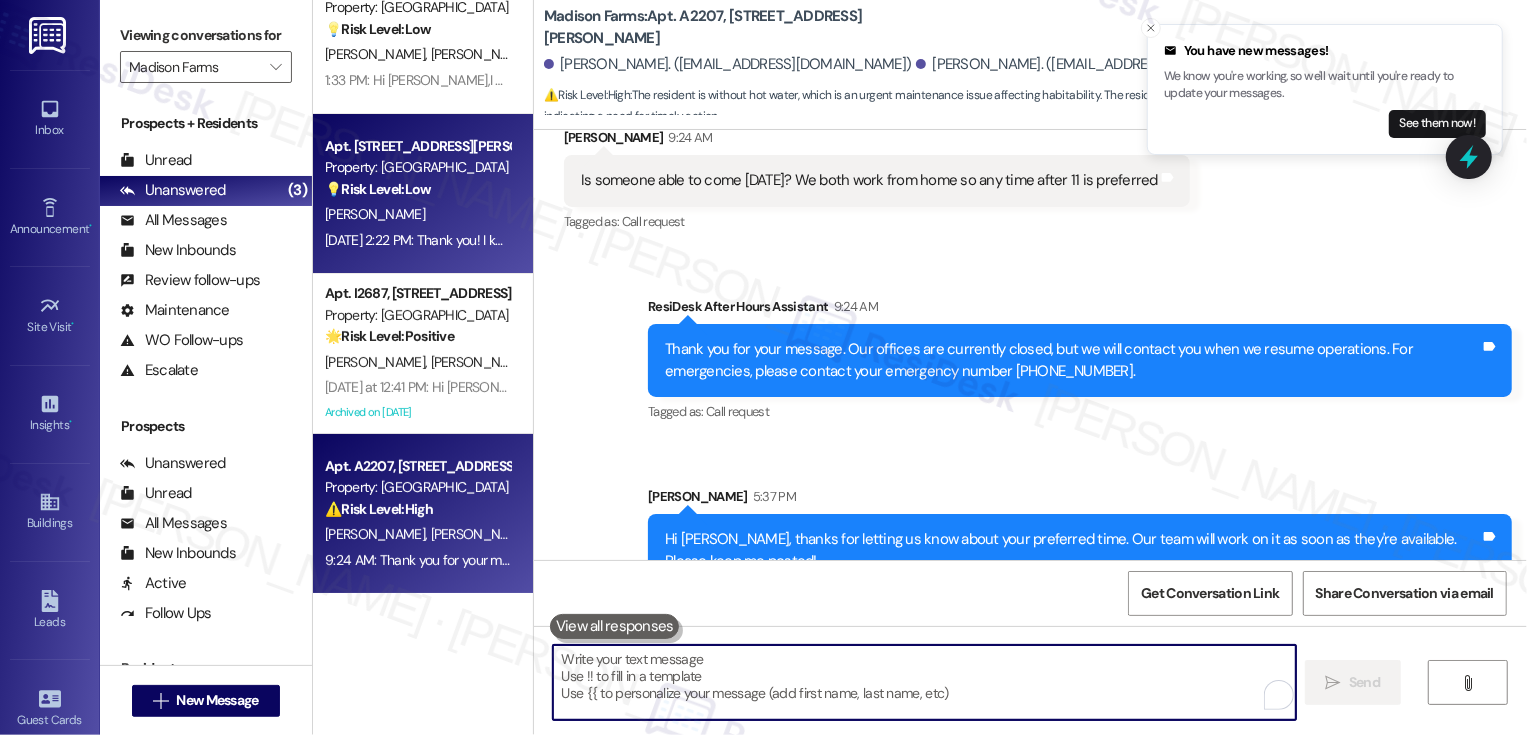 click on "[PERSON_NAME]" at bounding box center [417, 214] 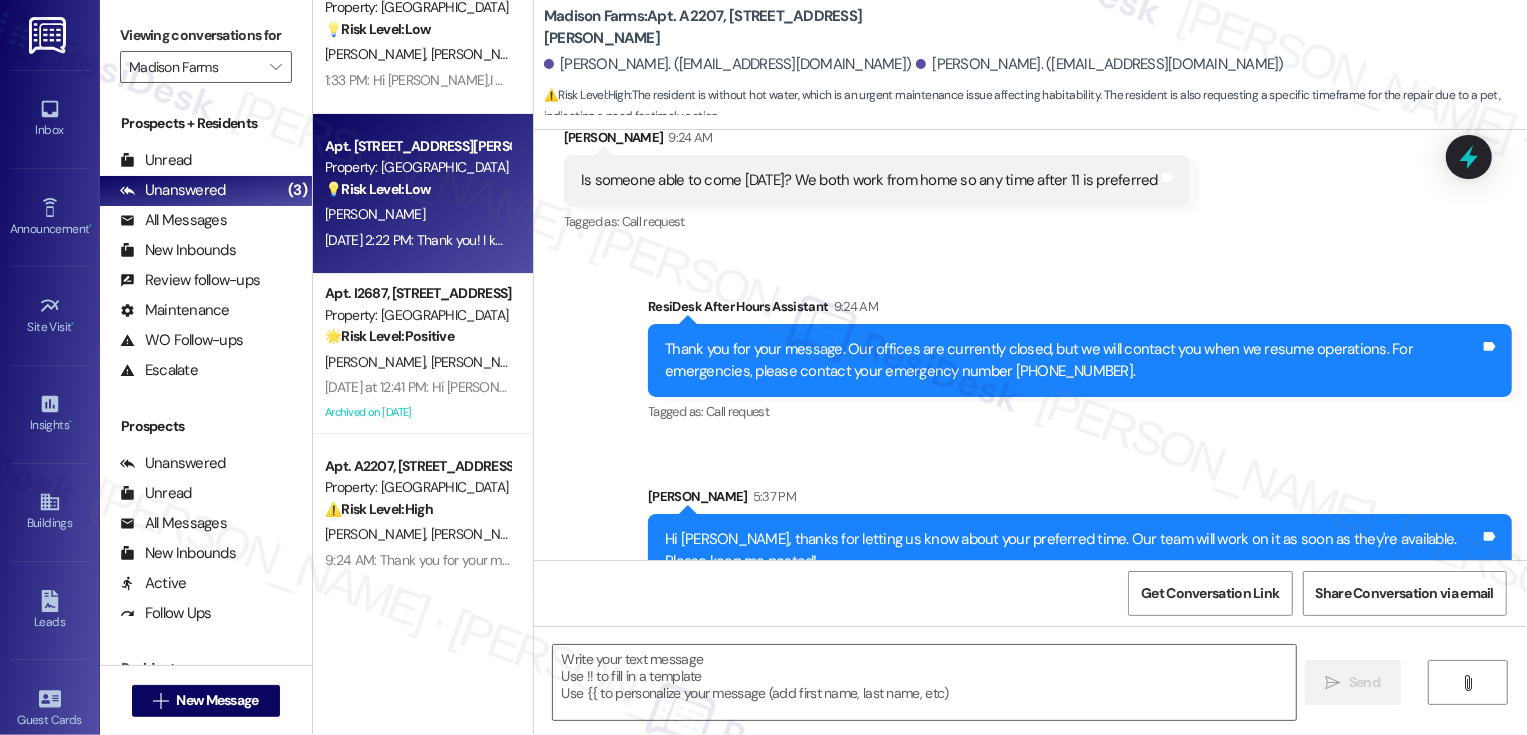type on "Fetching suggested responses. Please feel free to read through the conversation in the meantime." 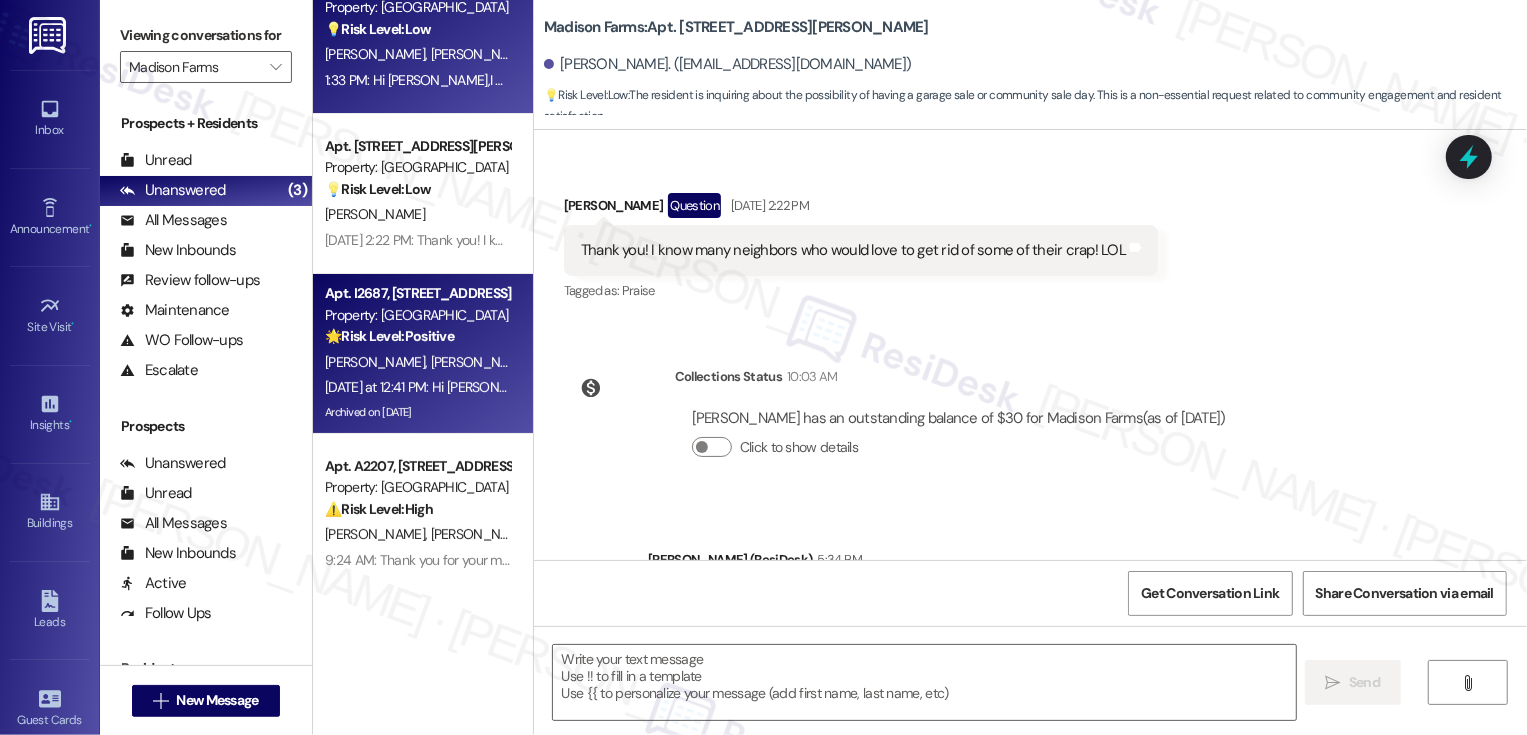 type on "Fetching suggested responses. Please feel free to read through the conversation in the meantime." 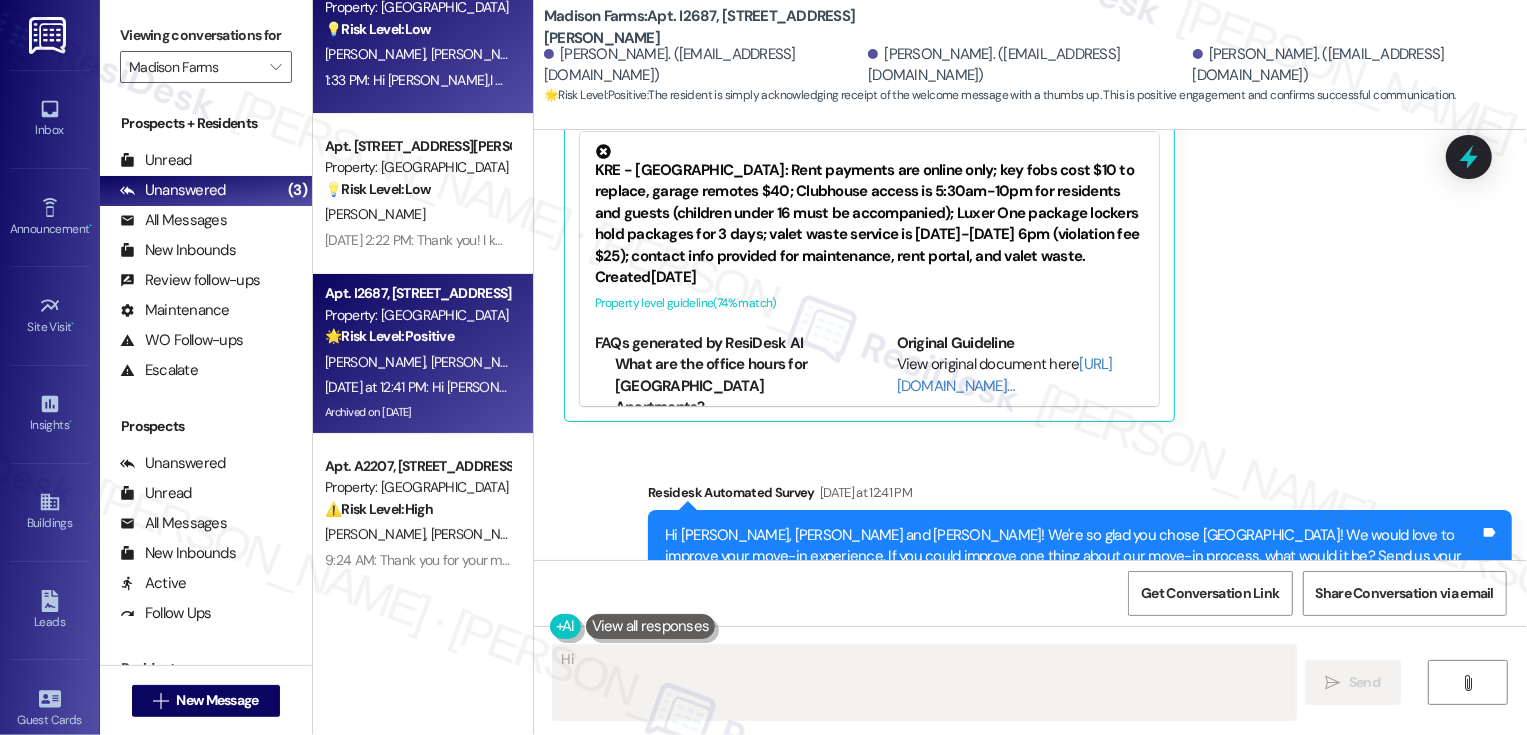 click on "1:33 PM: Hi Jane,I would like to schedule a maintenance service and a walk through for next week,can you help me with that? 1:33 PM: Hi Jane,I would like to schedule a maintenance service and a walk through for next week,can you help me with that?" at bounding box center (417, 80) 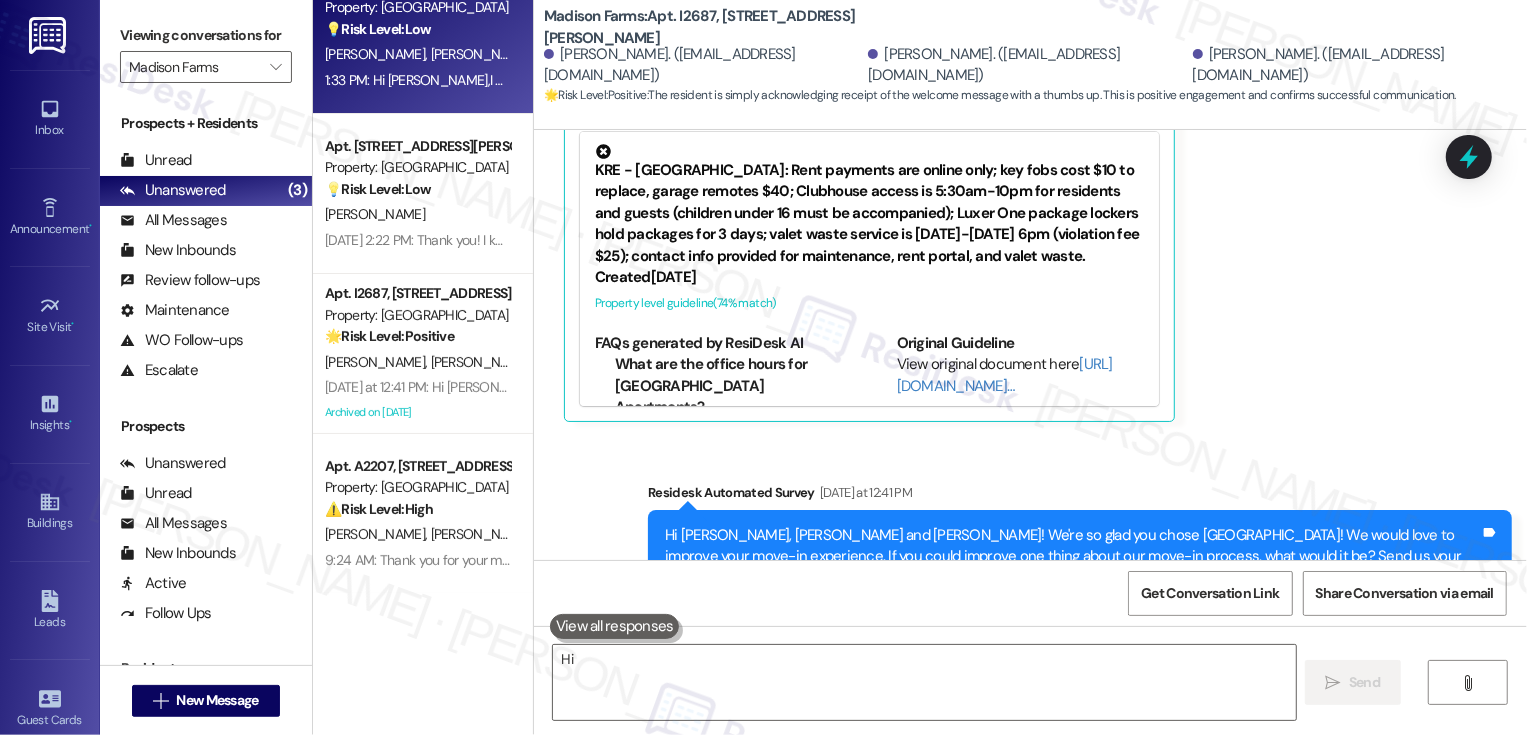 scroll, scrollTop: 1066, scrollLeft: 0, axis: vertical 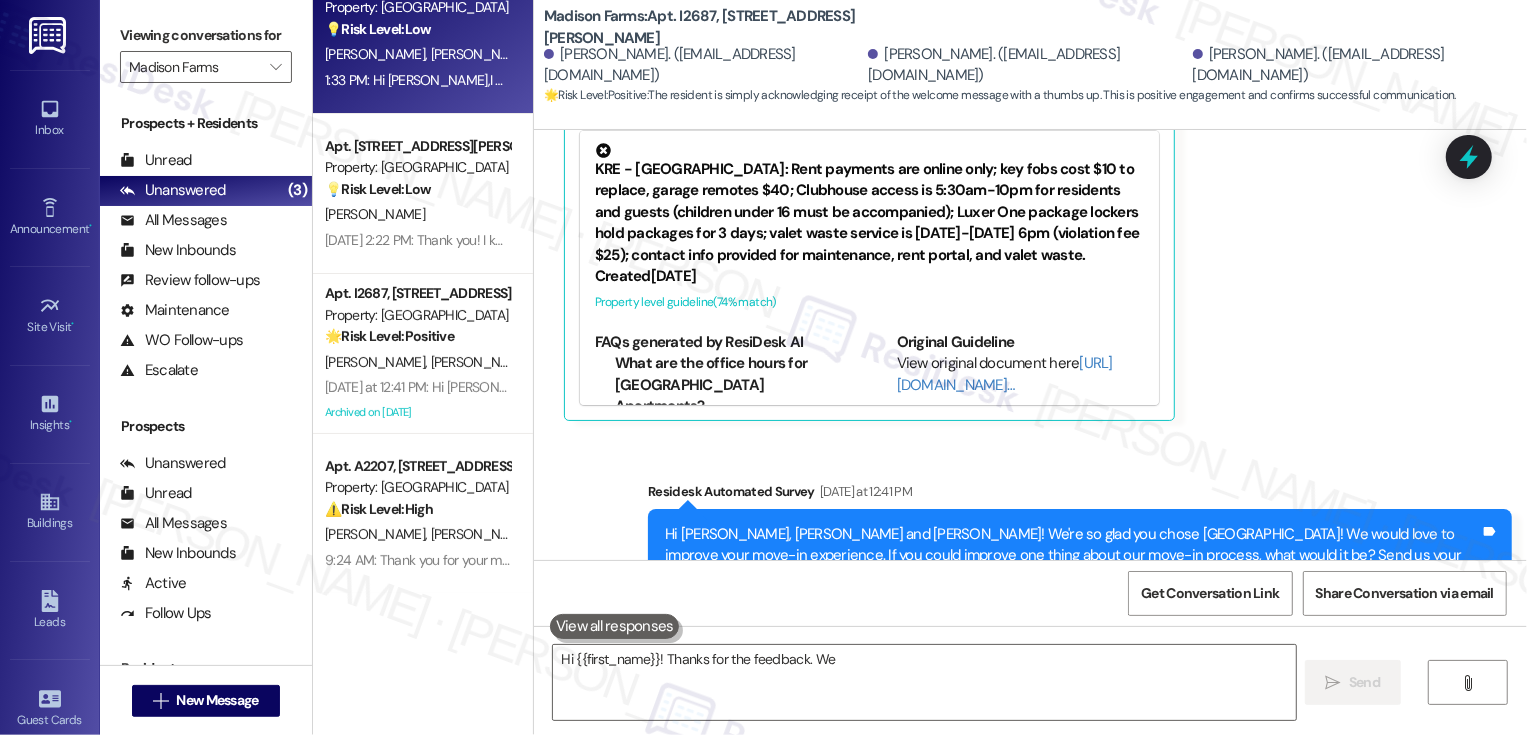 click on "1:33 PM: Hi Jane,I would like to schedule a maintenance service and a walk through for next week,can you help me with that? 1:33 PM: Hi Jane,I would like to schedule a maintenance service and a walk through for next week,can you help me with that?" at bounding box center [417, 80] 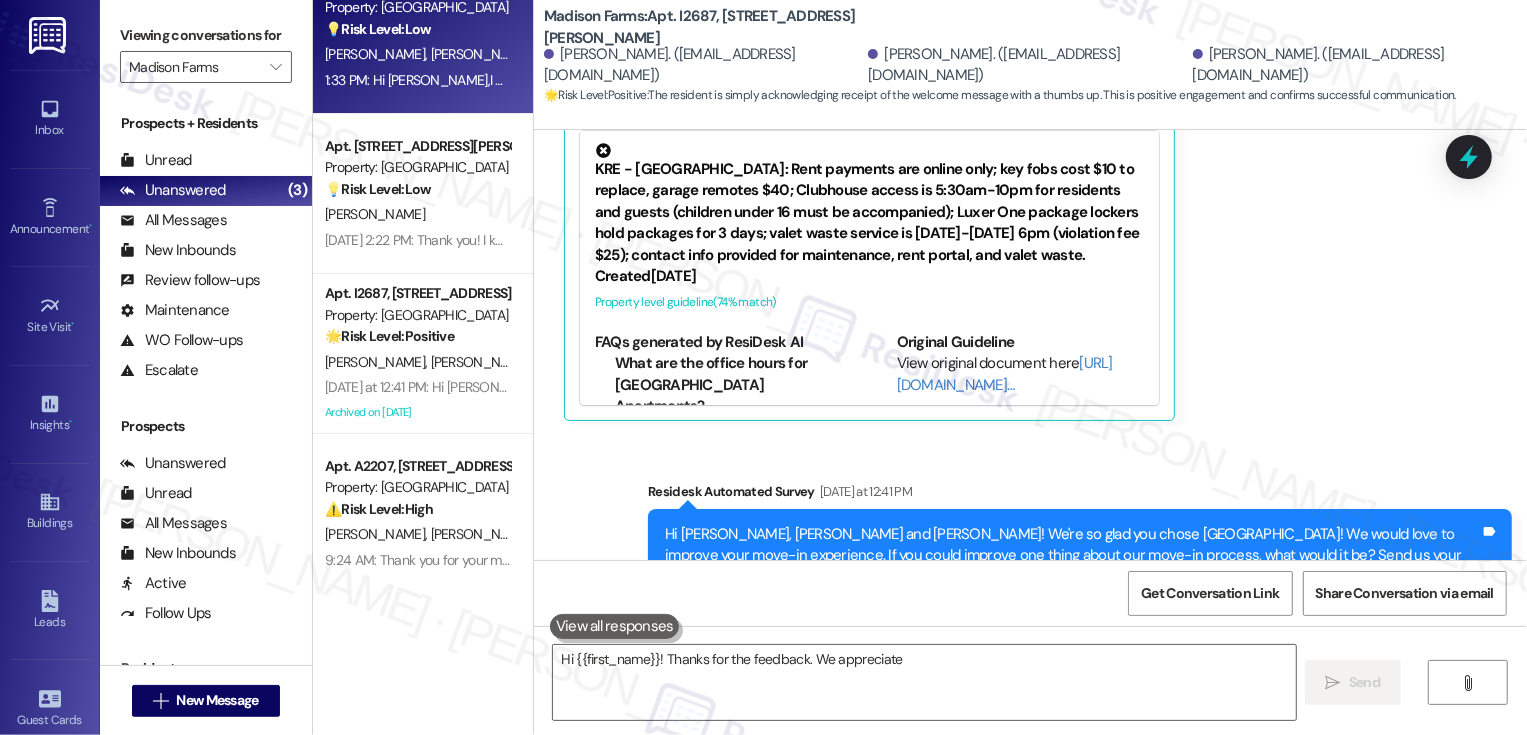 type on "Hi {{first_name}}! Thanks for the feedback. We appreciate" 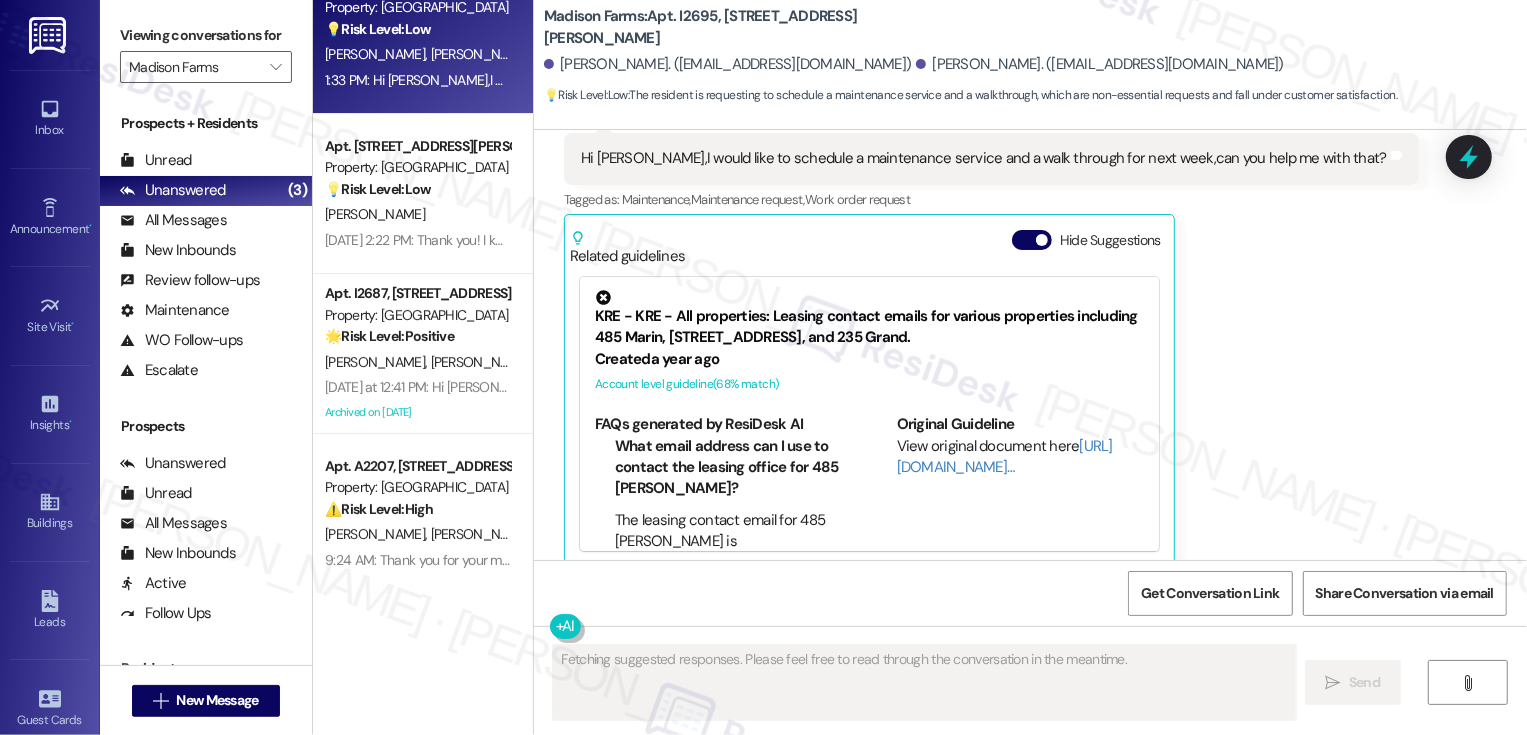 scroll, scrollTop: 1521, scrollLeft: 0, axis: vertical 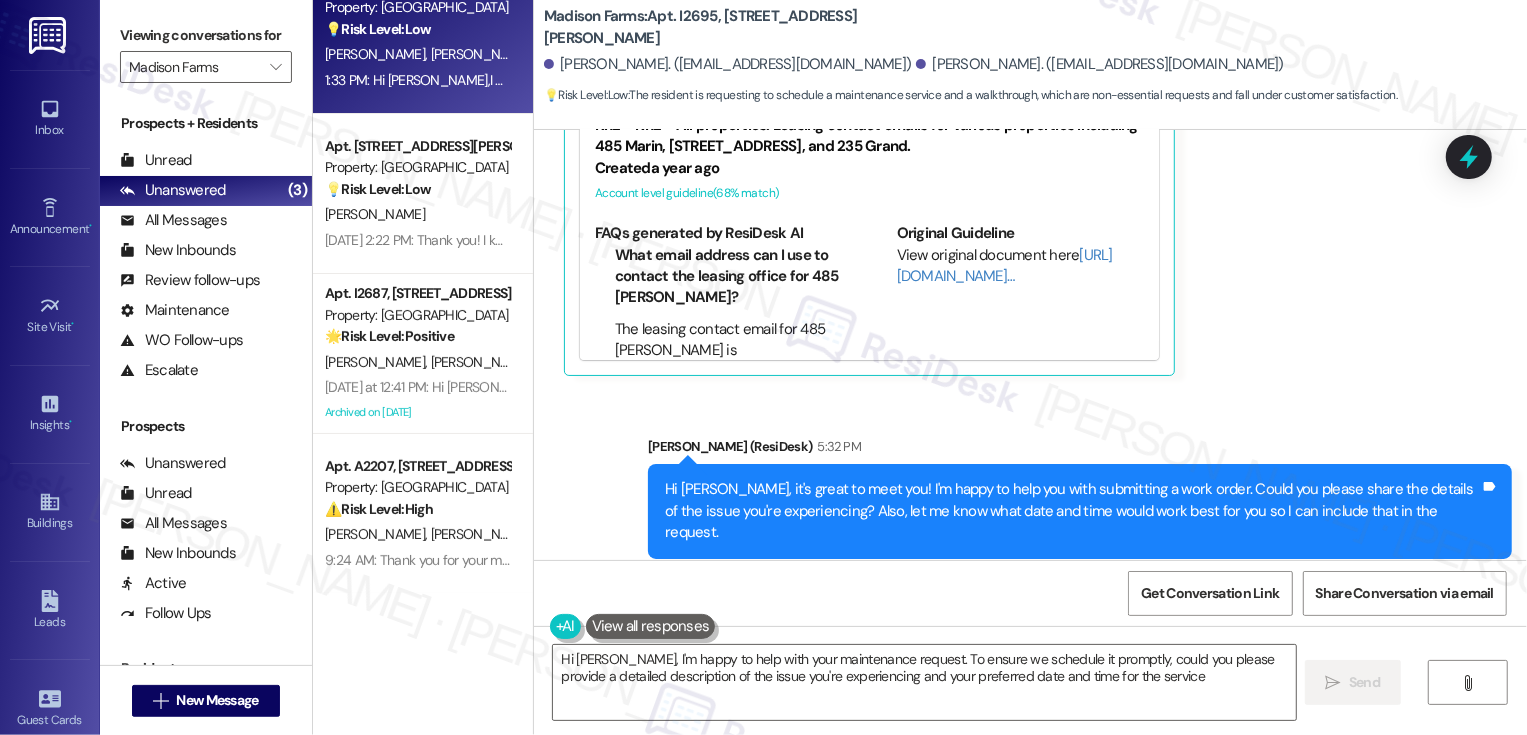 type on "Hi Steven, I'm happy to help with your maintenance request. To ensure we schedule it promptly, could you please provide a detailed description of the issue you're experiencing and your preferred date and time for the service?" 